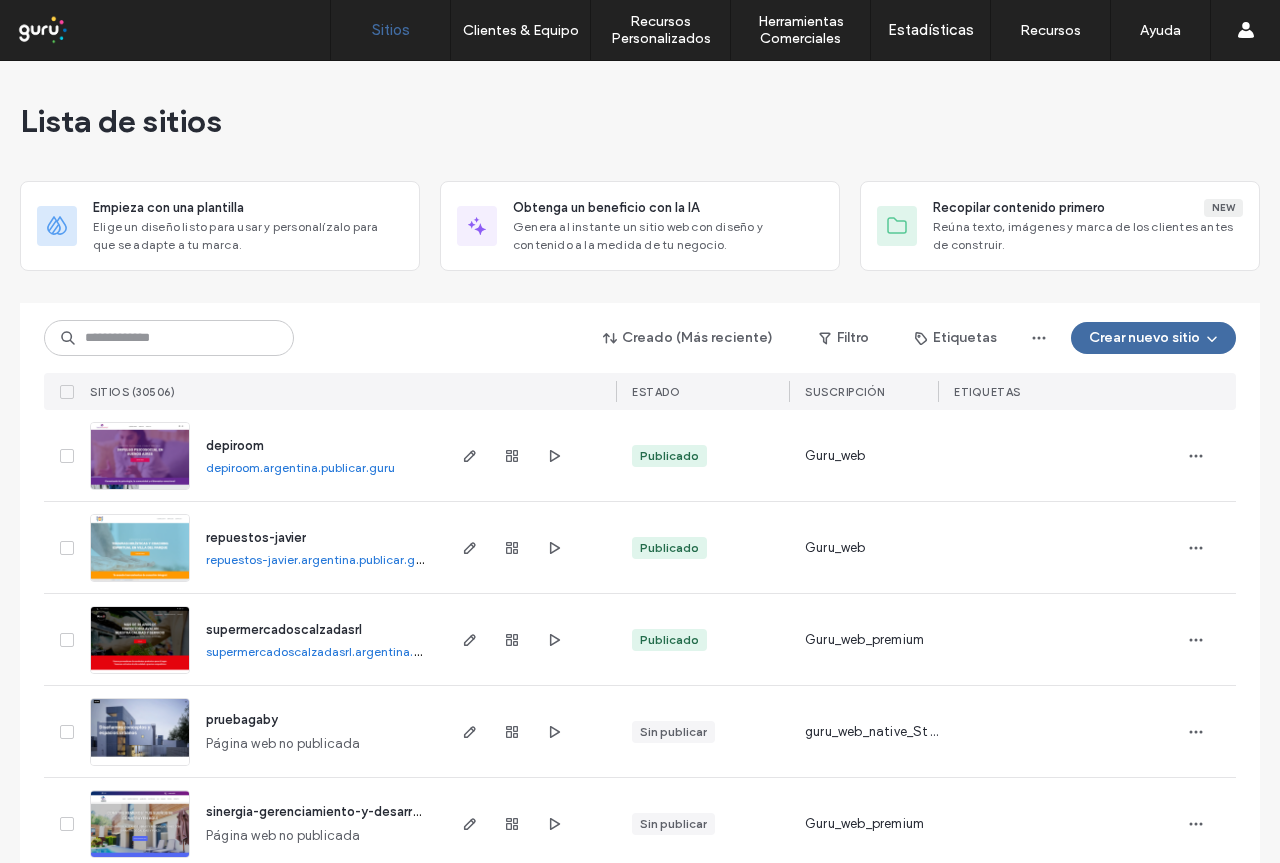 click at bounding box center [169, 338] 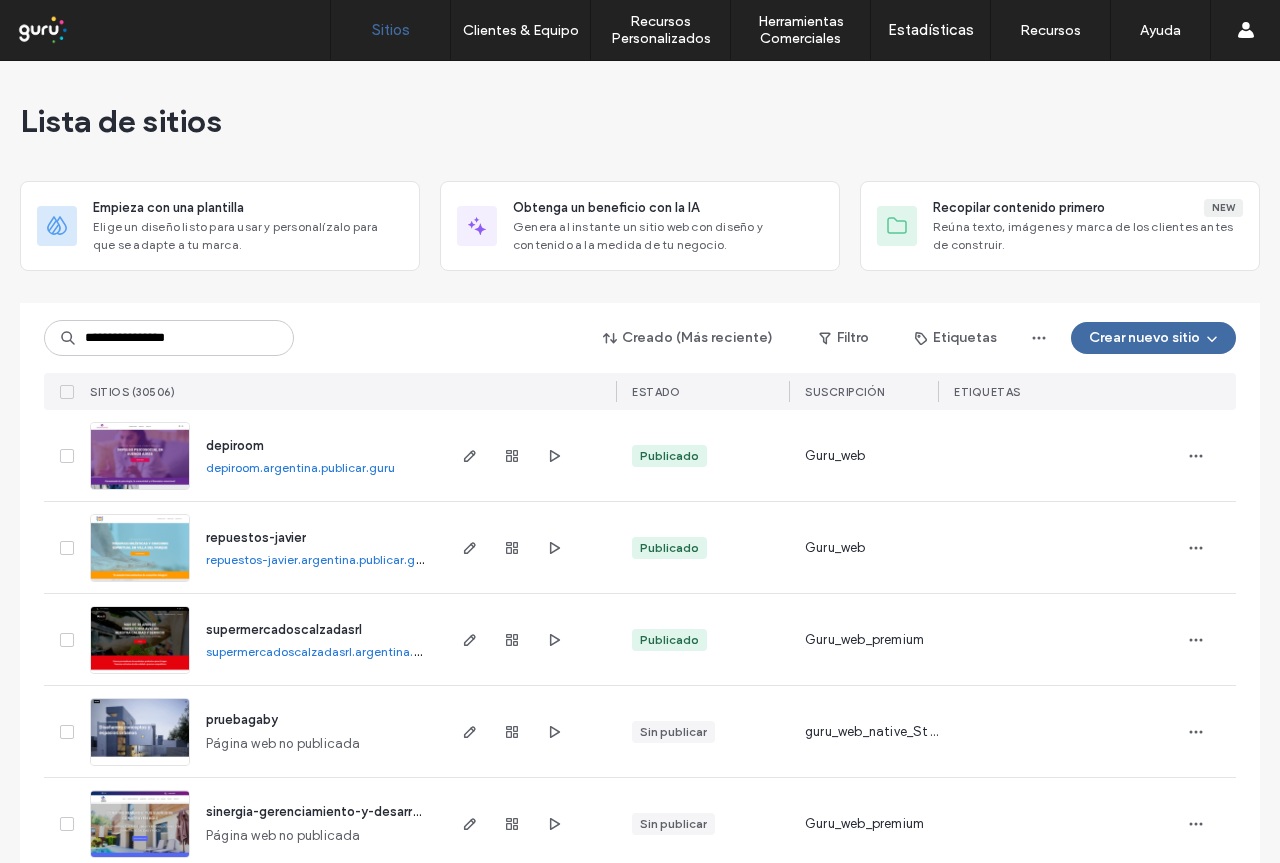type on "**********" 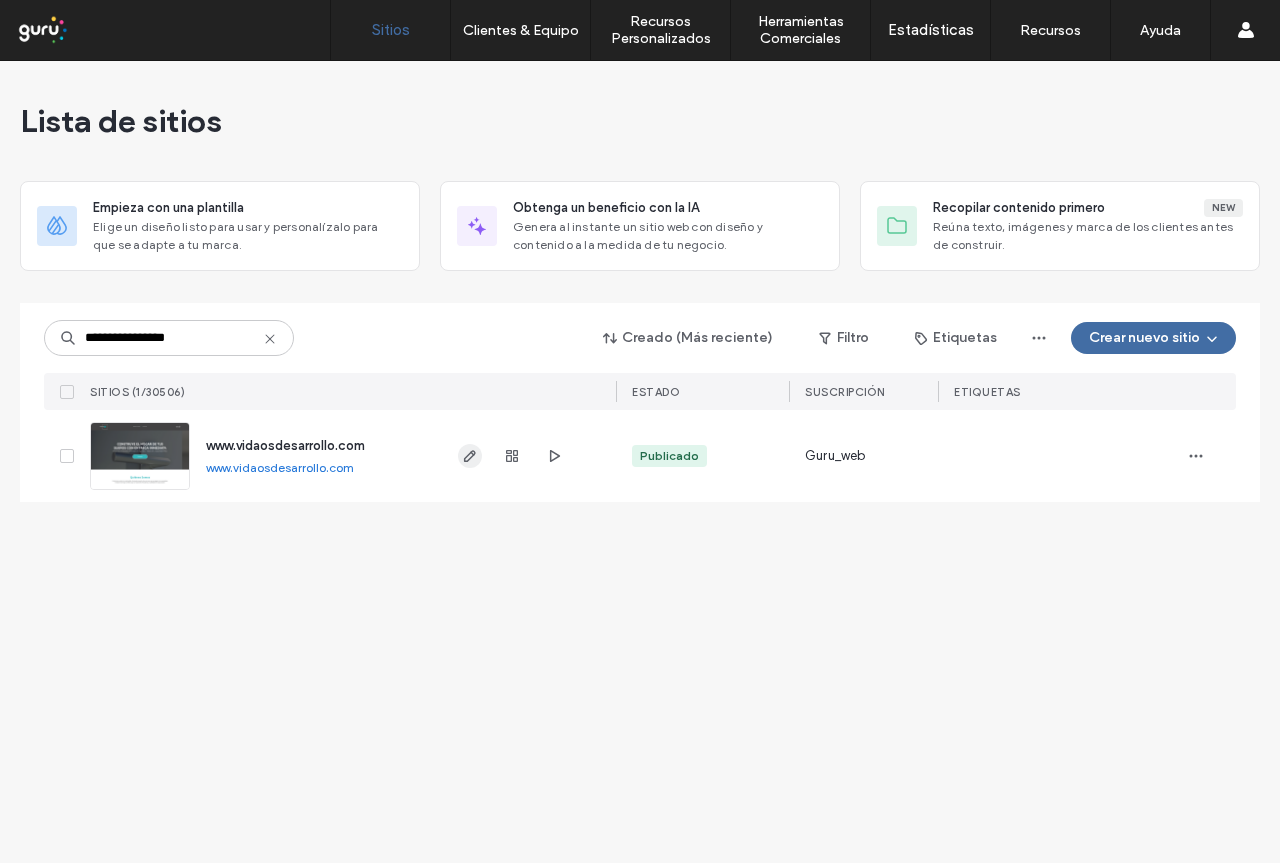 click 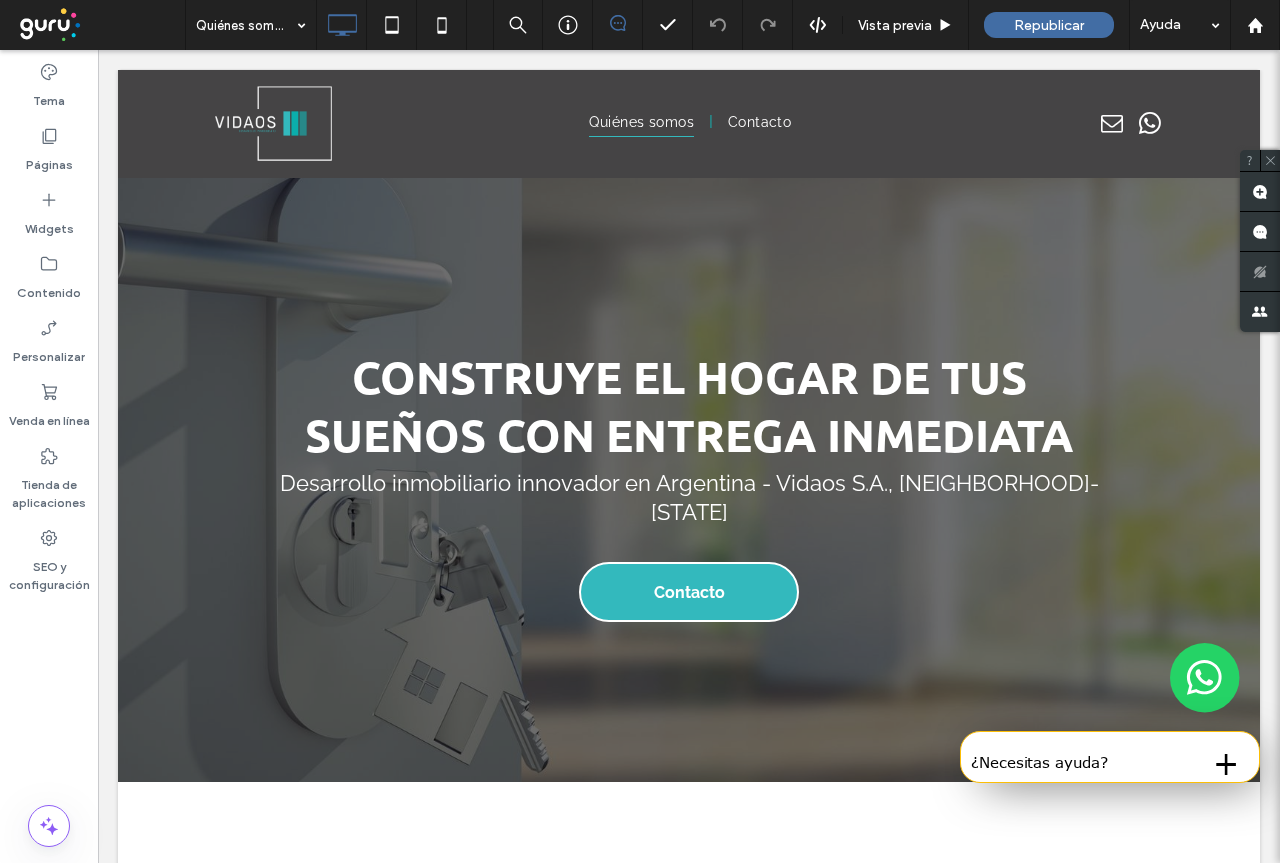 scroll, scrollTop: 0, scrollLeft: 0, axis: both 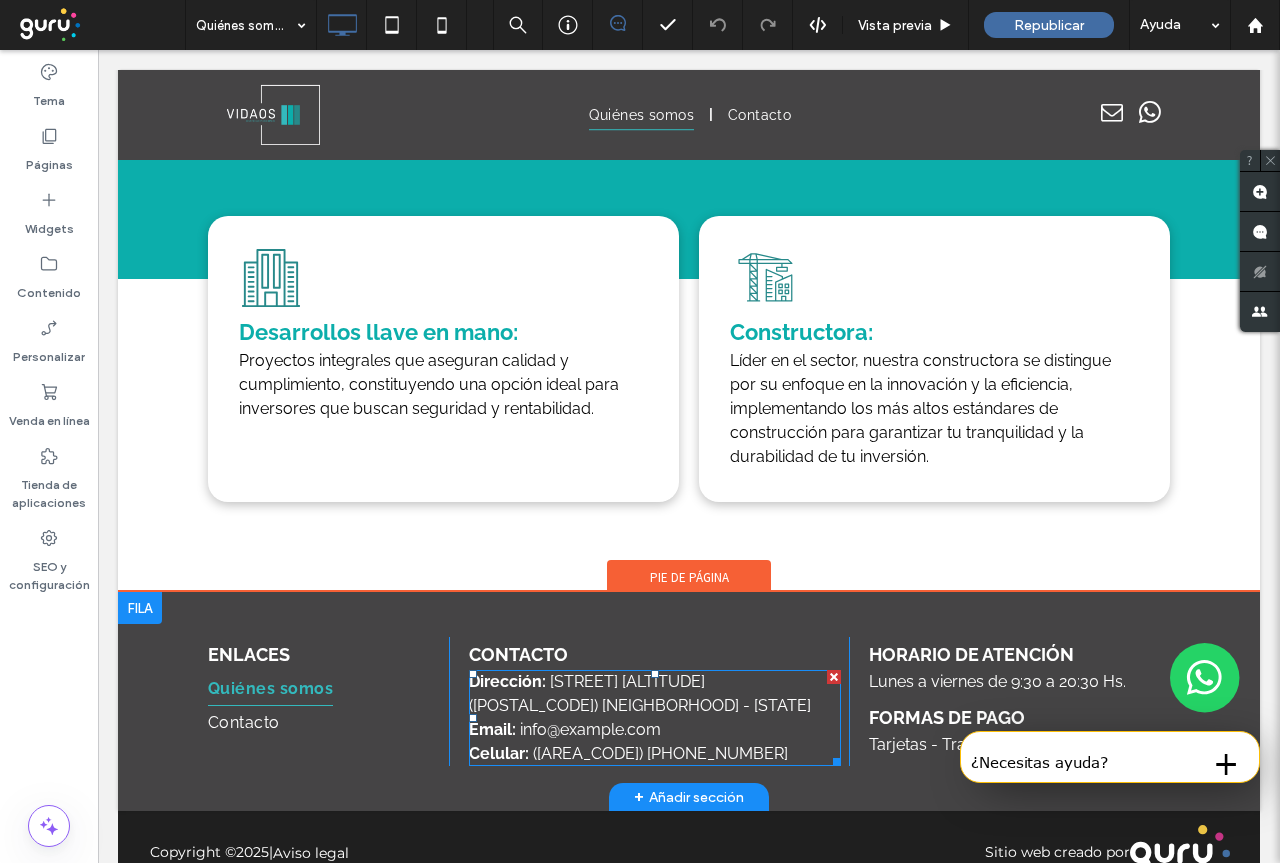 click on "[STREET] [ALTITUDE]" at bounding box center (627, 681) 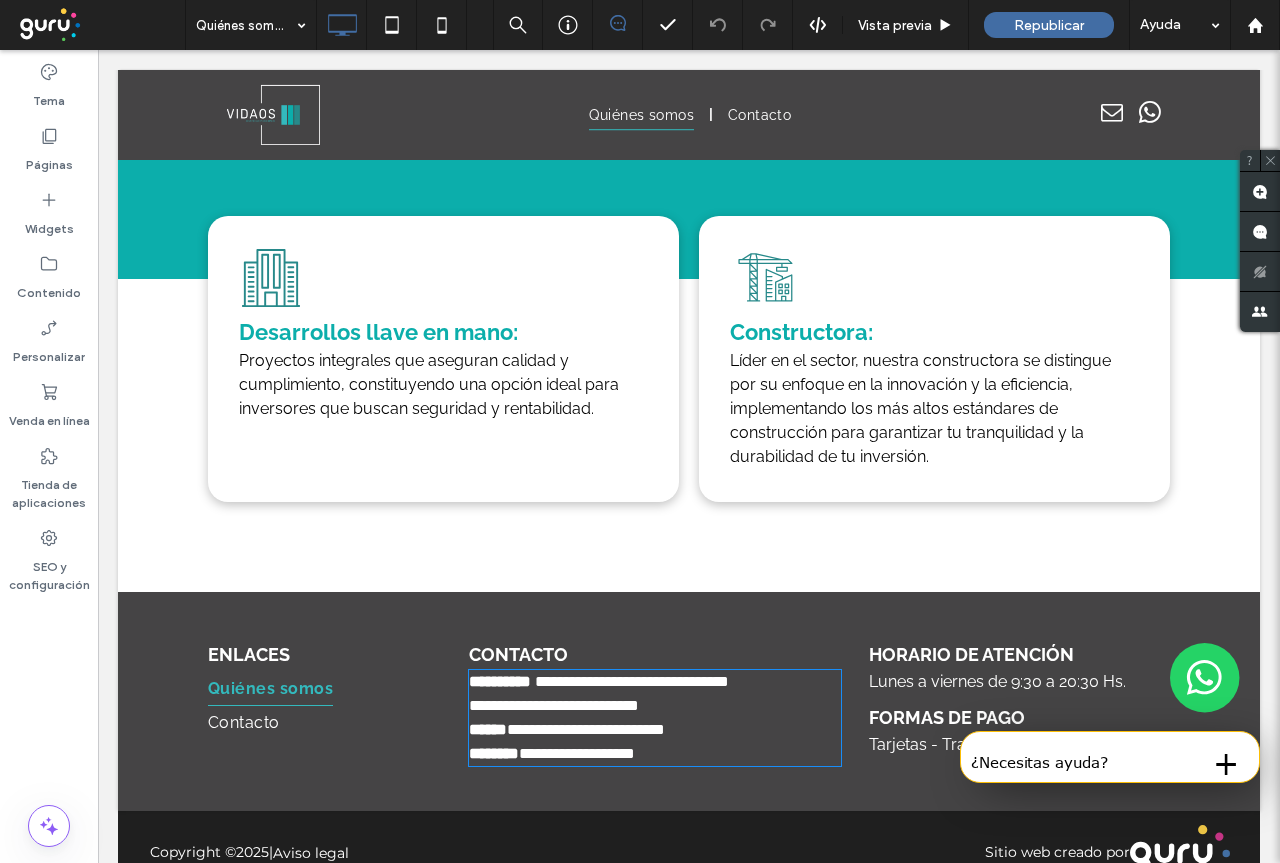 type on "*******" 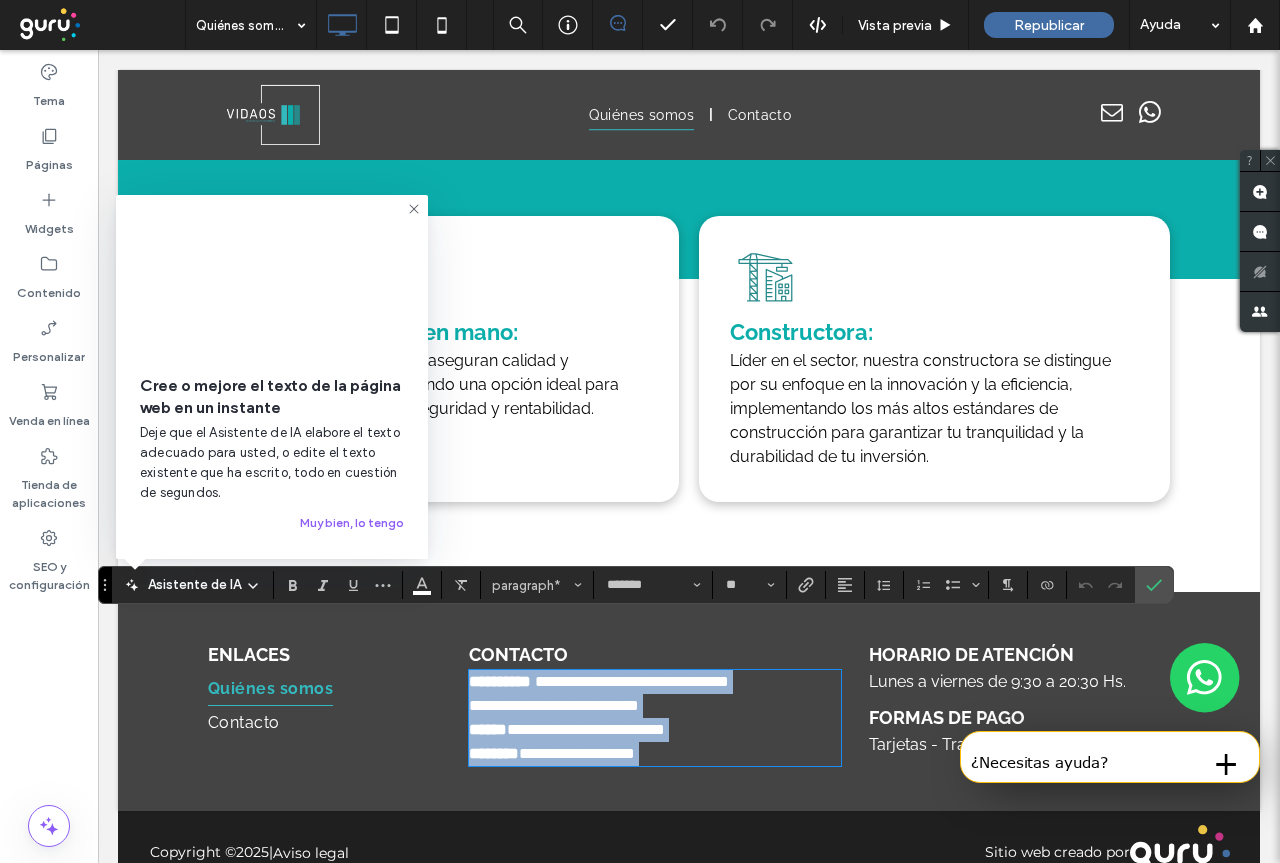 click on "**********" at bounding box center (632, 681) 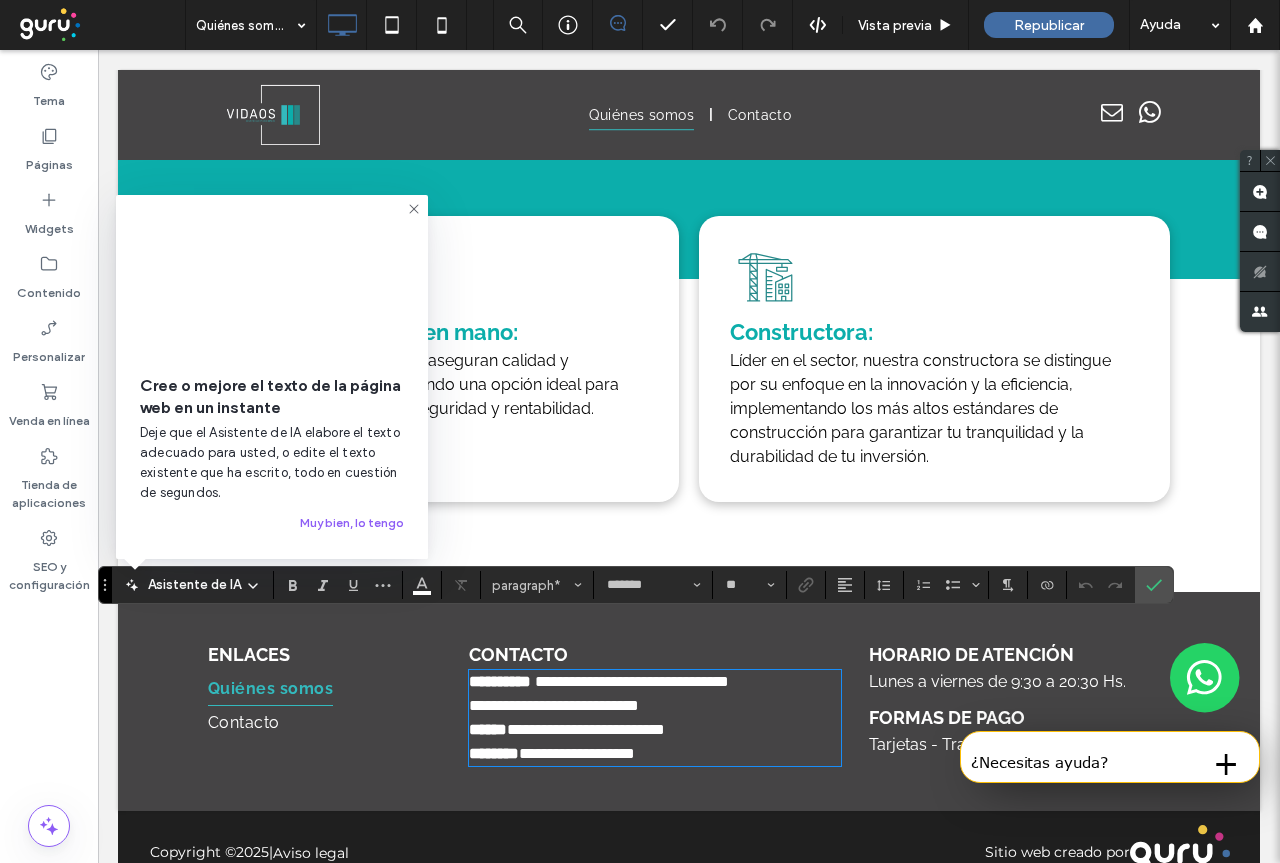 click on "**********" at bounding box center [632, 681] 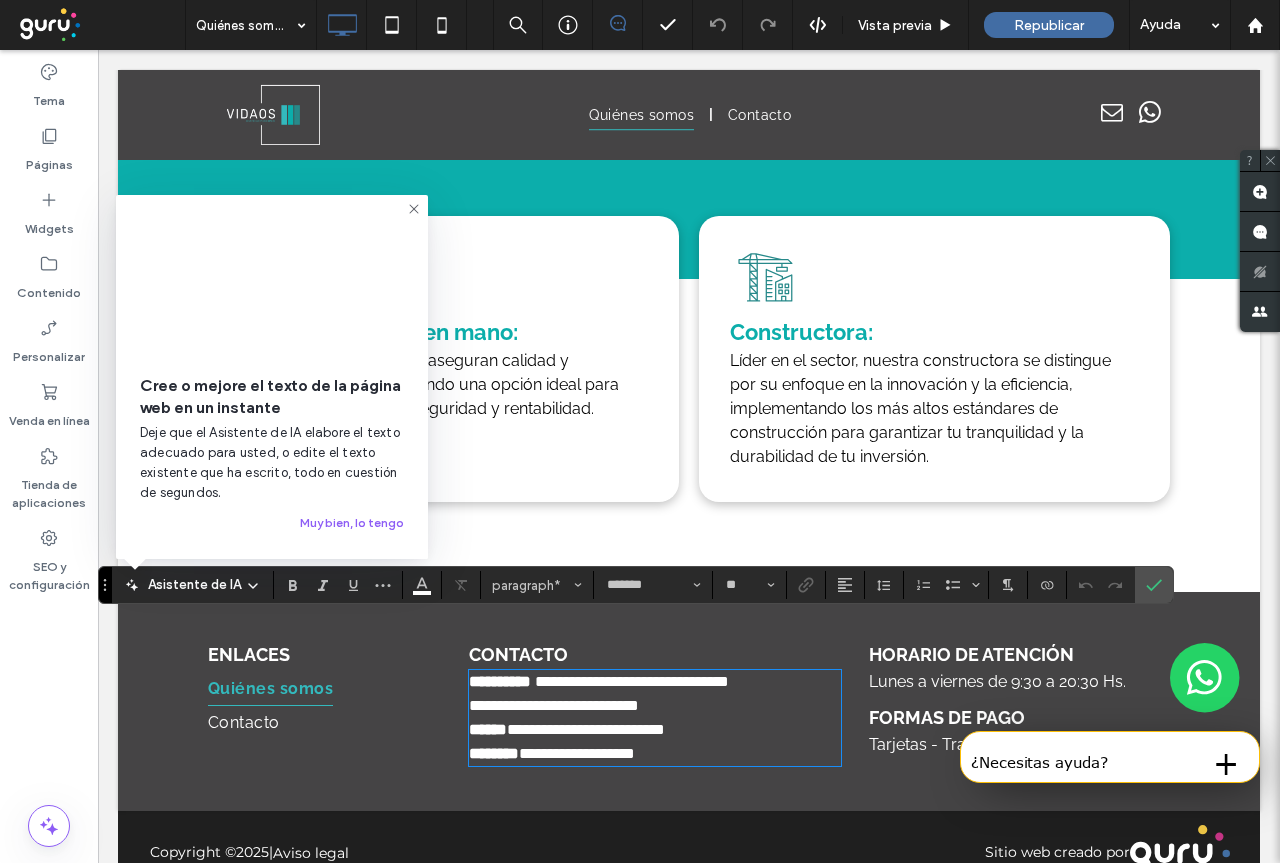 type 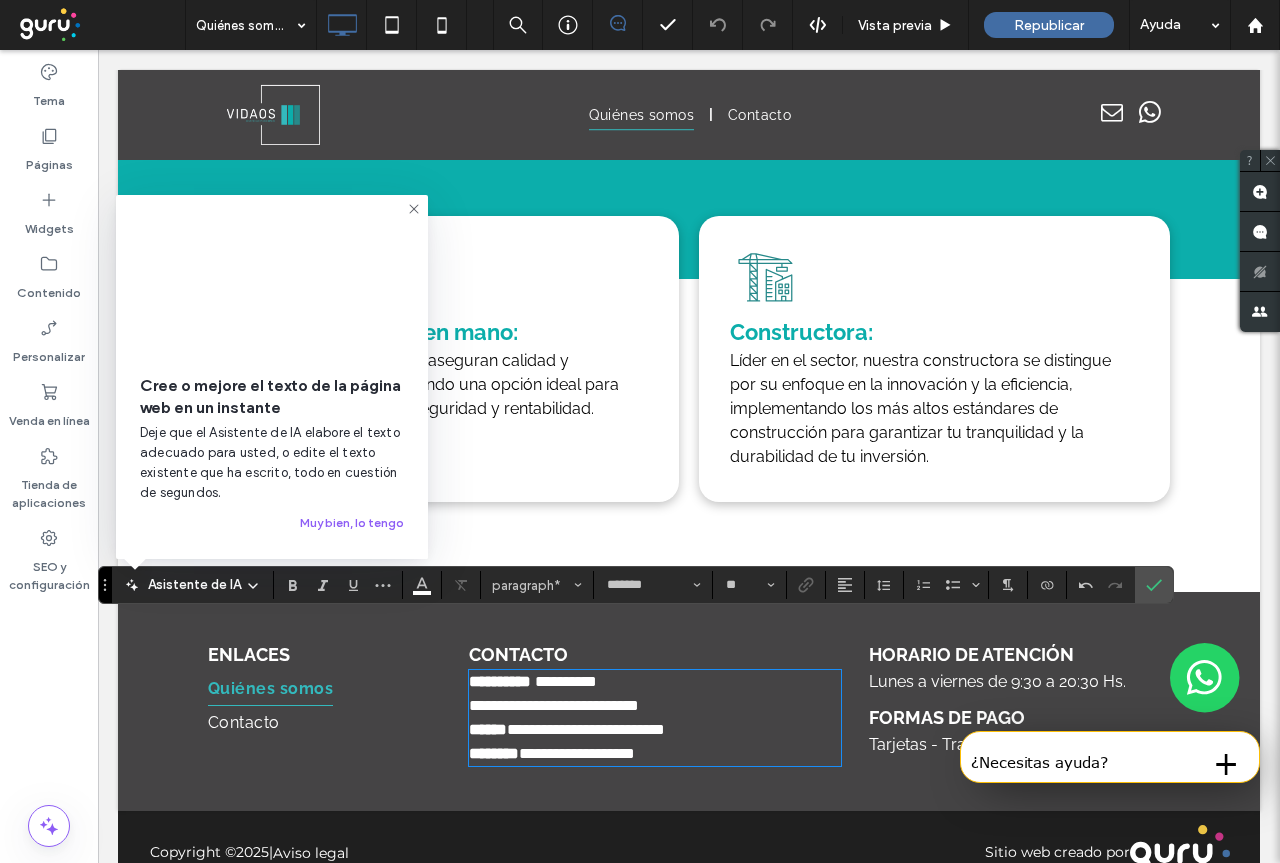 click on "**********" at bounding box center (566, 681) 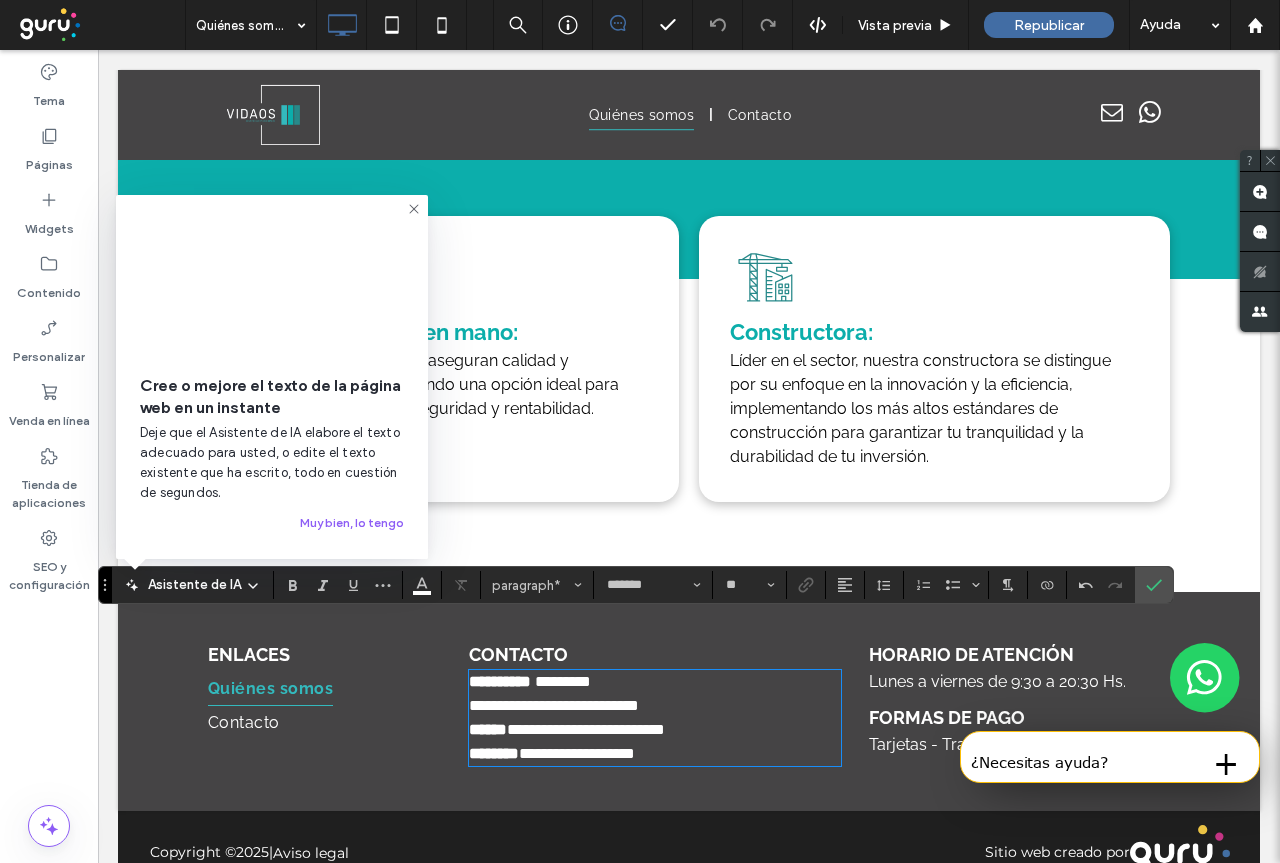 click on "**********" at bounding box center [655, 682] 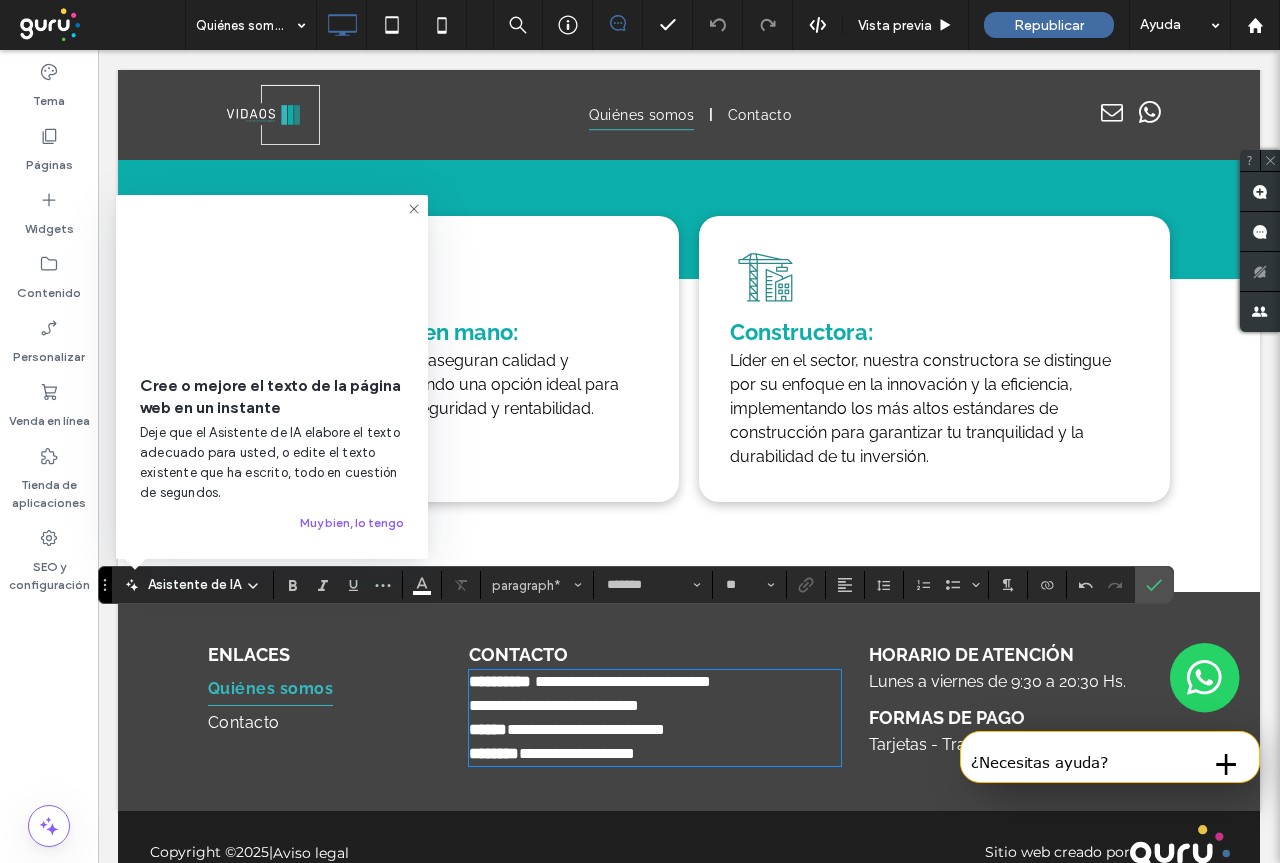 click on "**********" at bounding box center [554, 705] 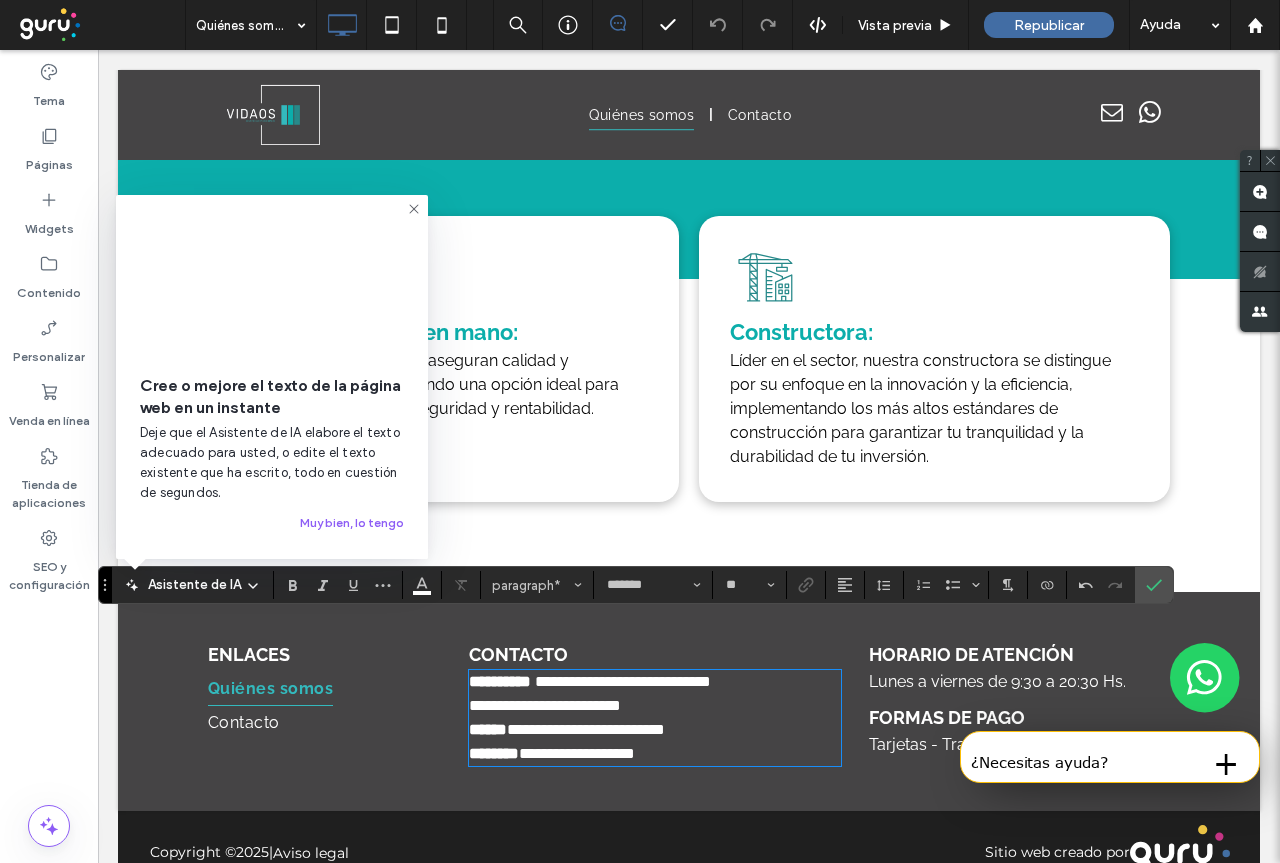 click on "**********" at bounding box center (545, 705) 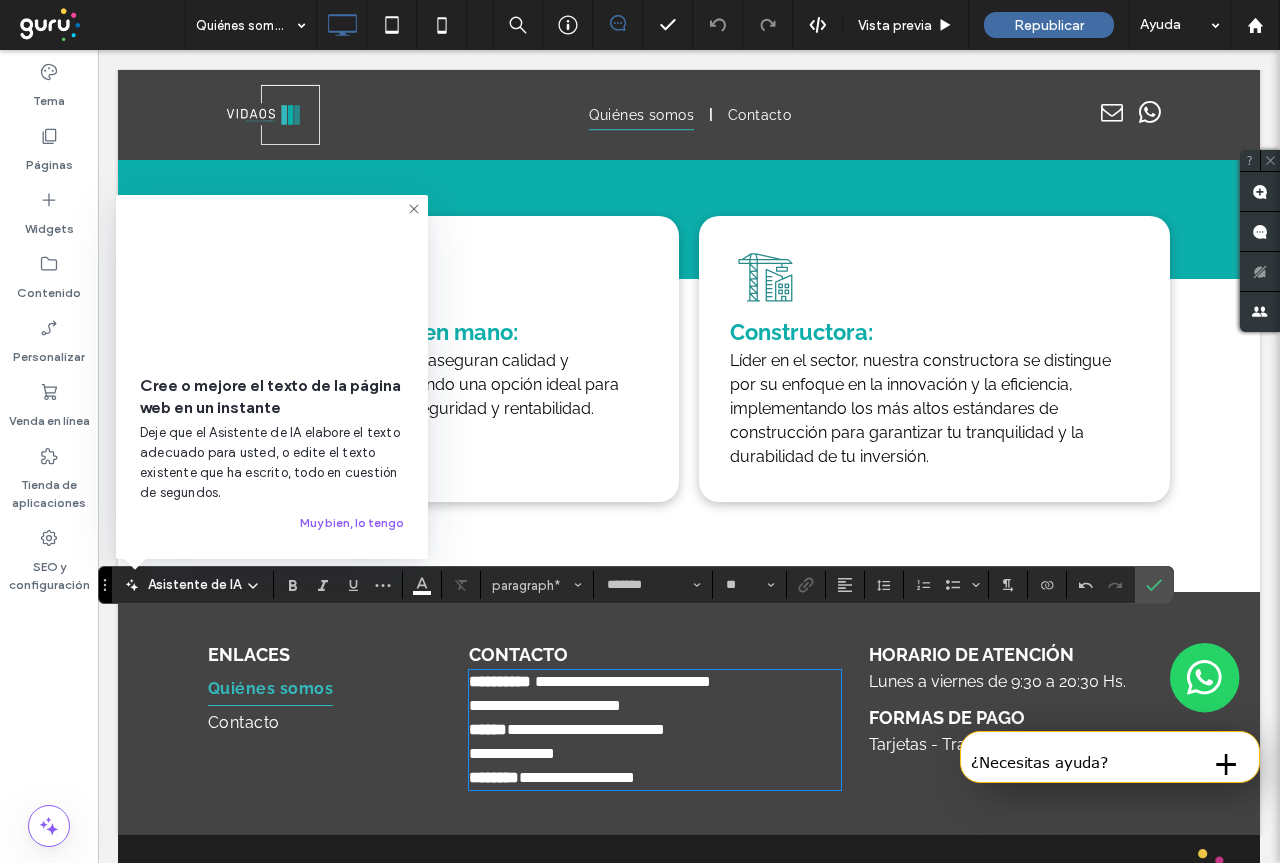 click on "**********" at bounding box center [512, 753] 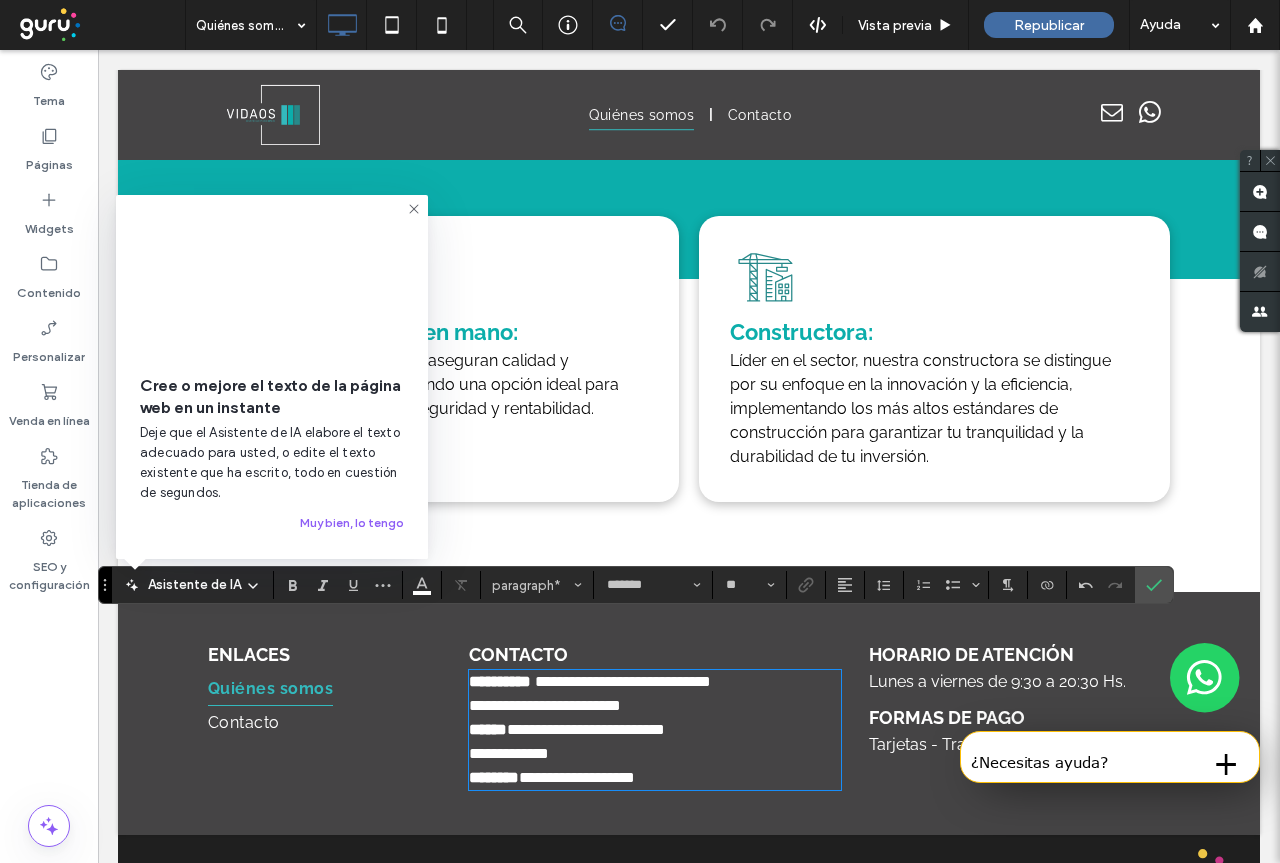 drag, startPoint x: 514, startPoint y: 710, endPoint x: 542, endPoint y: 707, distance: 28.160255 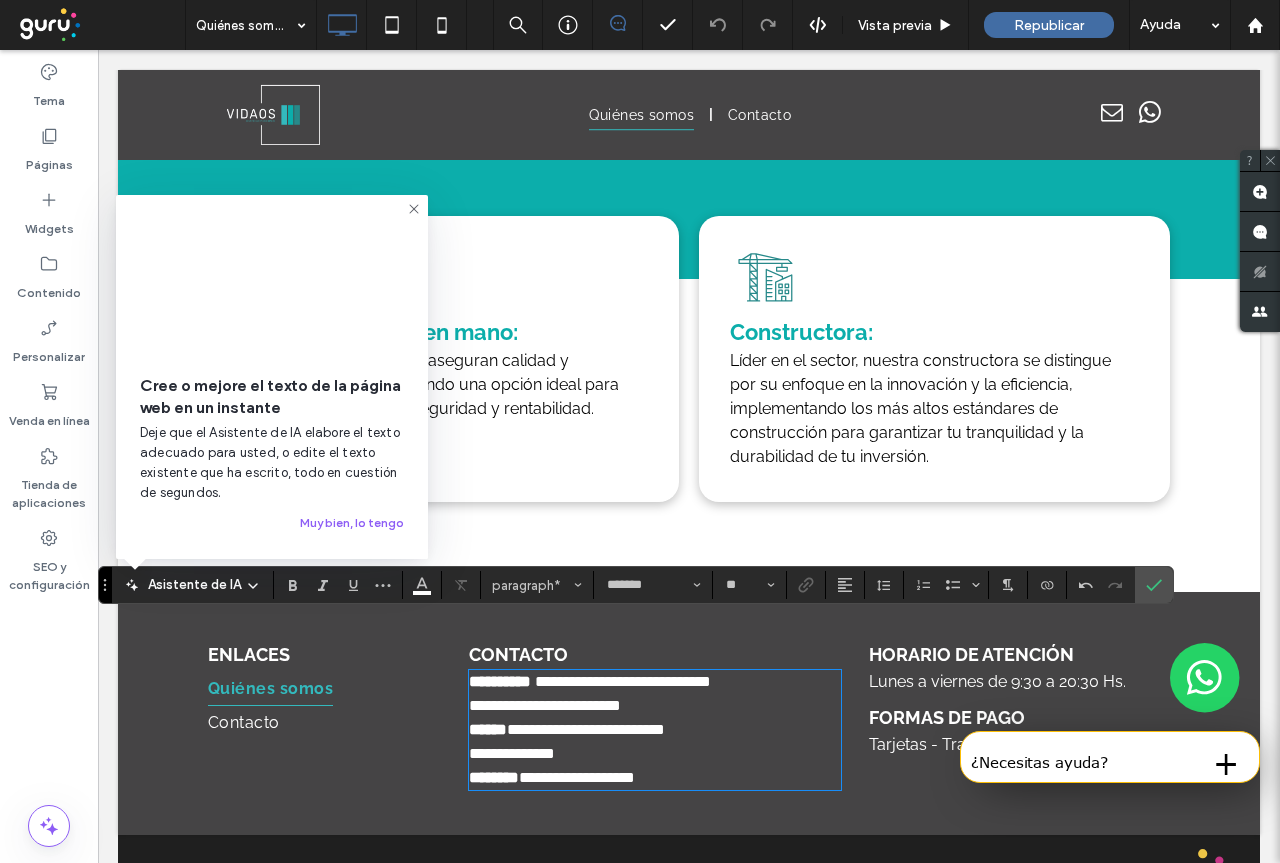 click on "**********" at bounding box center (512, 753) 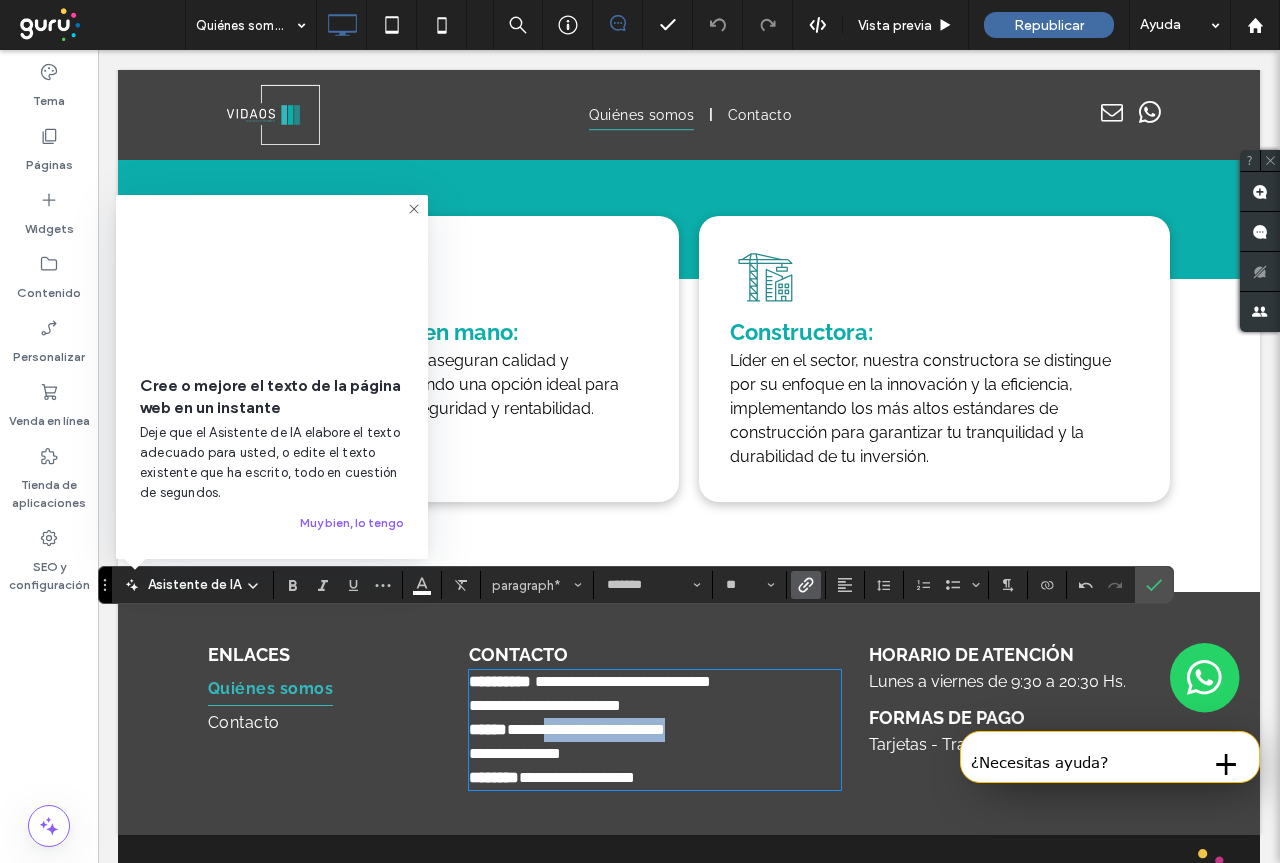 drag, startPoint x: 556, startPoint y: 676, endPoint x: 718, endPoint y: 681, distance: 162.07715 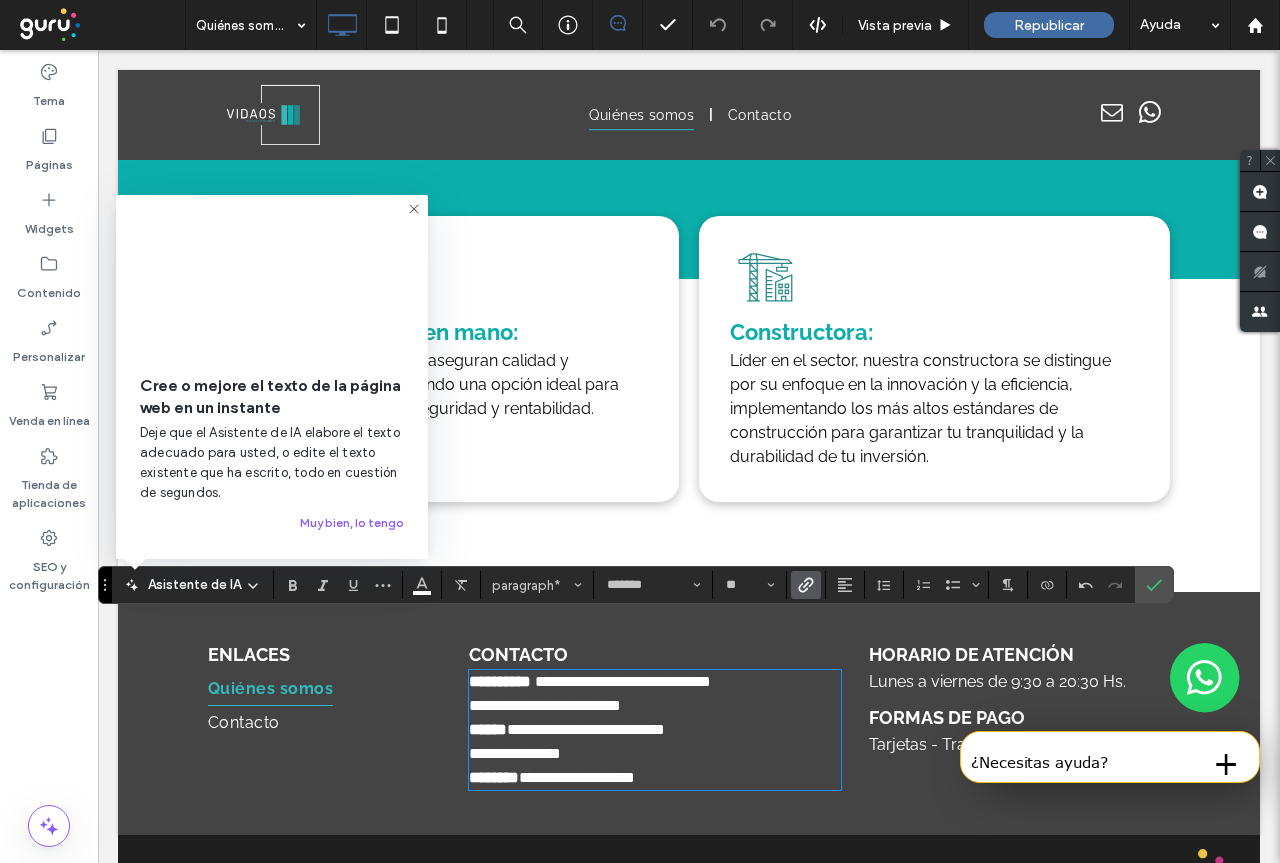 click on "**********" at bounding box center (655, 754) 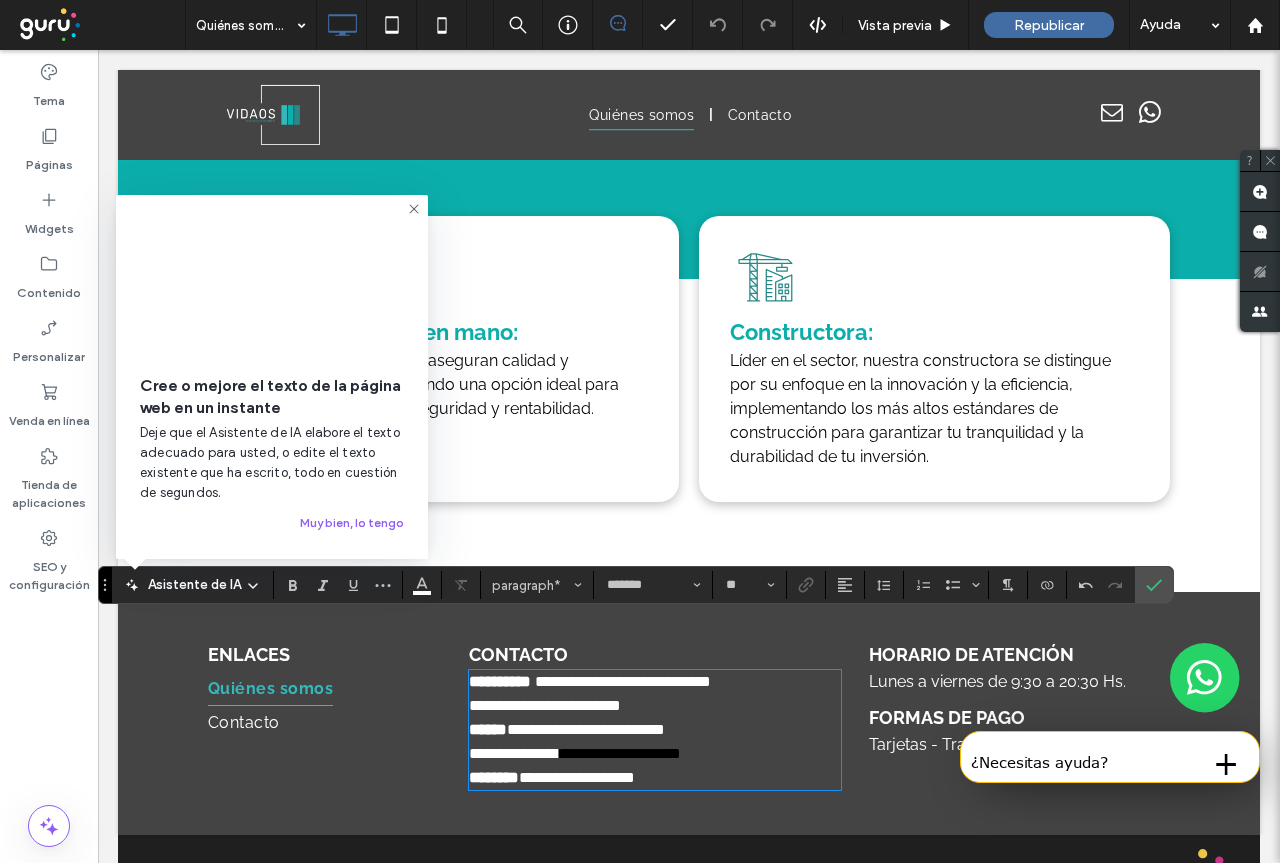 scroll, scrollTop: 0, scrollLeft: 0, axis: both 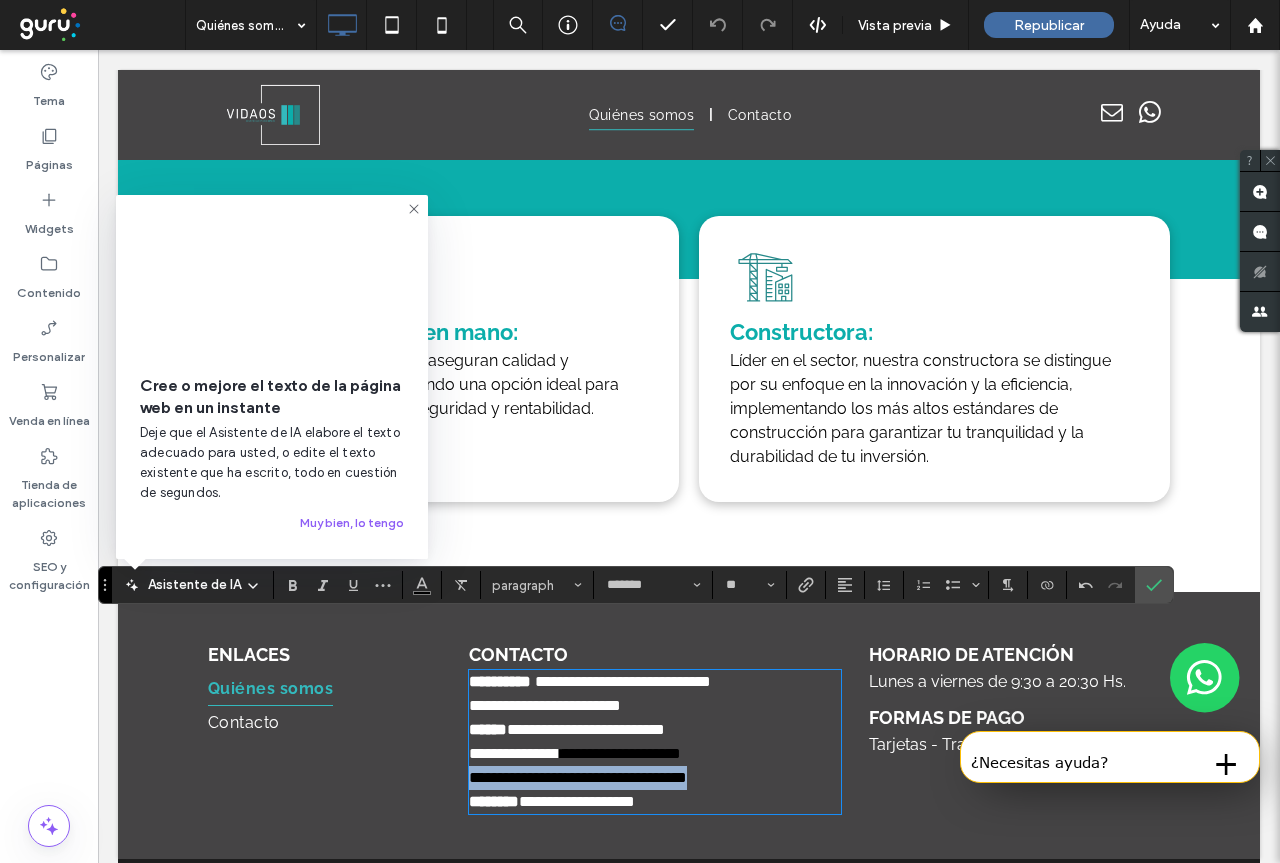 drag, startPoint x: 467, startPoint y: 731, endPoint x: 795, endPoint y: 732, distance: 328.00153 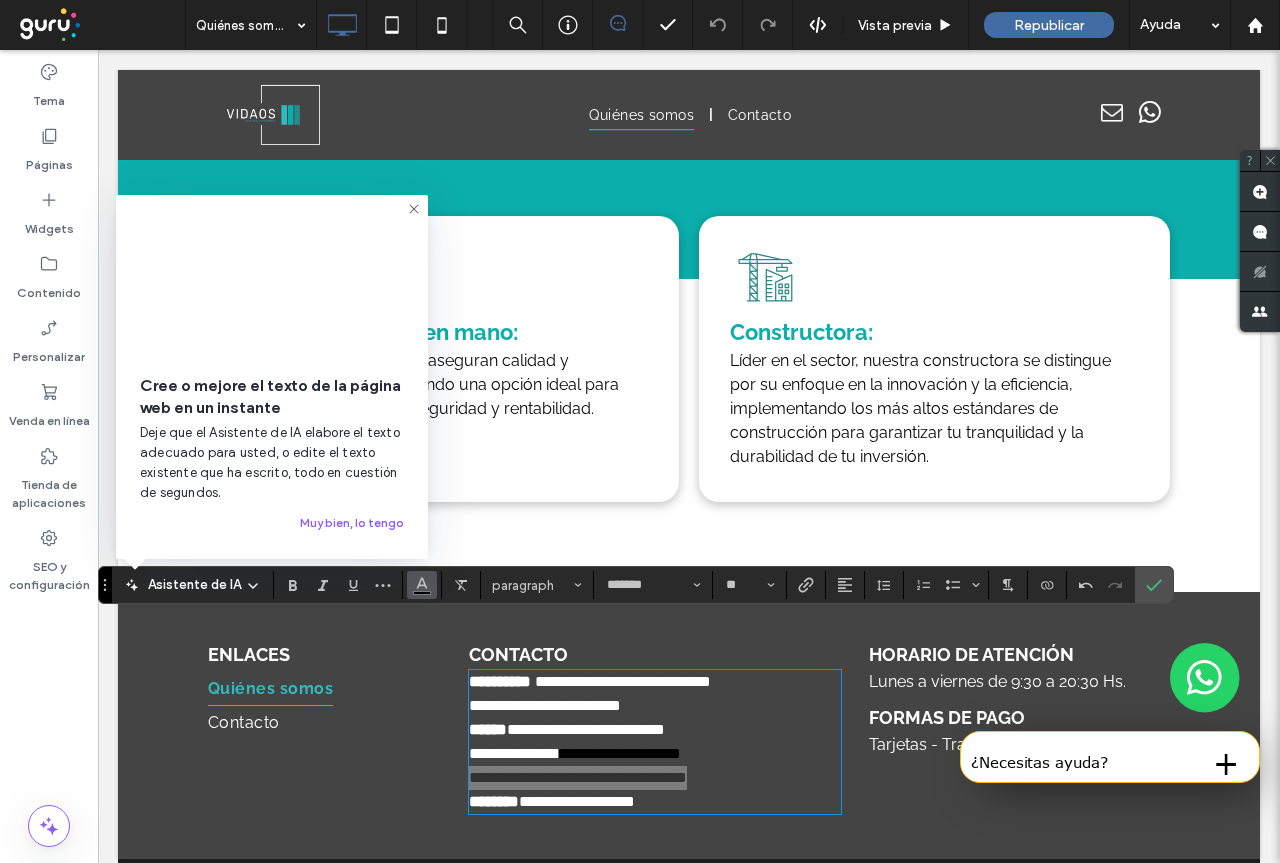 click 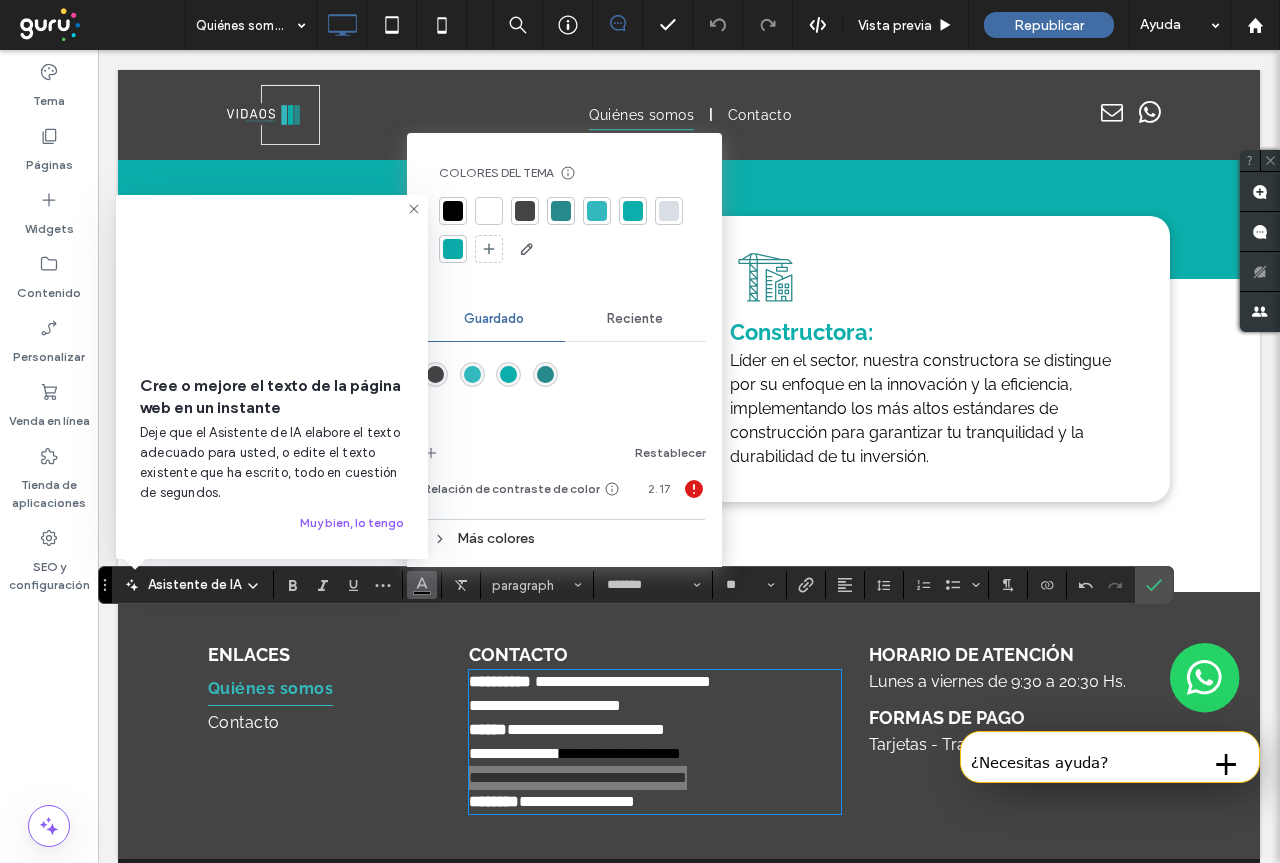 click at bounding box center (489, 211) 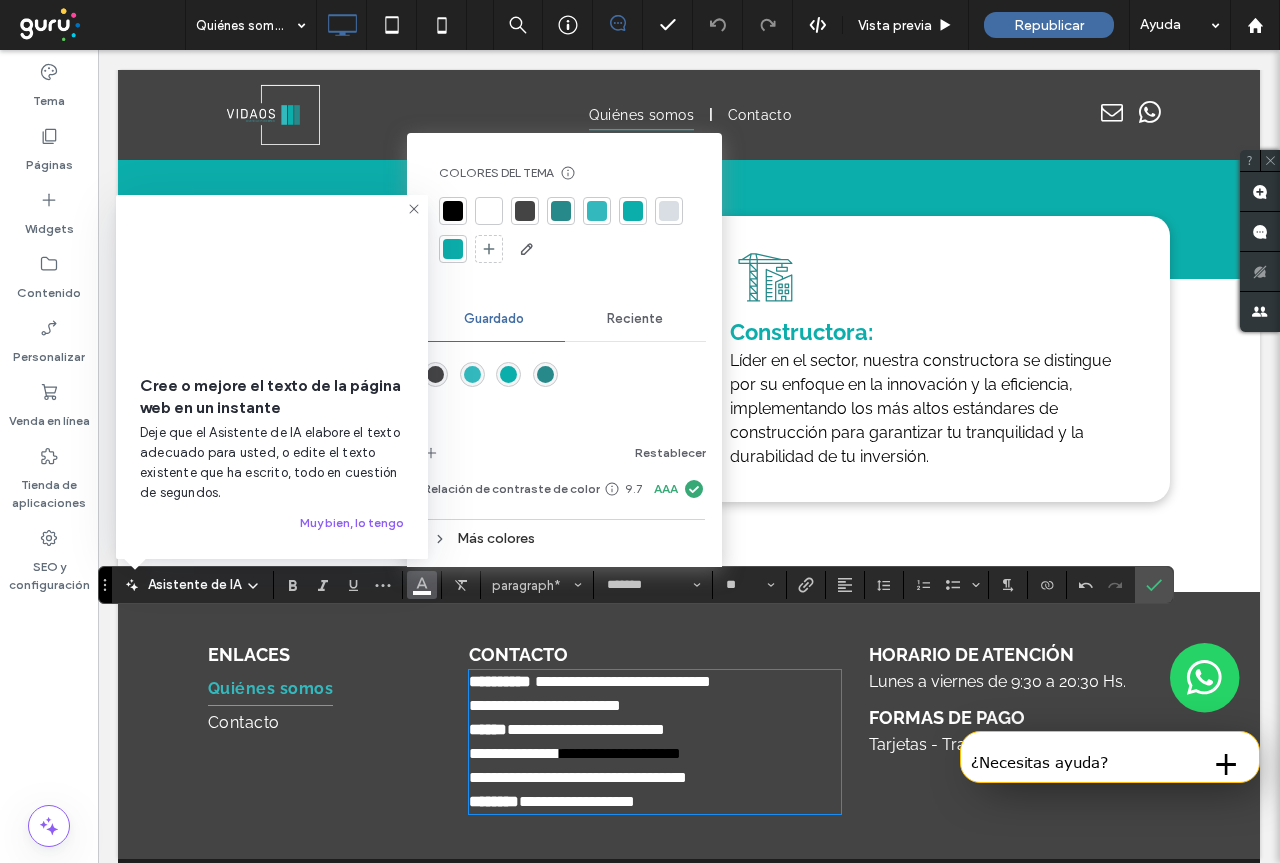 click on "**********" at bounding box center [620, 753] 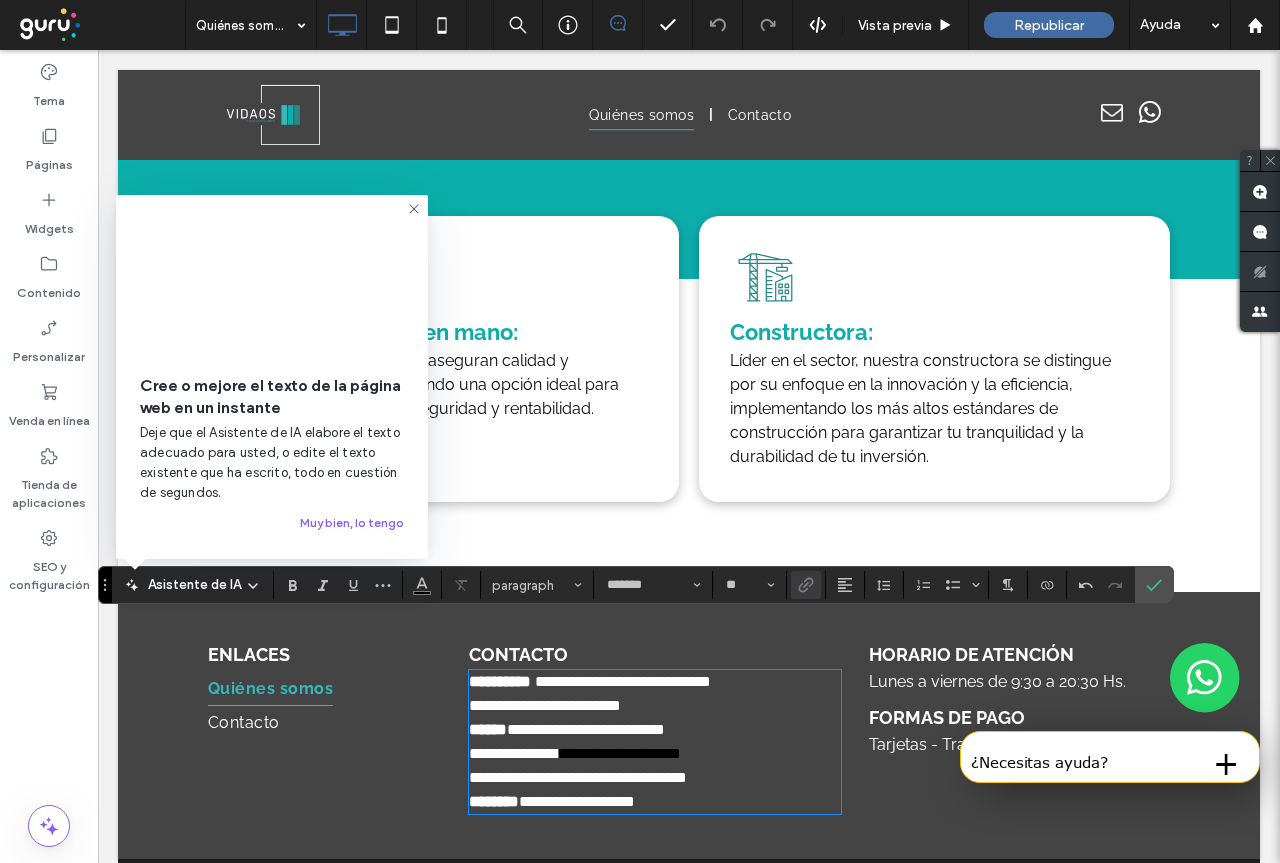click on "**********" at bounding box center [620, 753] 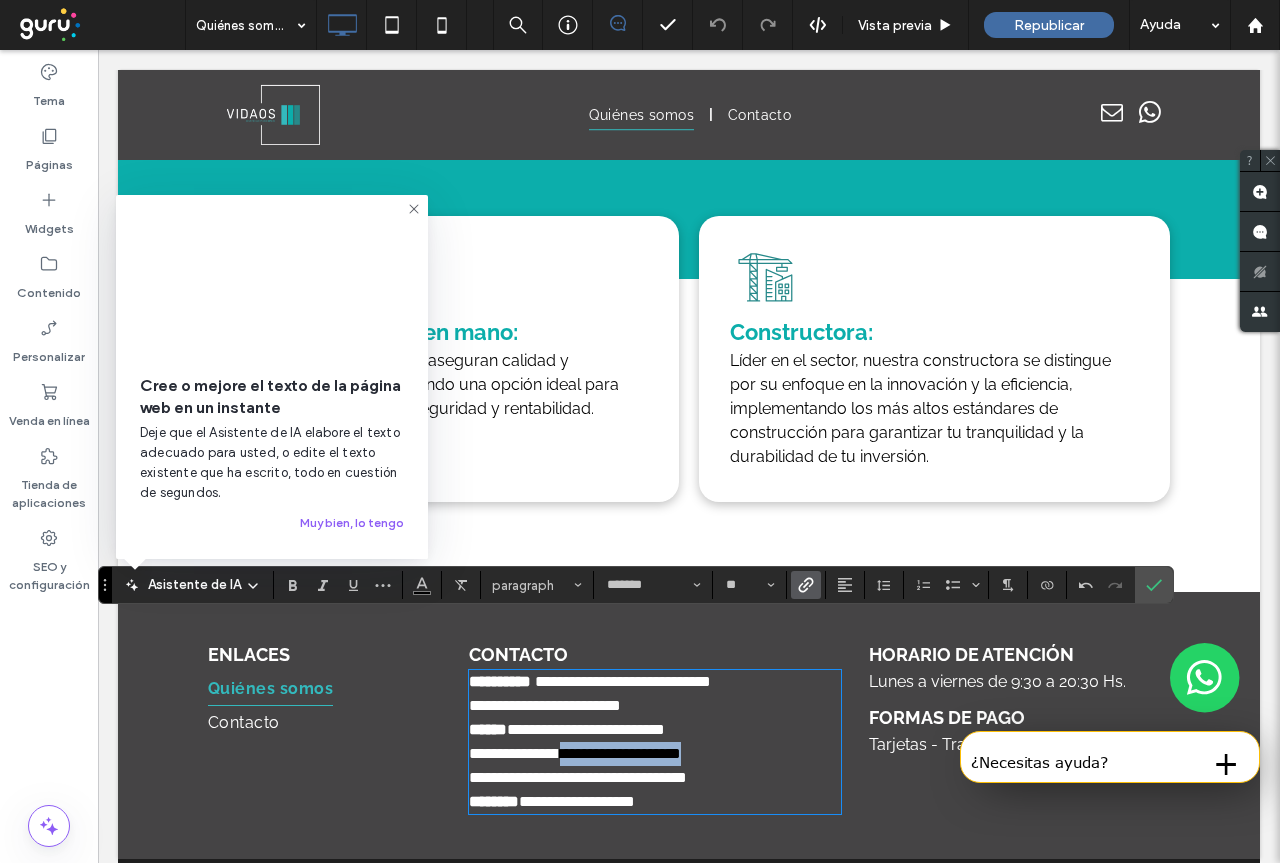 drag, startPoint x: 585, startPoint y: 700, endPoint x: 753, endPoint y: 700, distance: 168 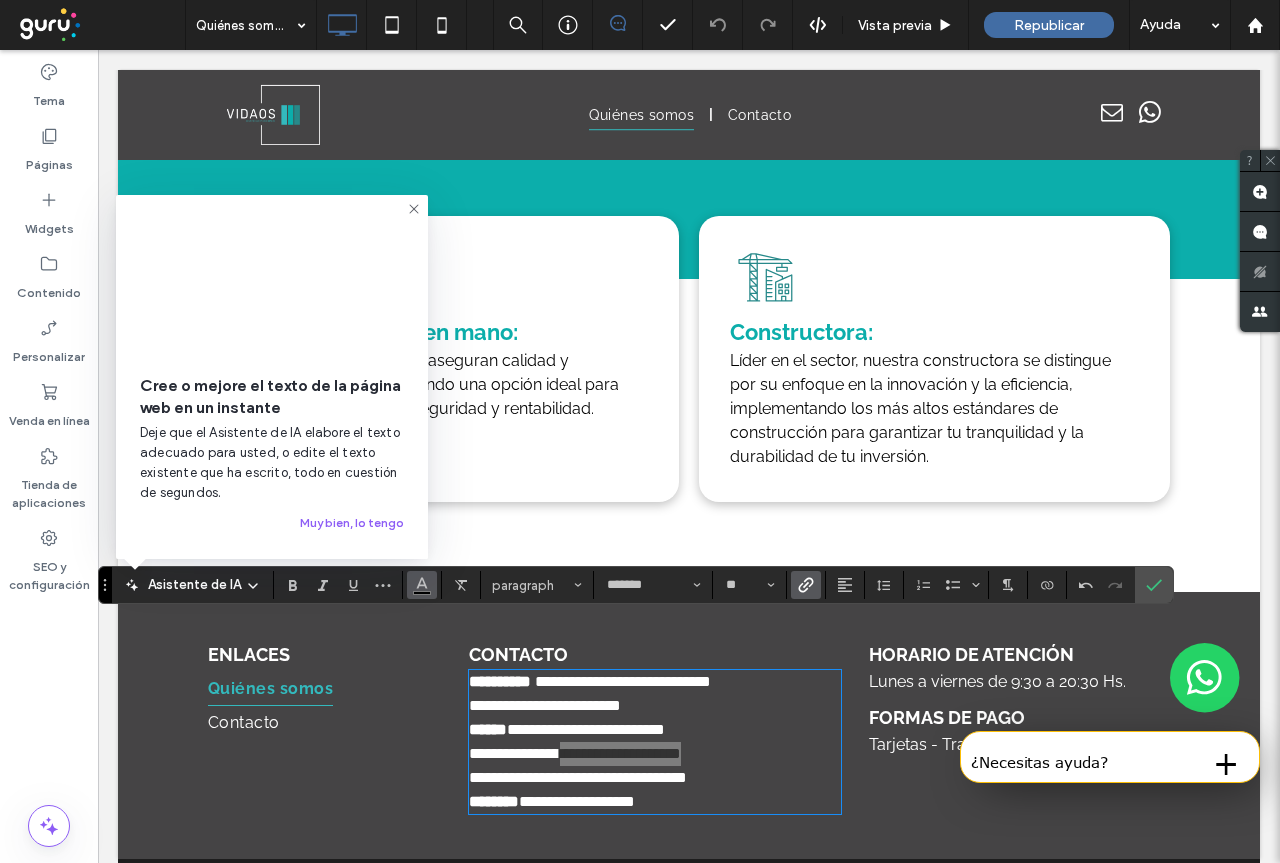 click 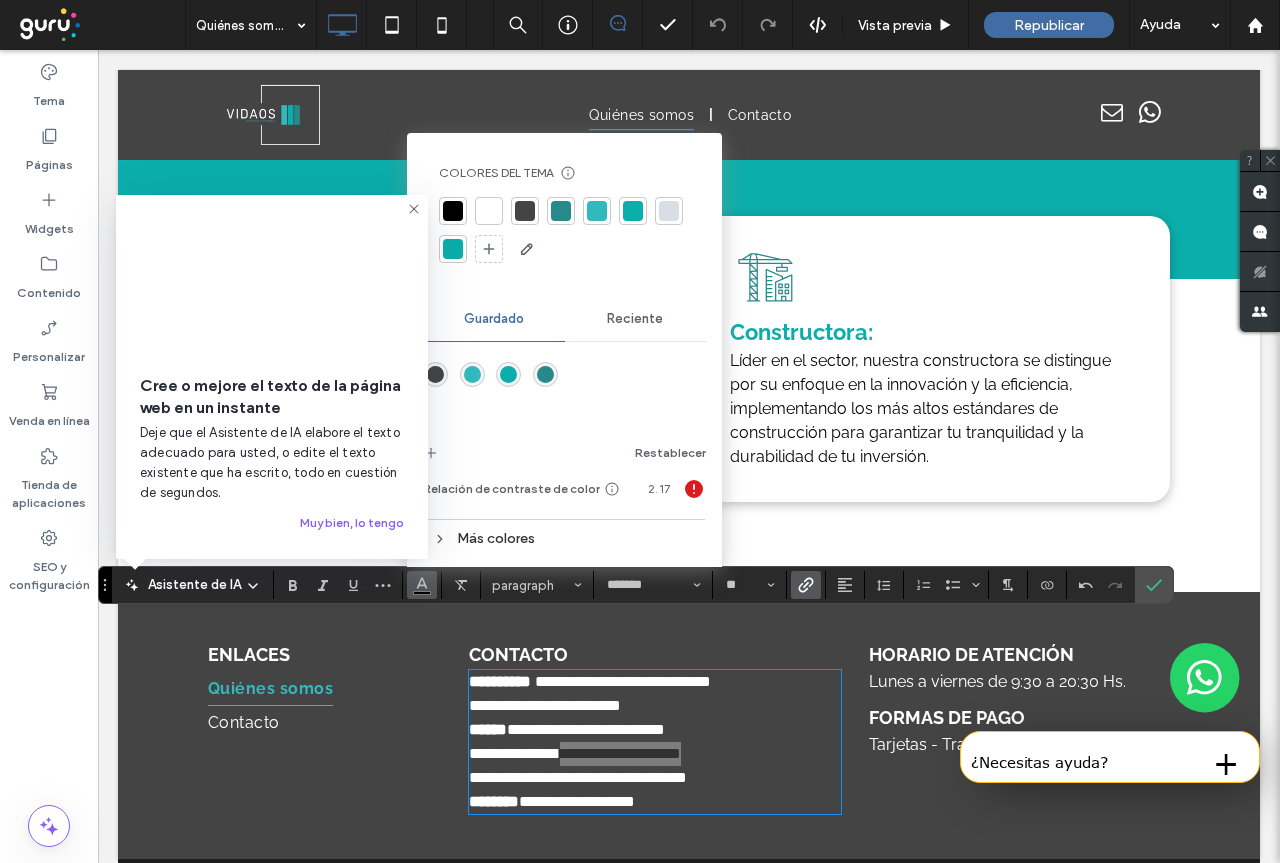 click at bounding box center (489, 211) 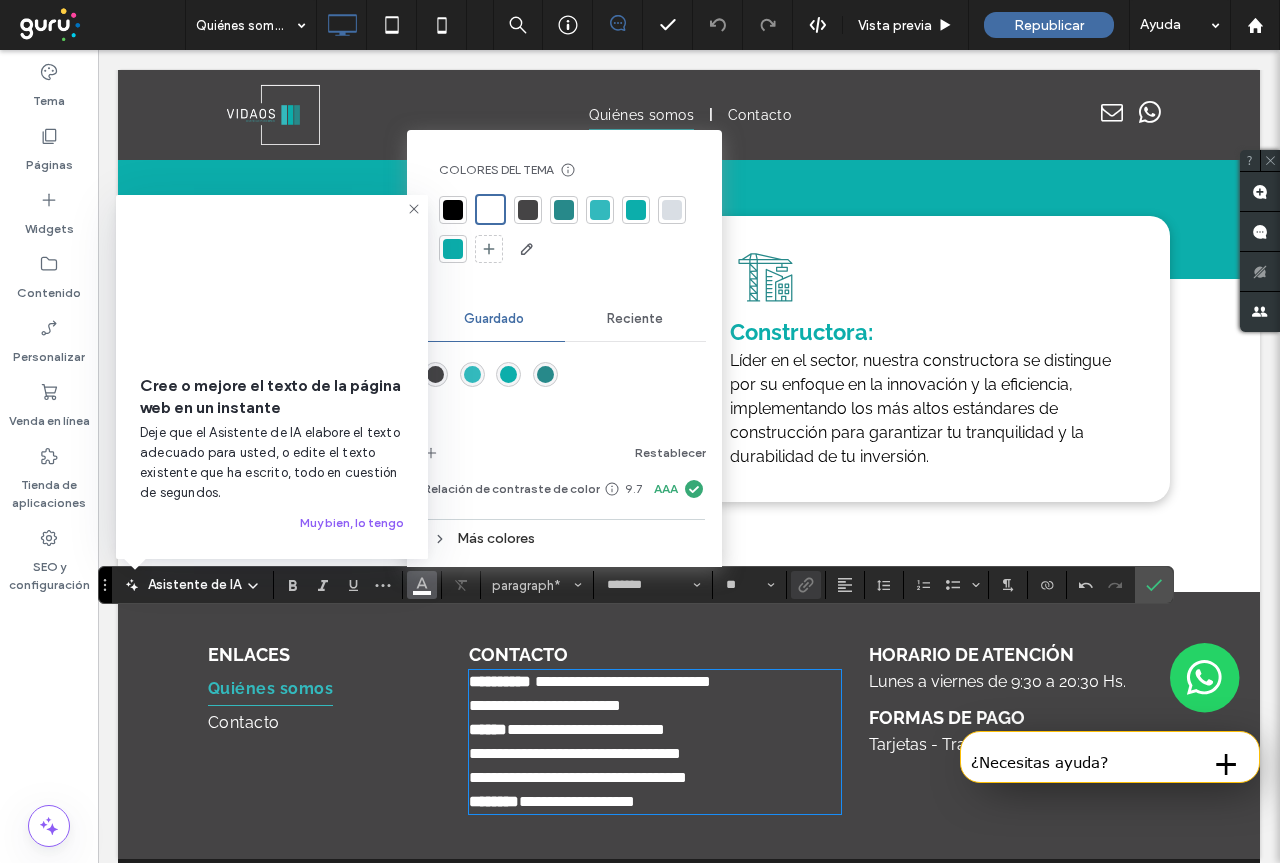 click on "**********" at bounding box center [626, 777] 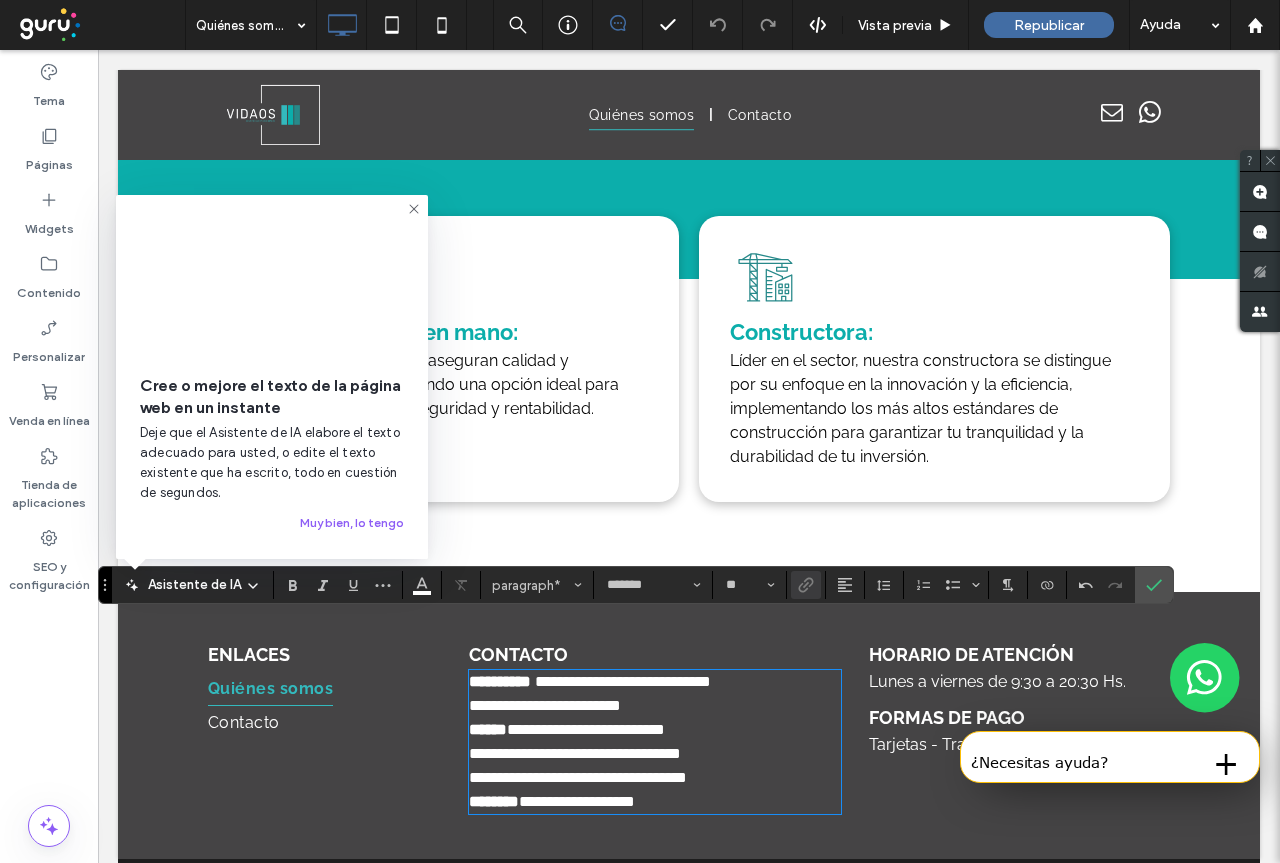 click on "******" at bounding box center [488, 729] 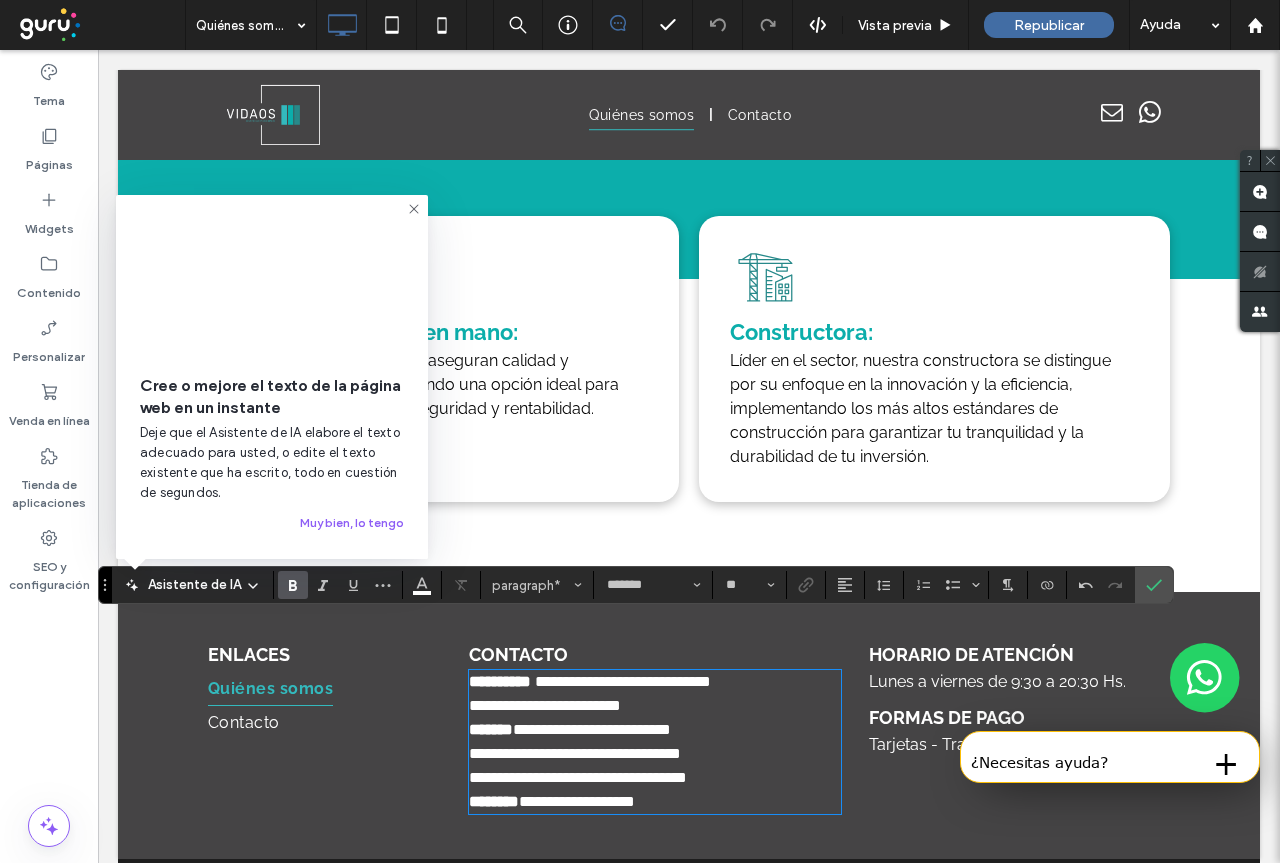 click on "**********" at bounding box center (545, 705) 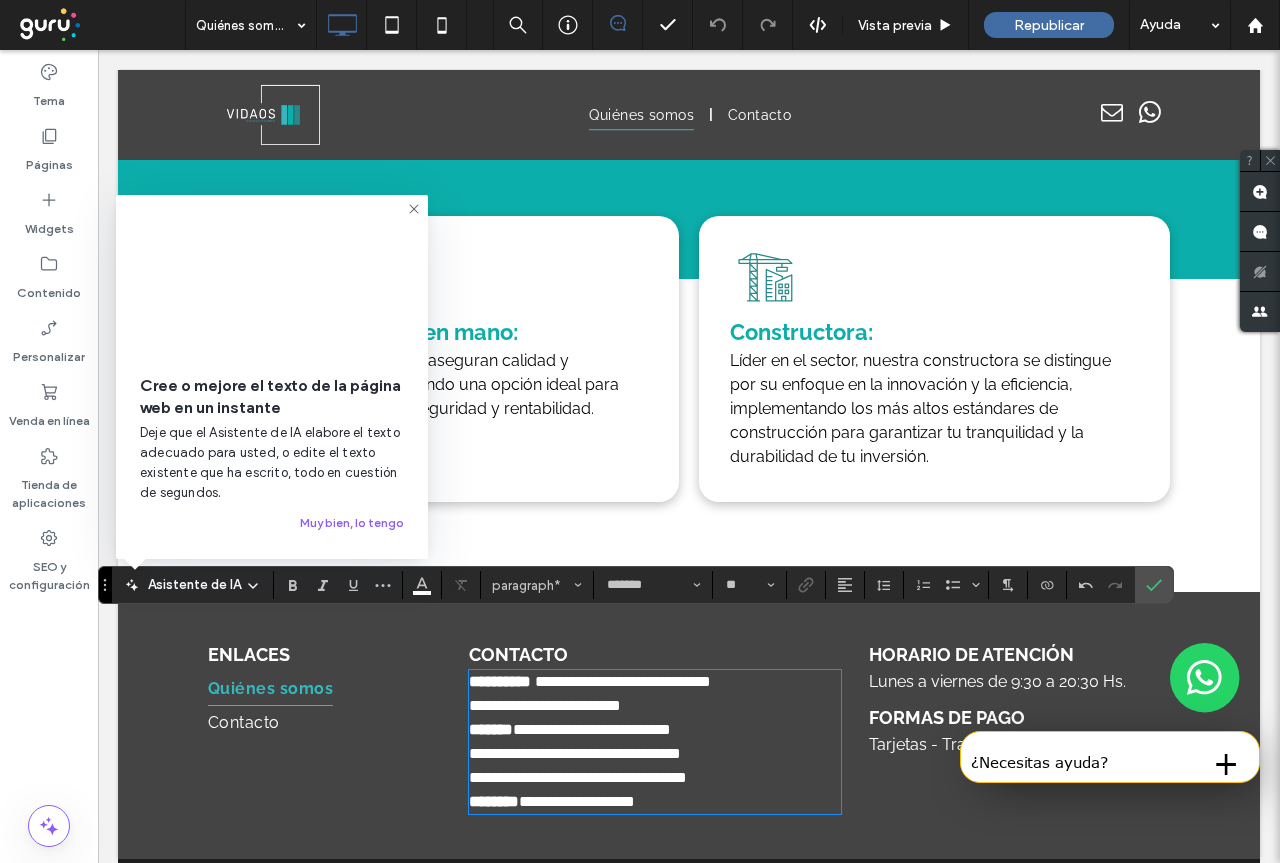 click on "**********" at bounding box center (655, 730) 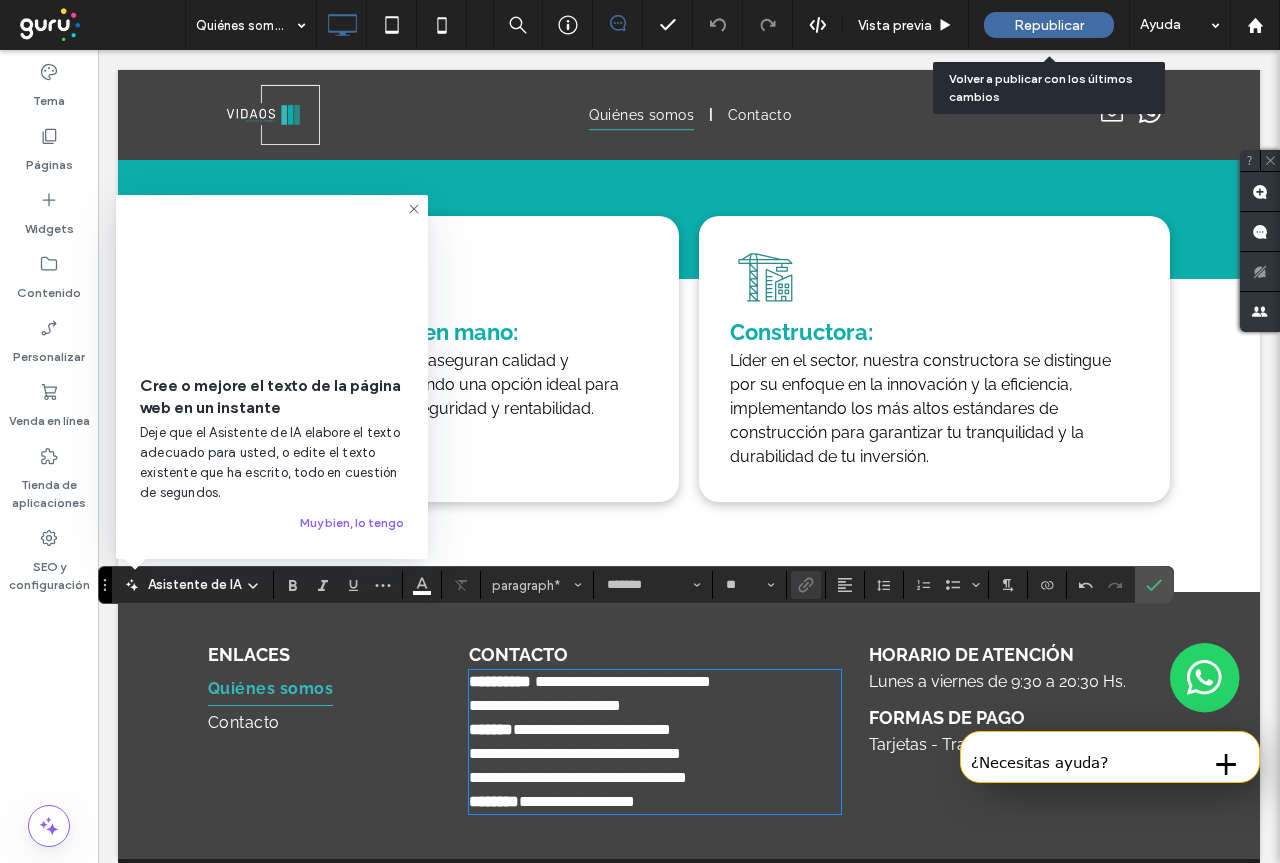 click on "Republicar" at bounding box center (1049, 25) 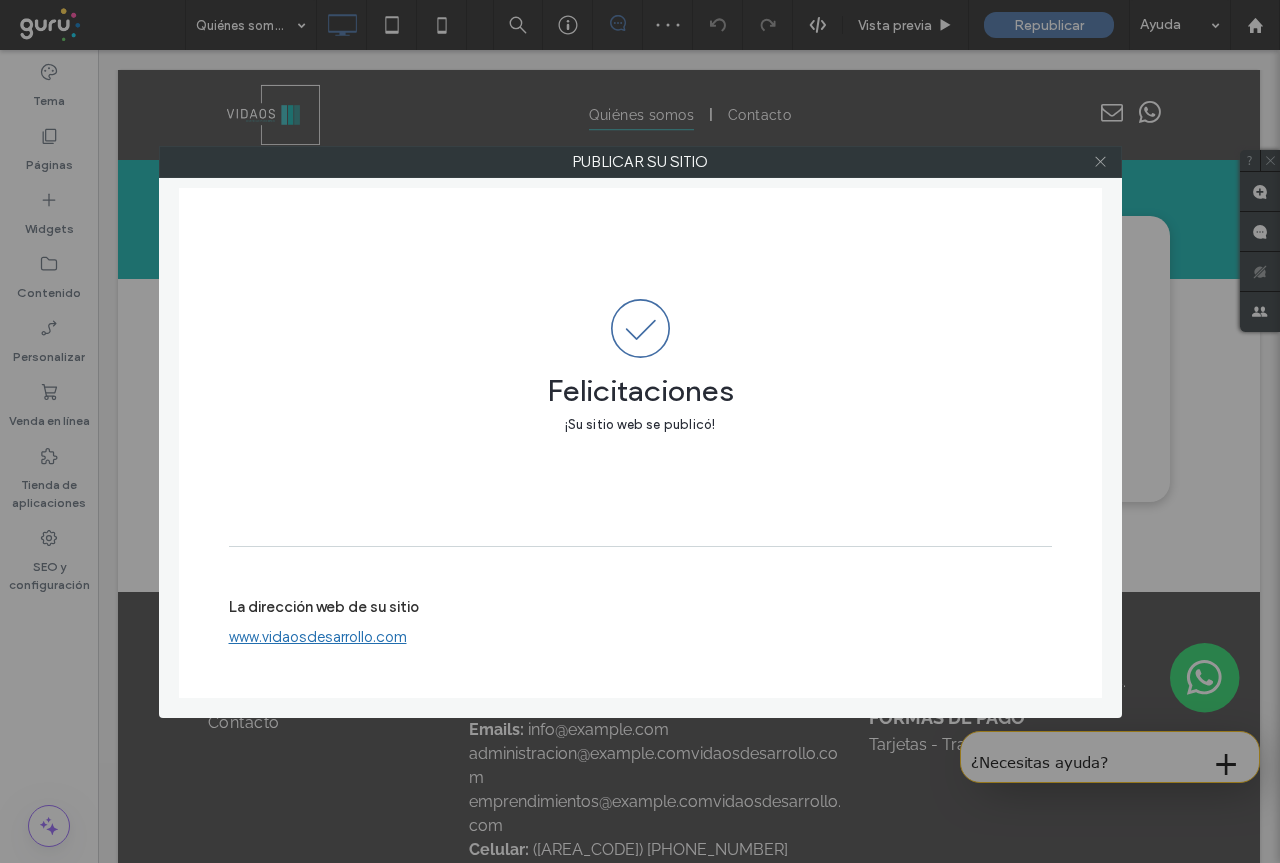 click 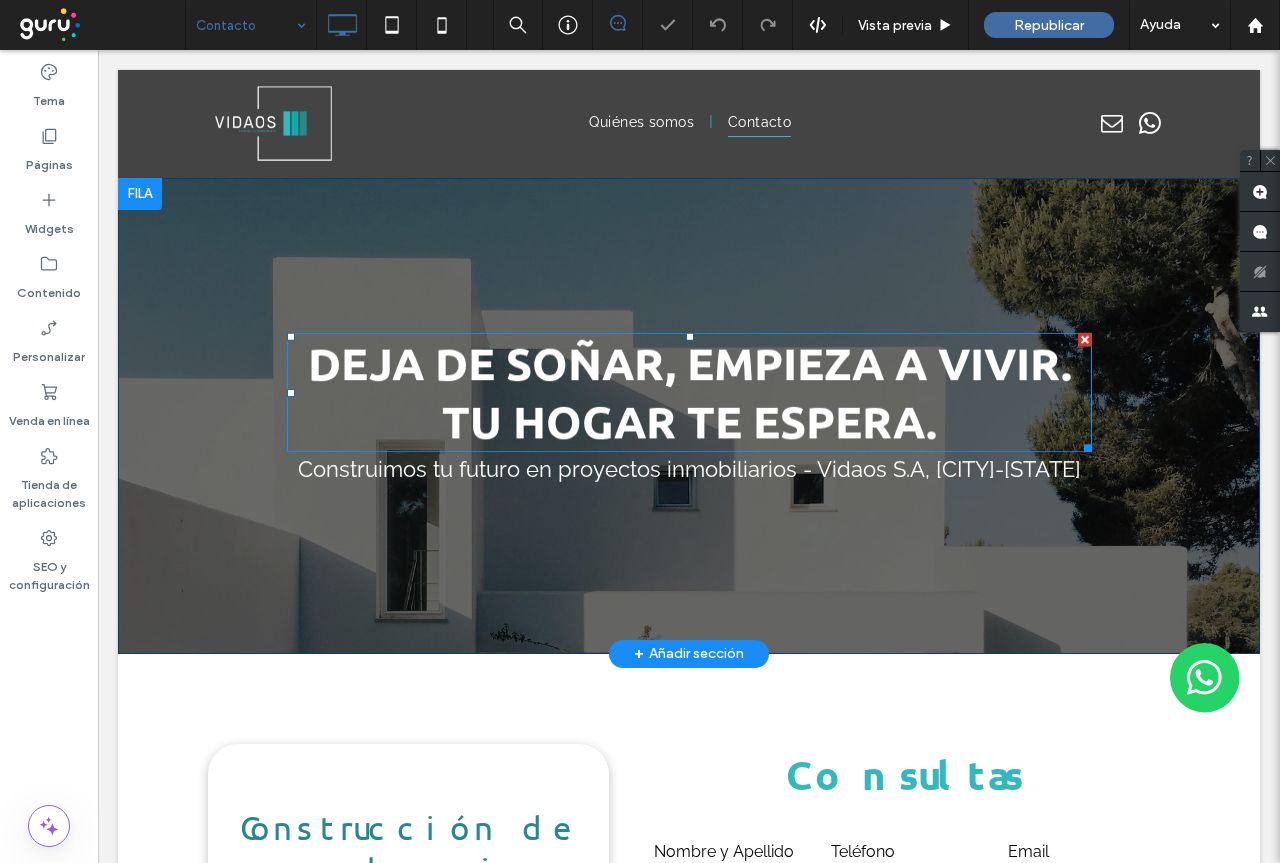 scroll, scrollTop: 0, scrollLeft: 0, axis: both 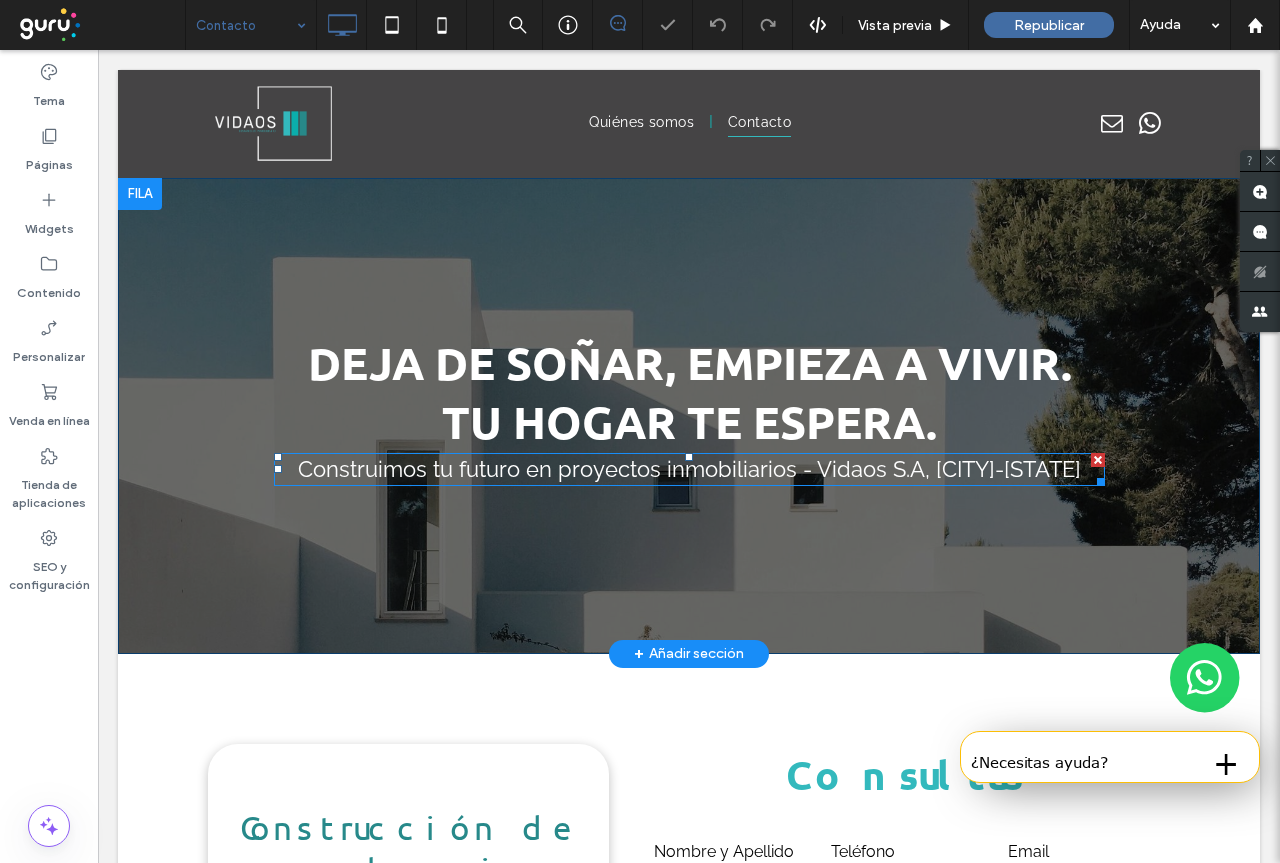 click on "Construimos tu futuro en proyectos inmobiliarios - Vidaos S.A, [CITY]-[STATE]" at bounding box center (689, 469) 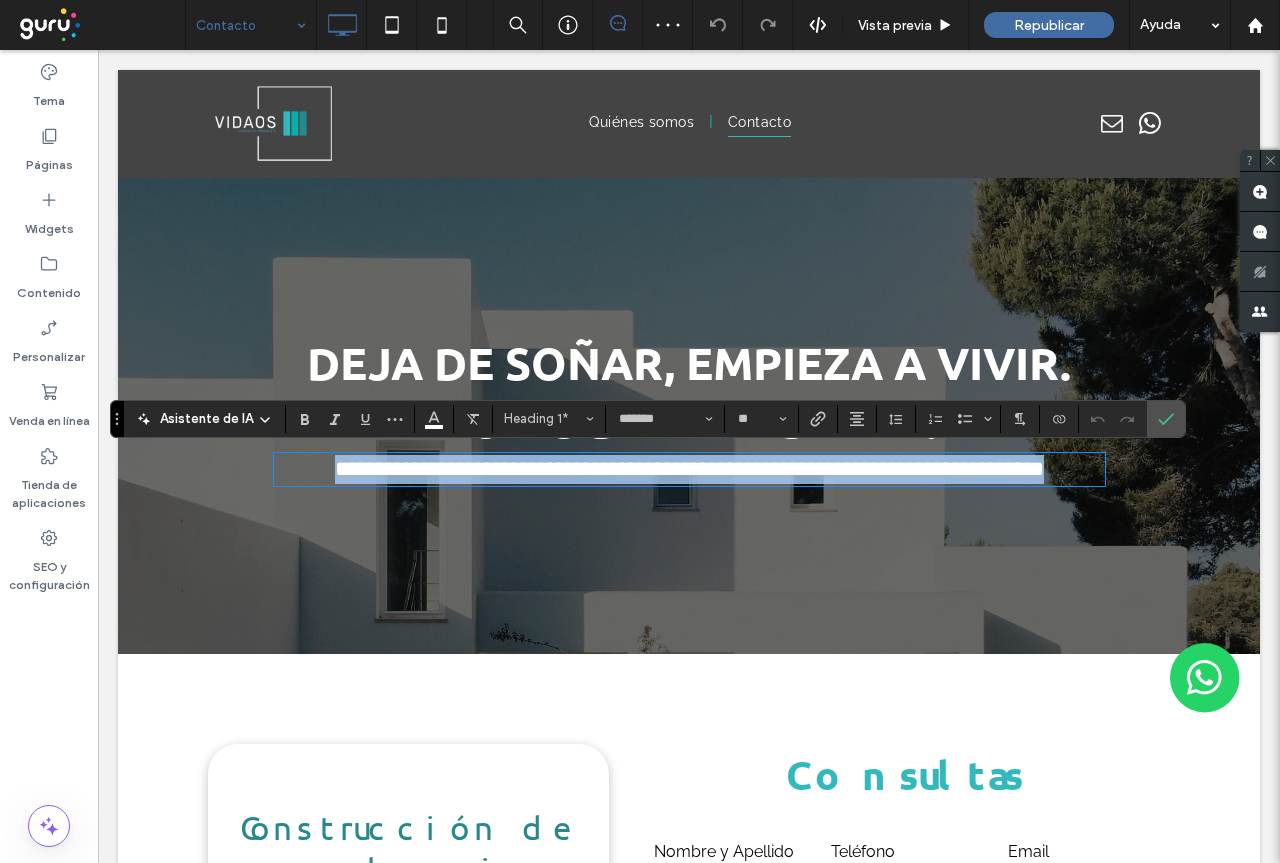 click on "**********" at bounding box center (689, 469) 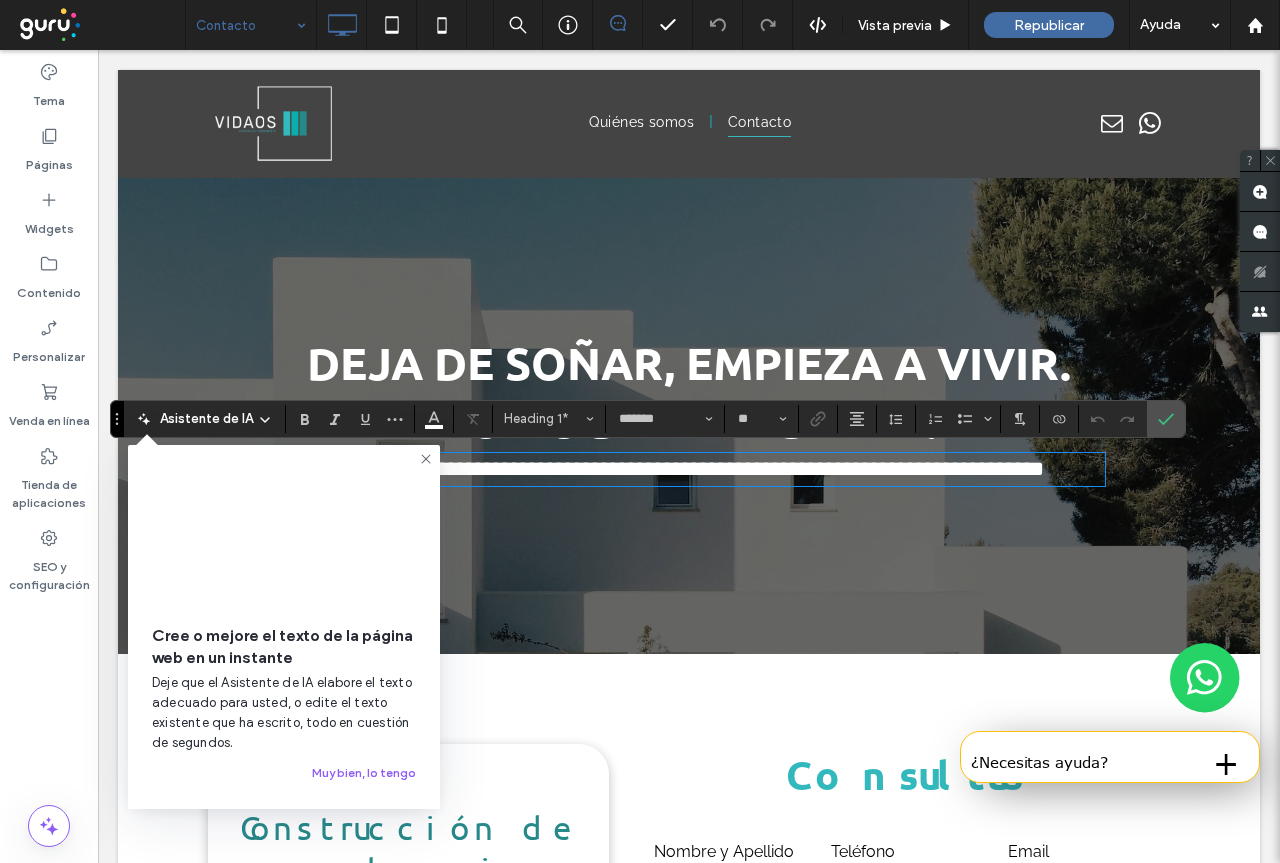 type 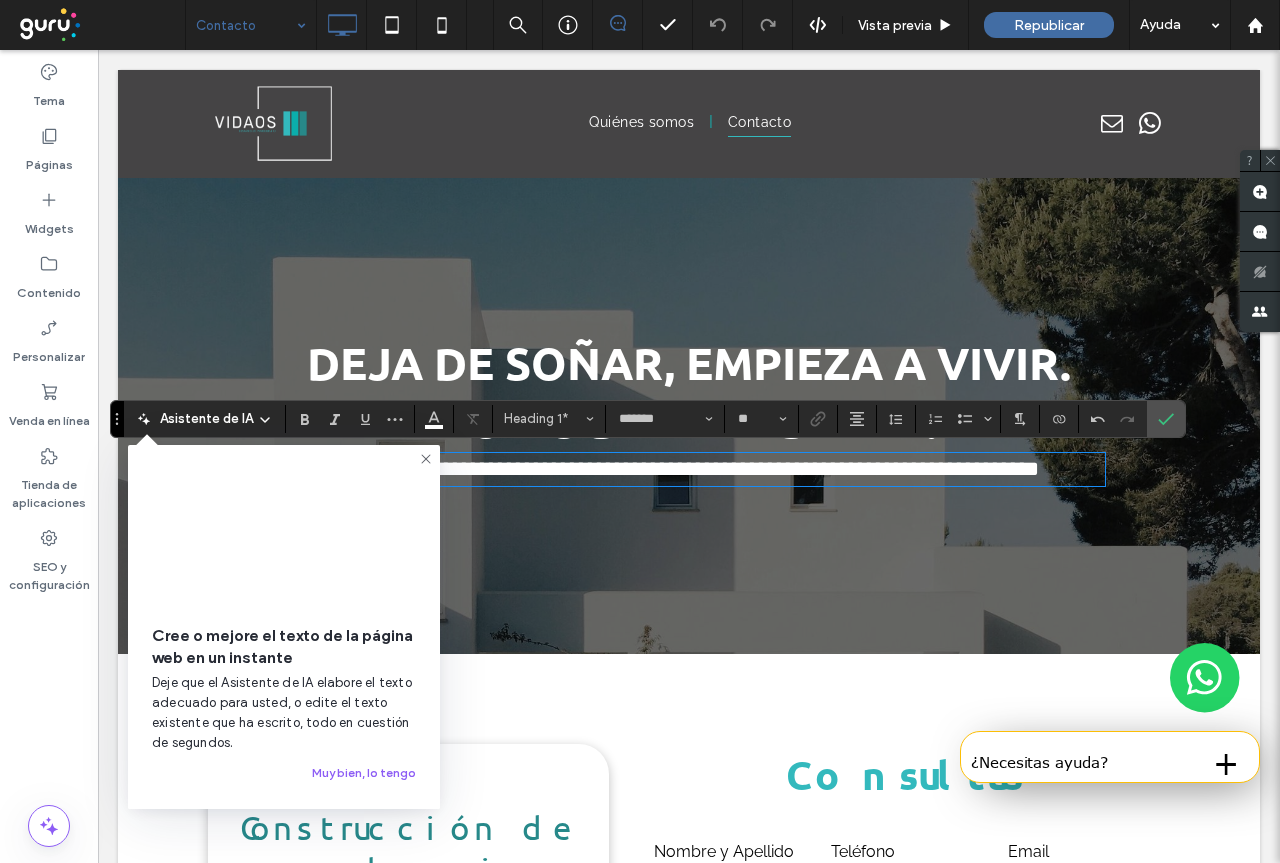 click 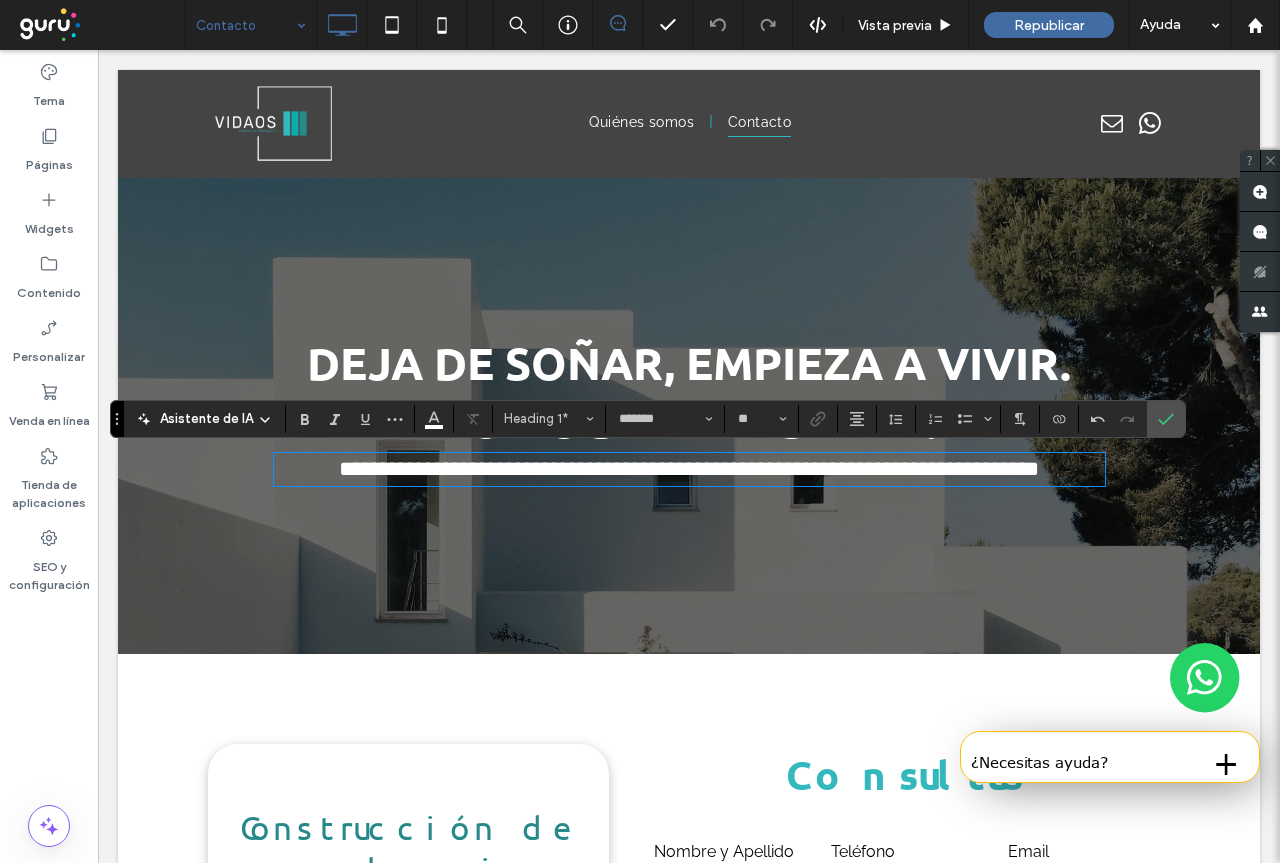 click on "**********" at bounding box center (689, 469) 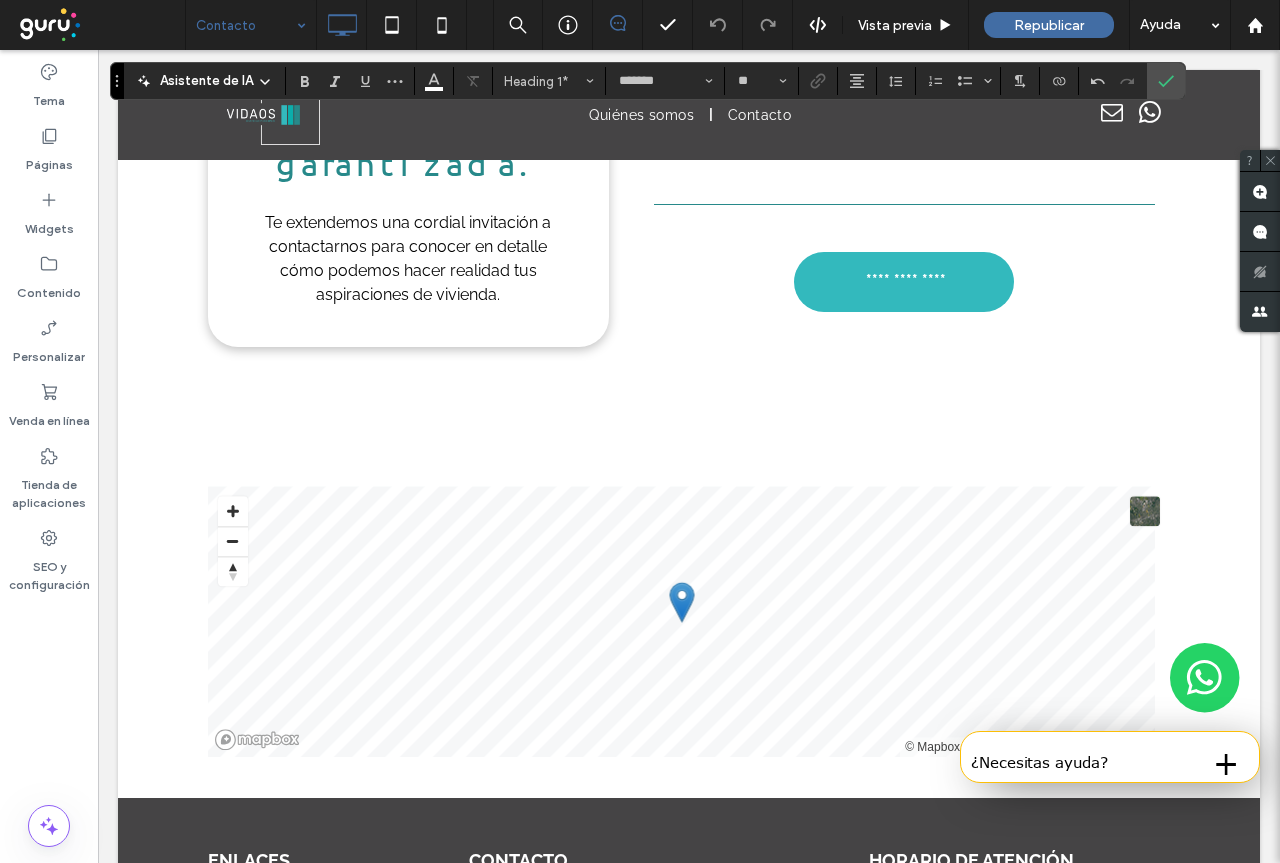 scroll, scrollTop: 1096, scrollLeft: 0, axis: vertical 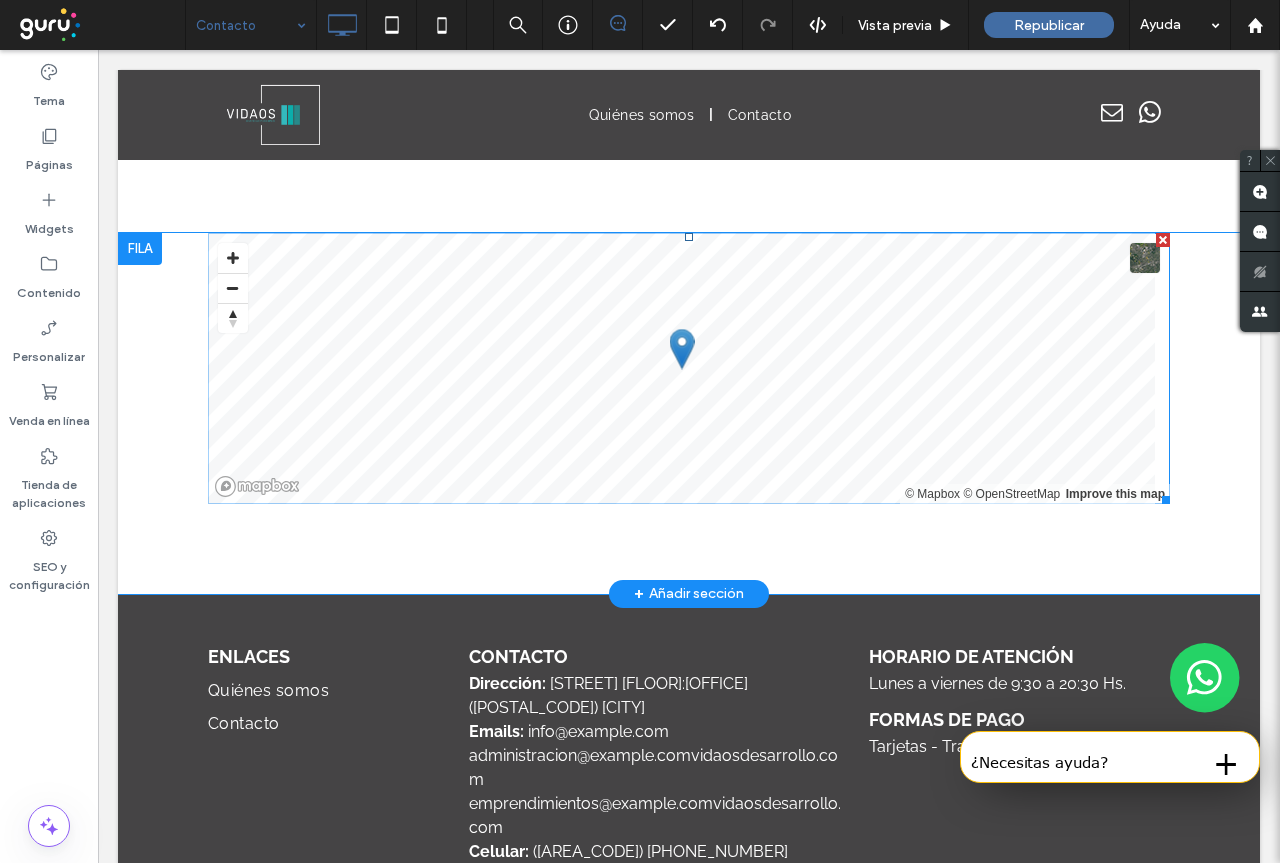 click at bounding box center (689, 368) 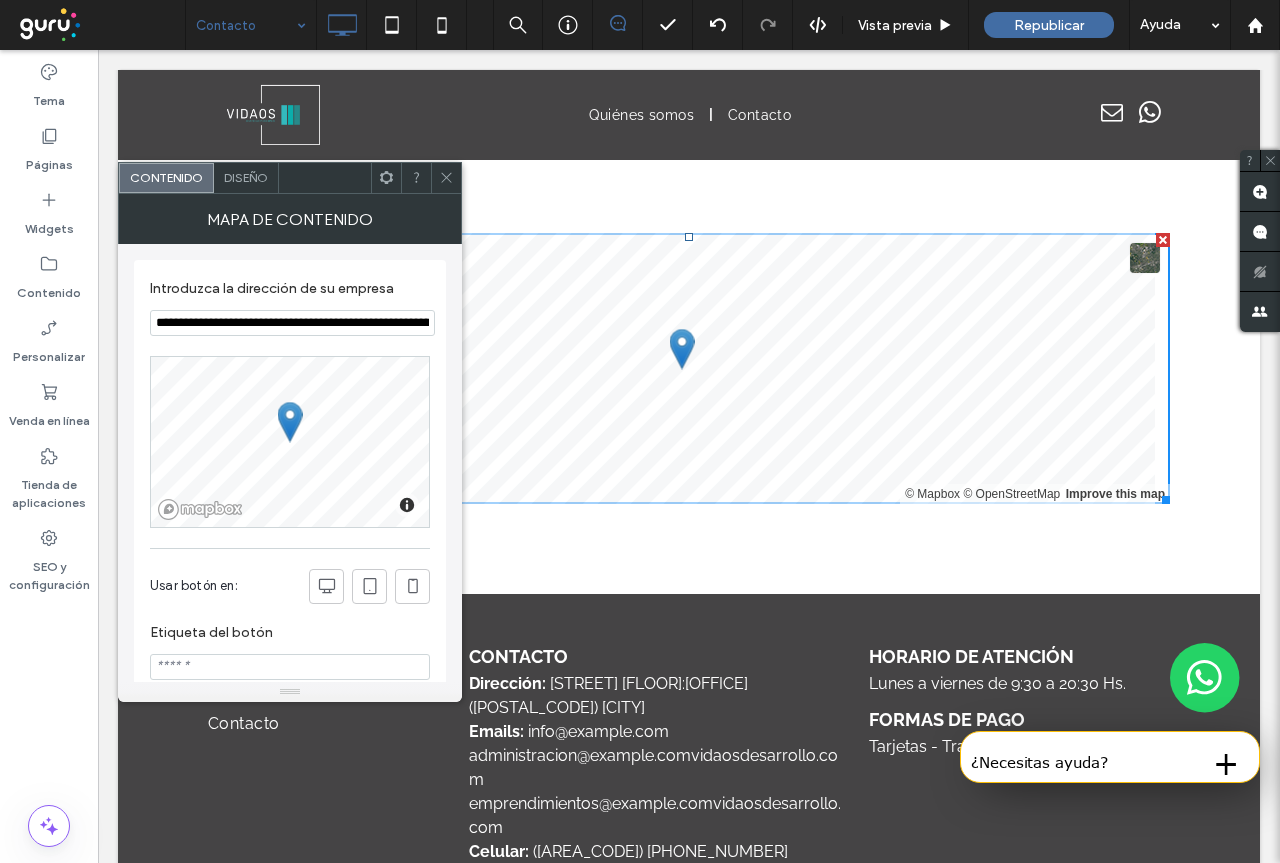 click on "**********" at bounding box center [292, 323] 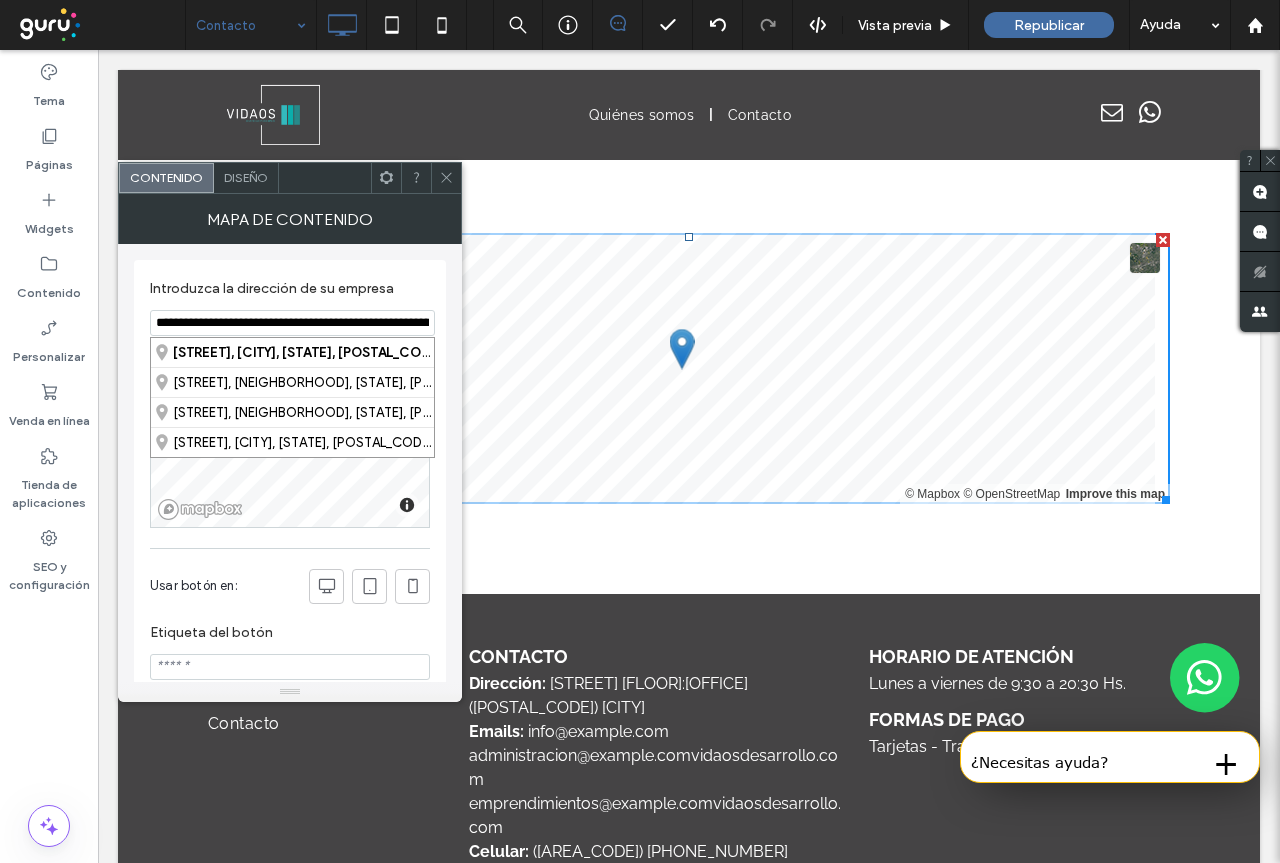 click on "**********" at bounding box center (292, 323) 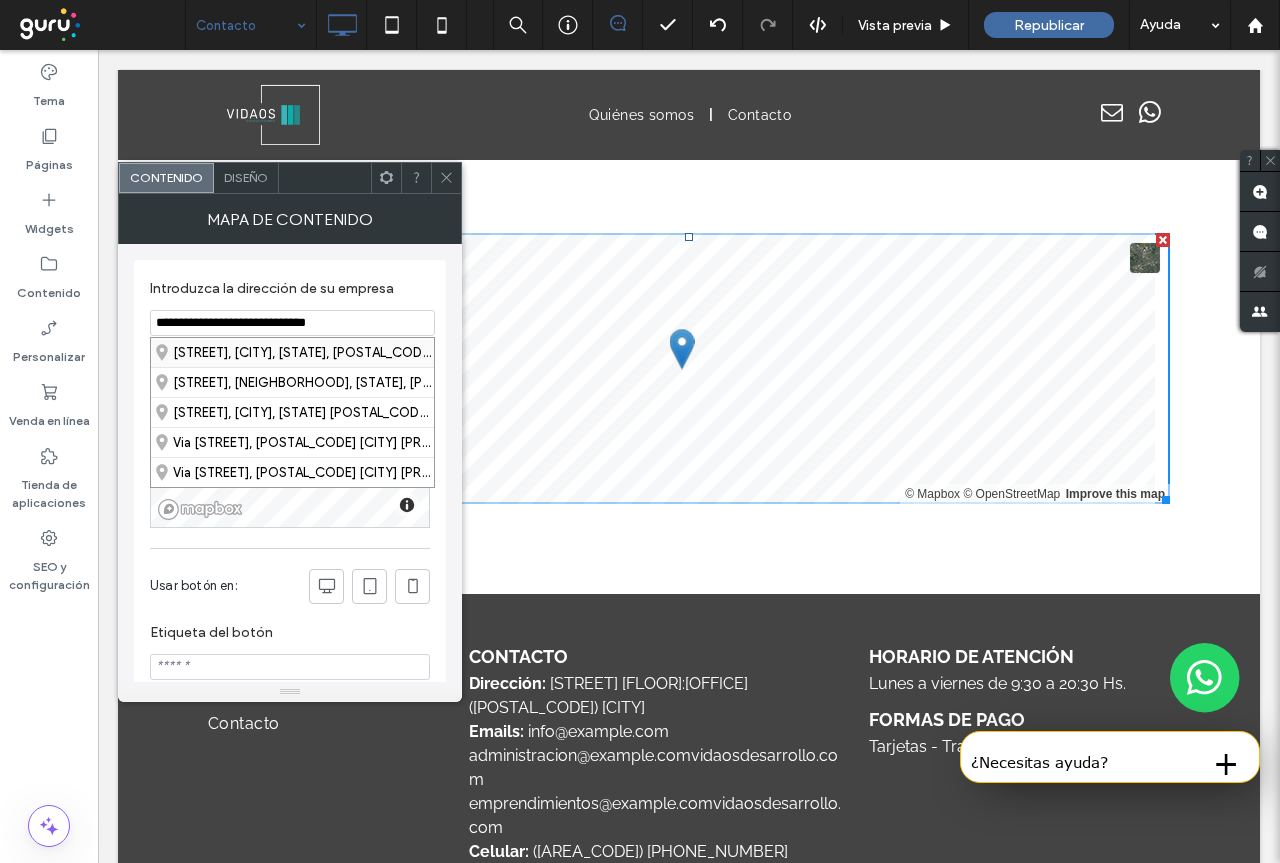 click on "[STREET], [CITY], [STATE], [POSTAL_CODE], [COUNTRY]" at bounding box center [292, 352] 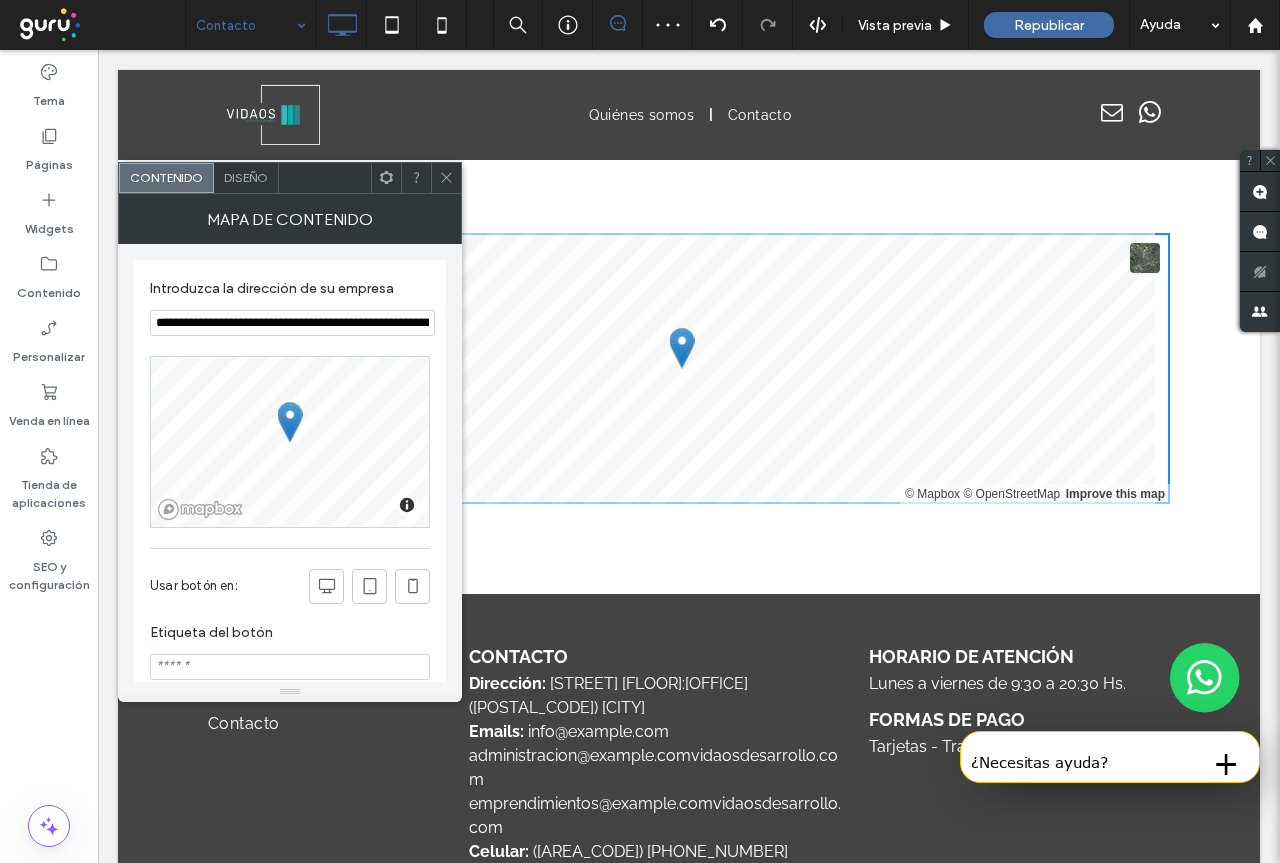 click 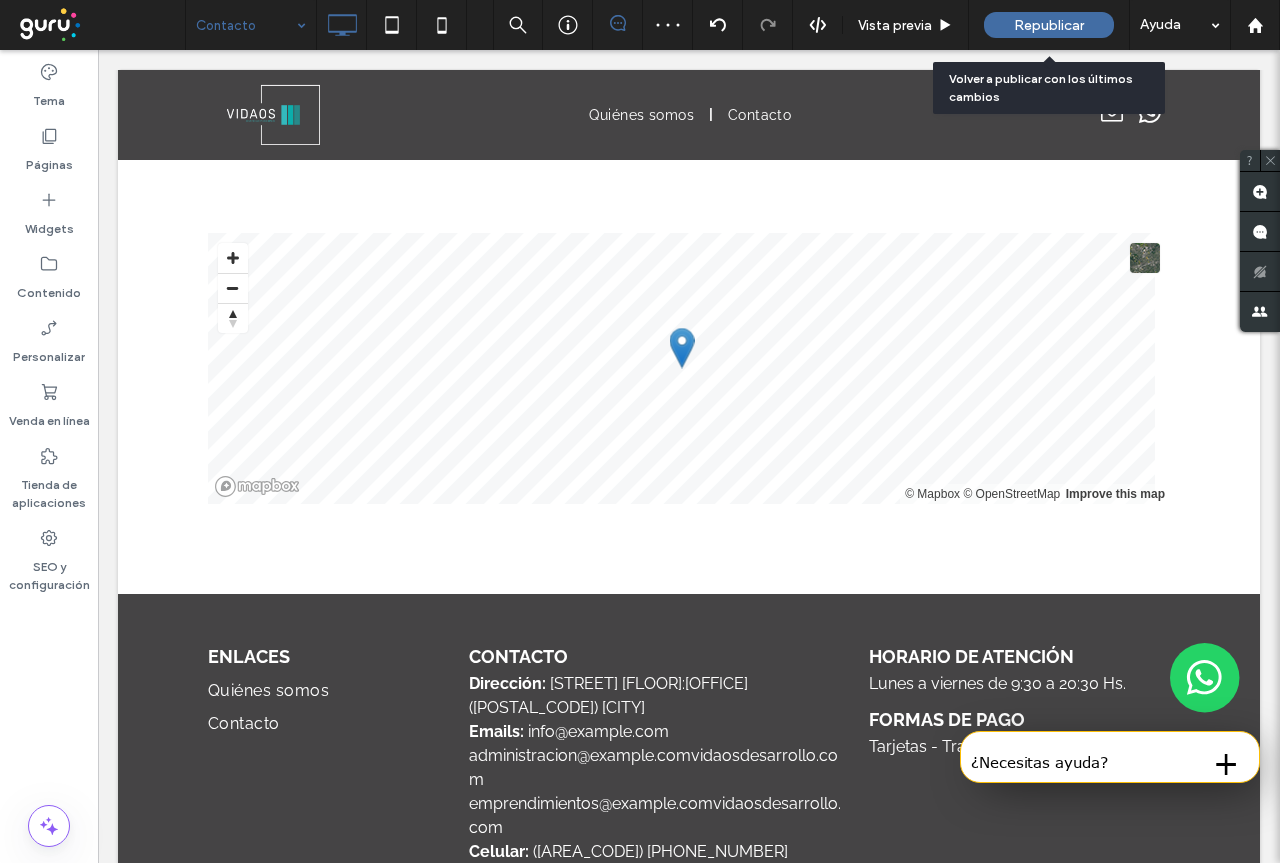 click on "Republicar" at bounding box center (1049, 25) 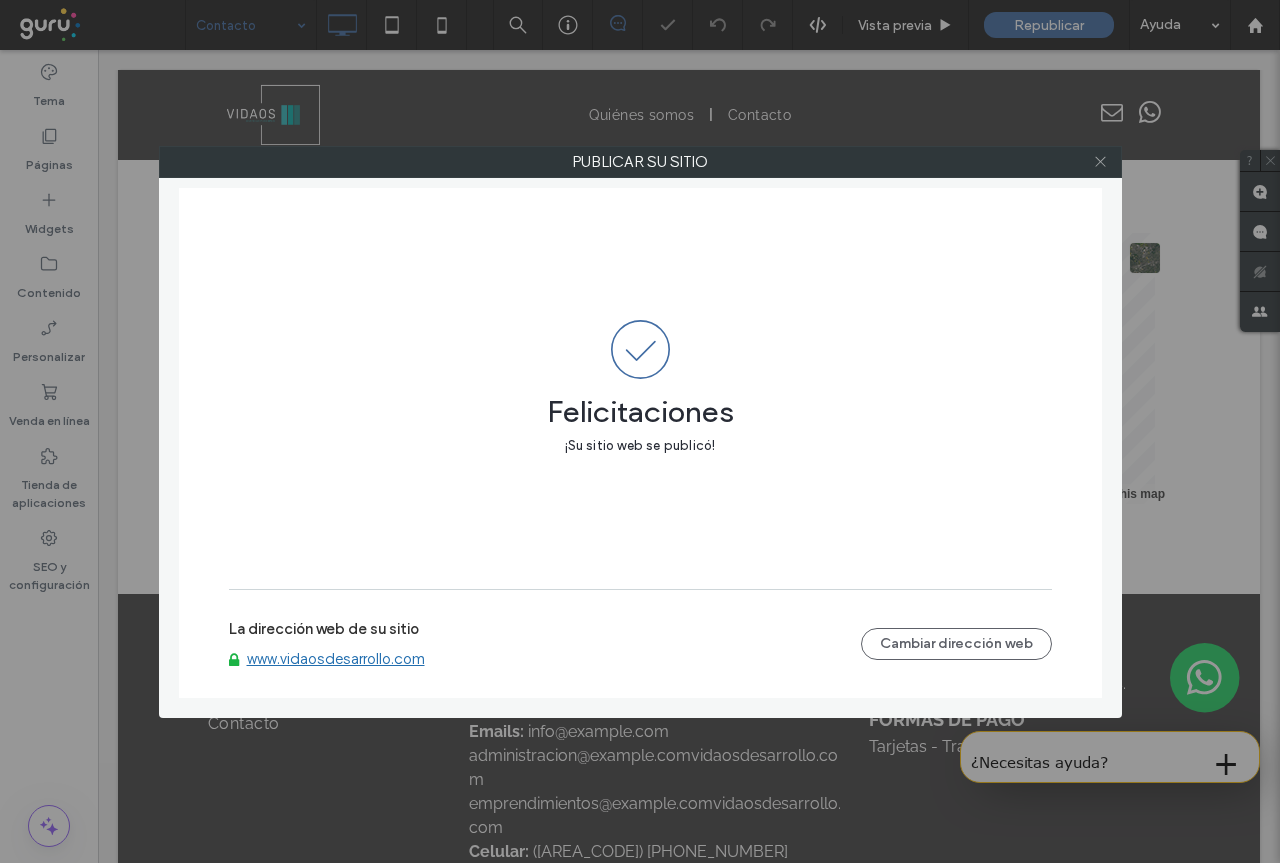 click 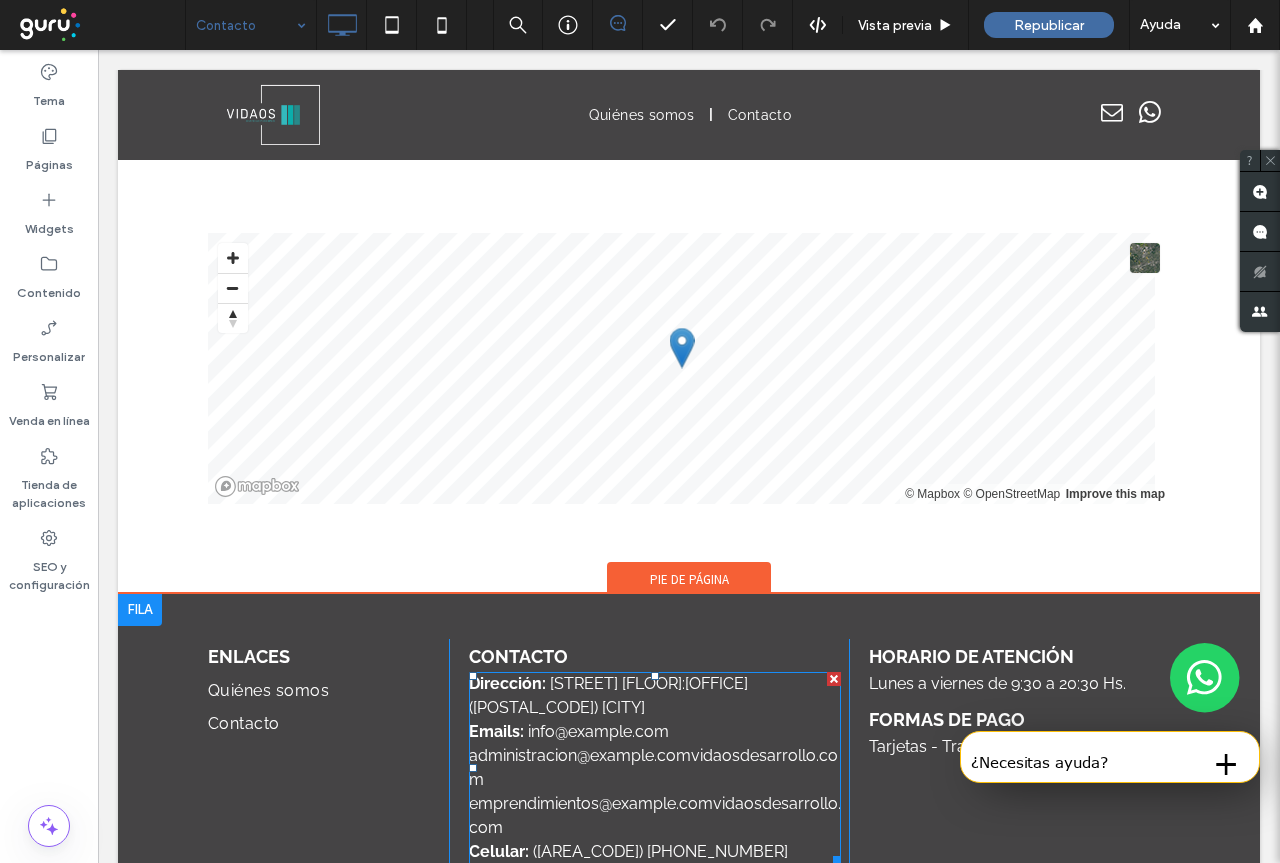 click on "([POSTAL_CODE]) [CITY]" at bounding box center [557, 707] 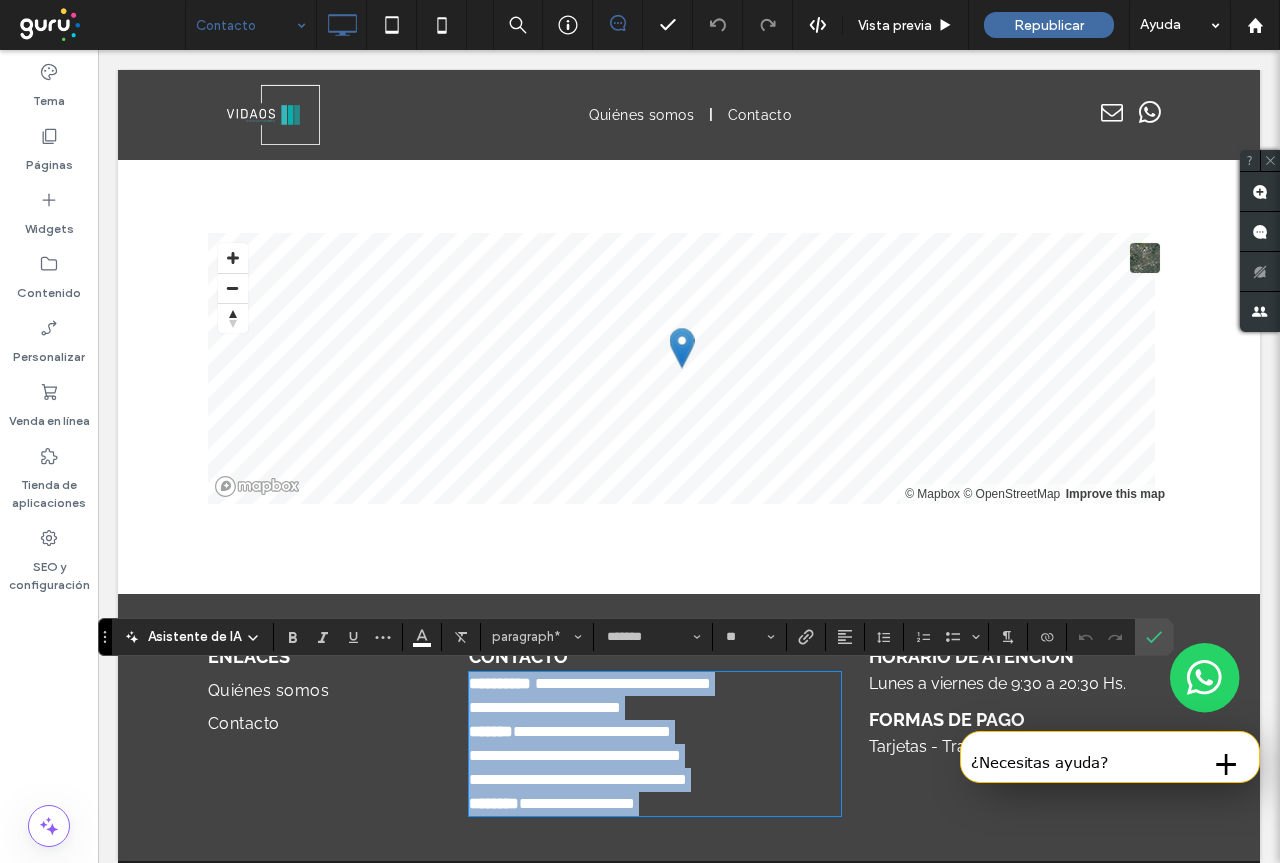 click on "**********" at bounding box center [545, 707] 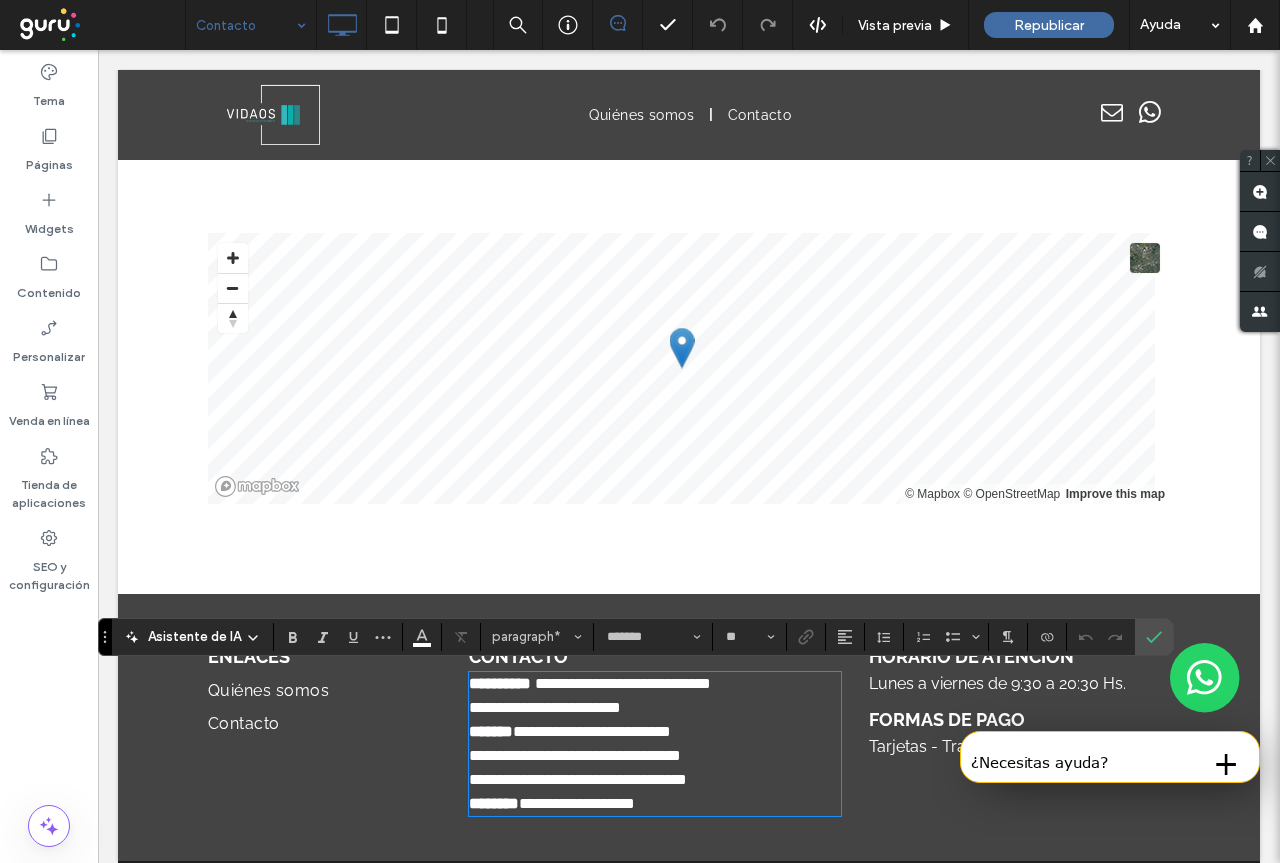 type 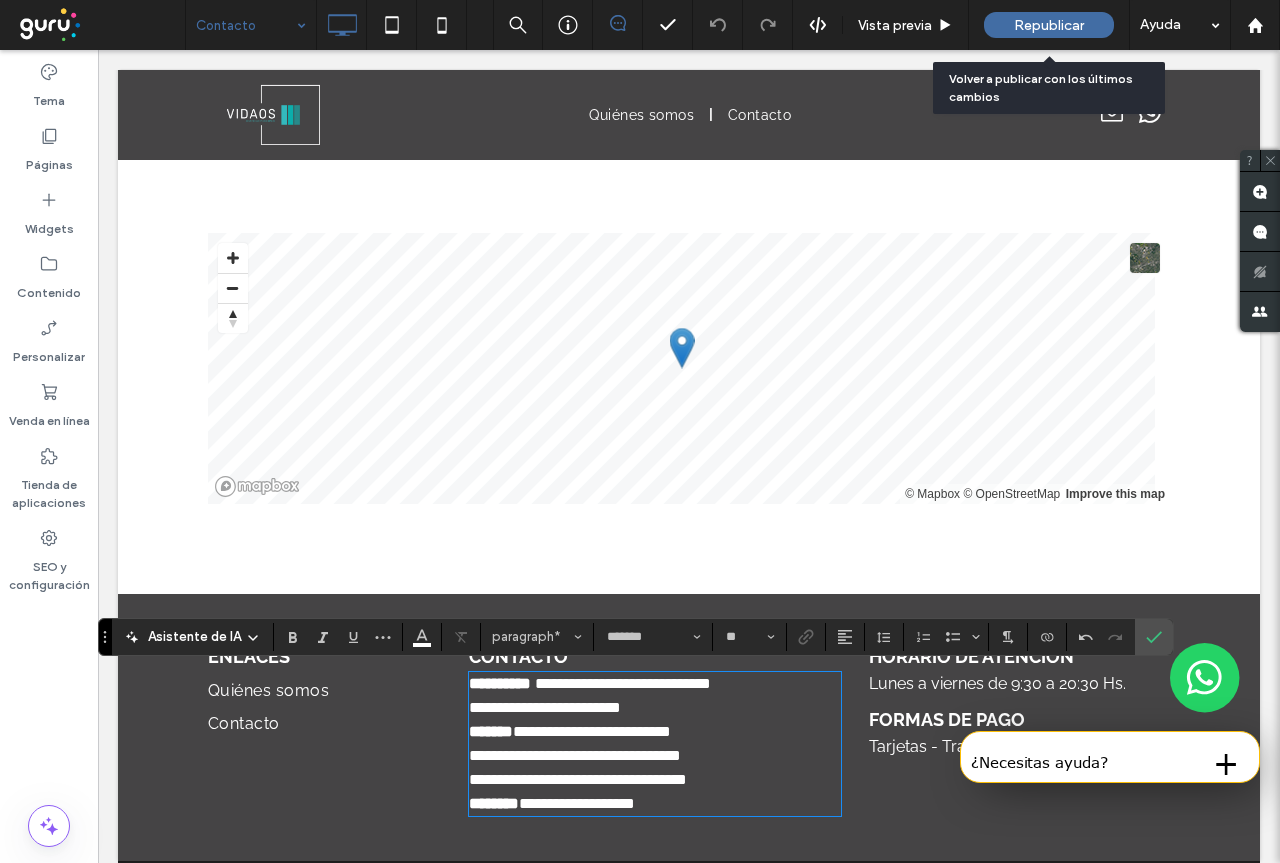 click on "Republicar" at bounding box center [1049, 25] 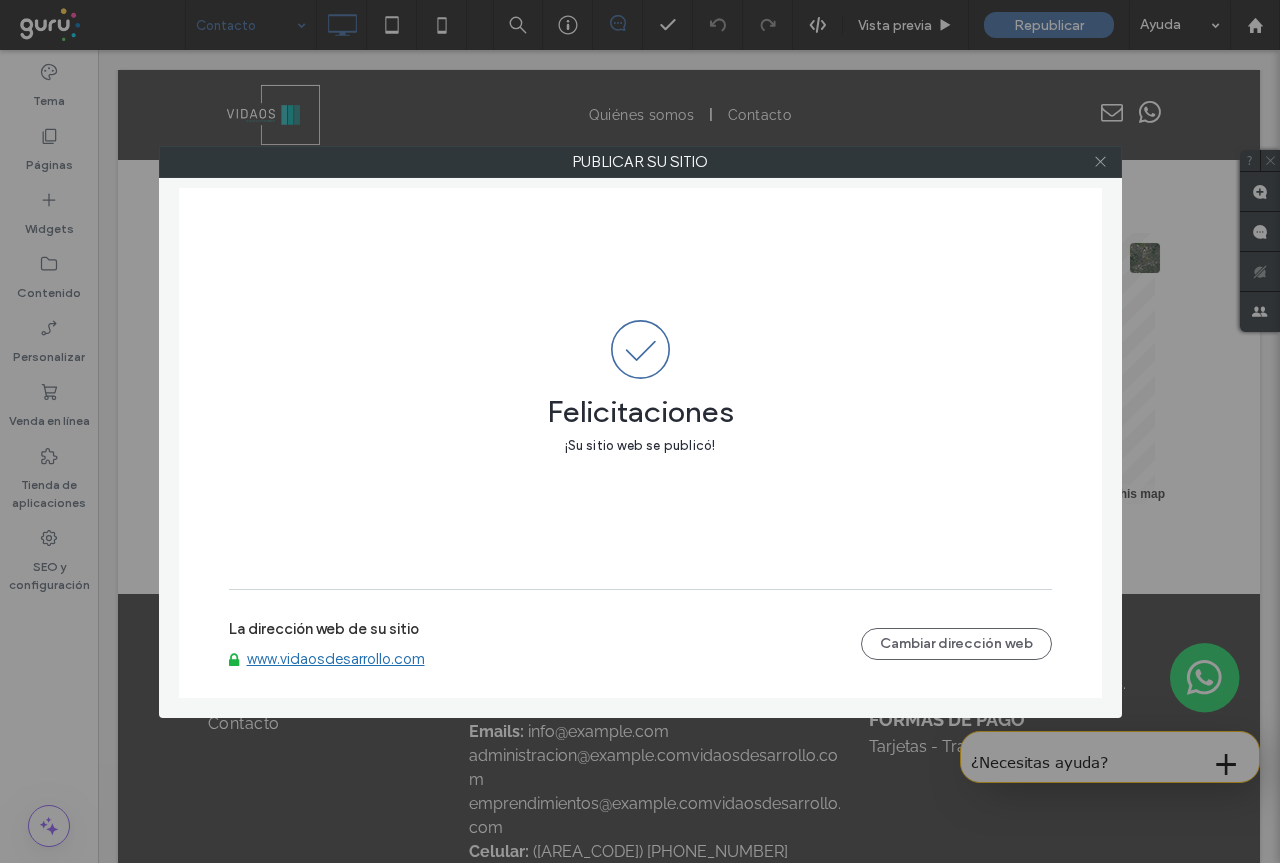 click 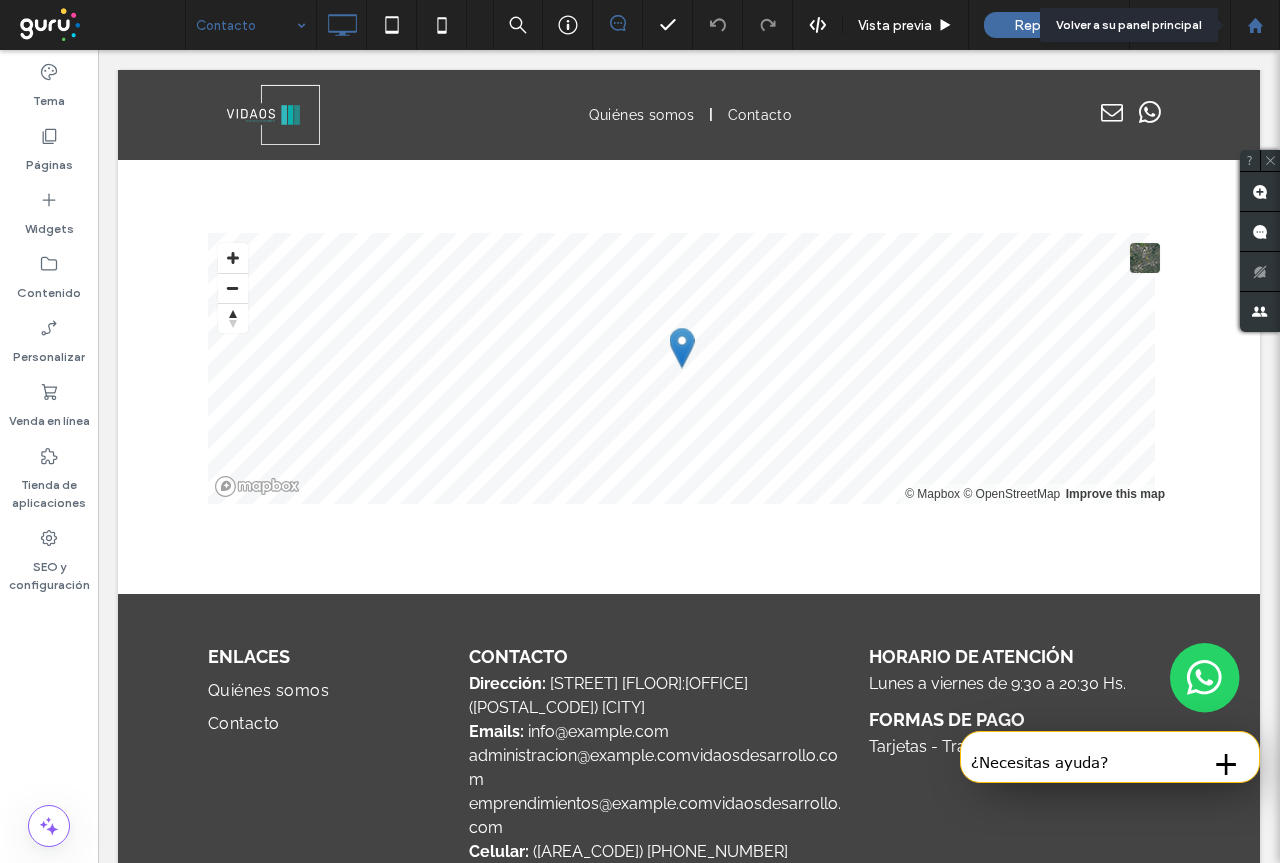 click at bounding box center (1255, 25) 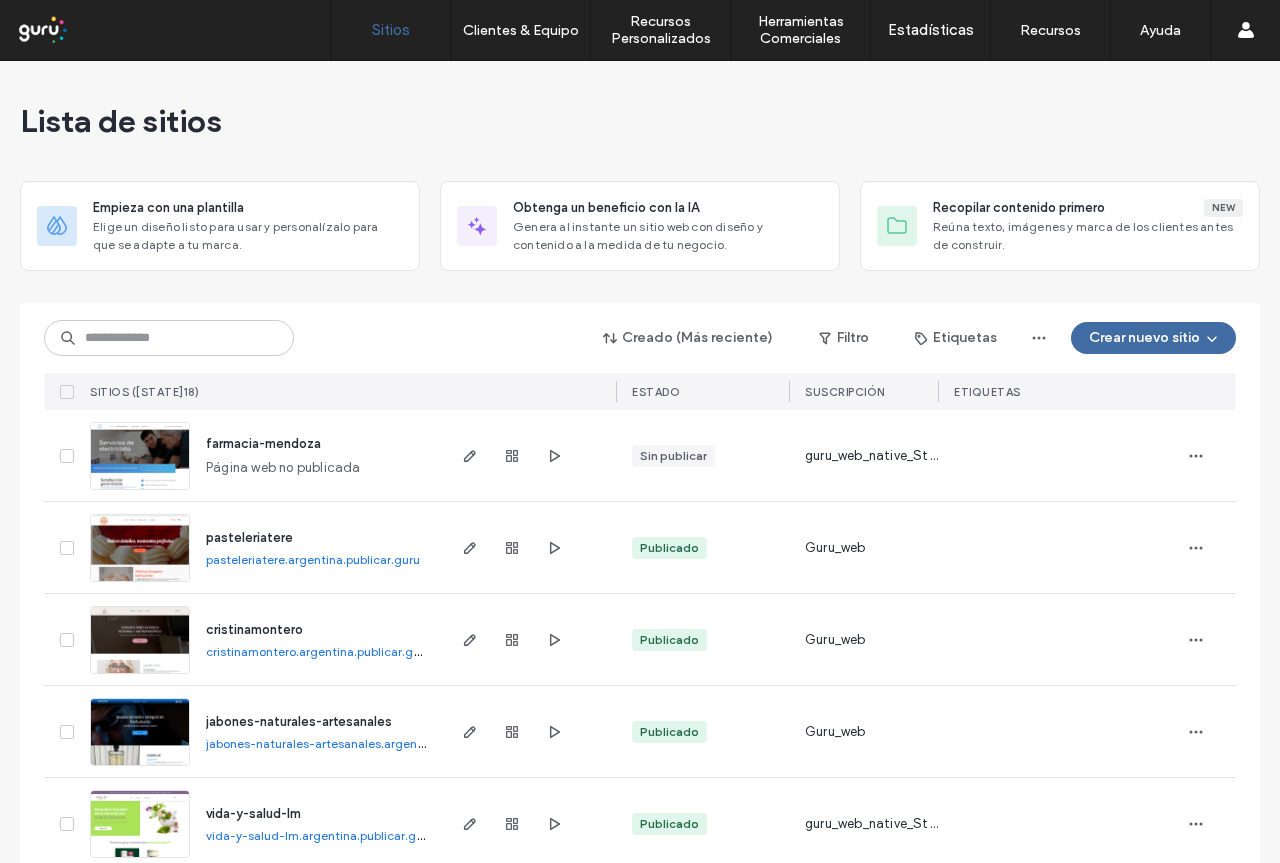 scroll, scrollTop: 0, scrollLeft: 0, axis: both 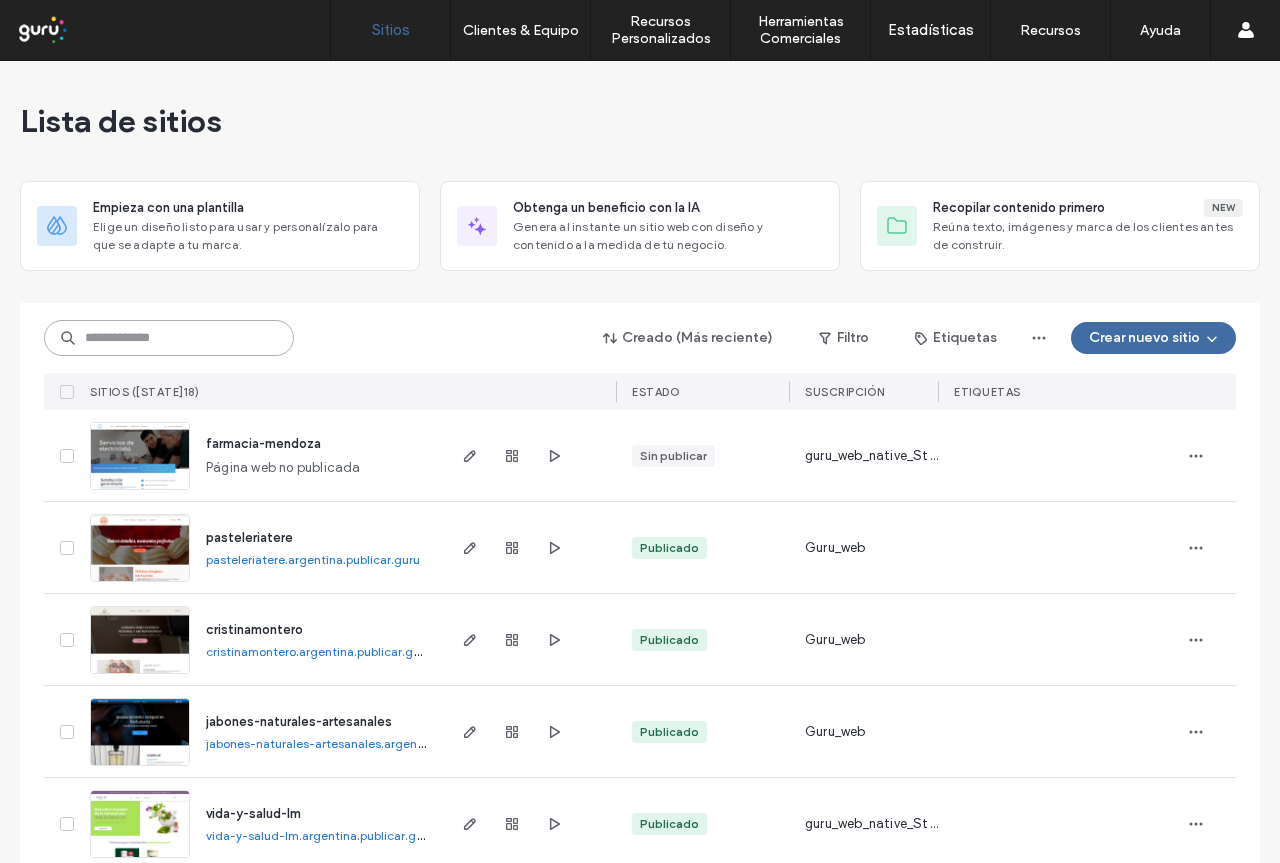 click at bounding box center (169, 338) 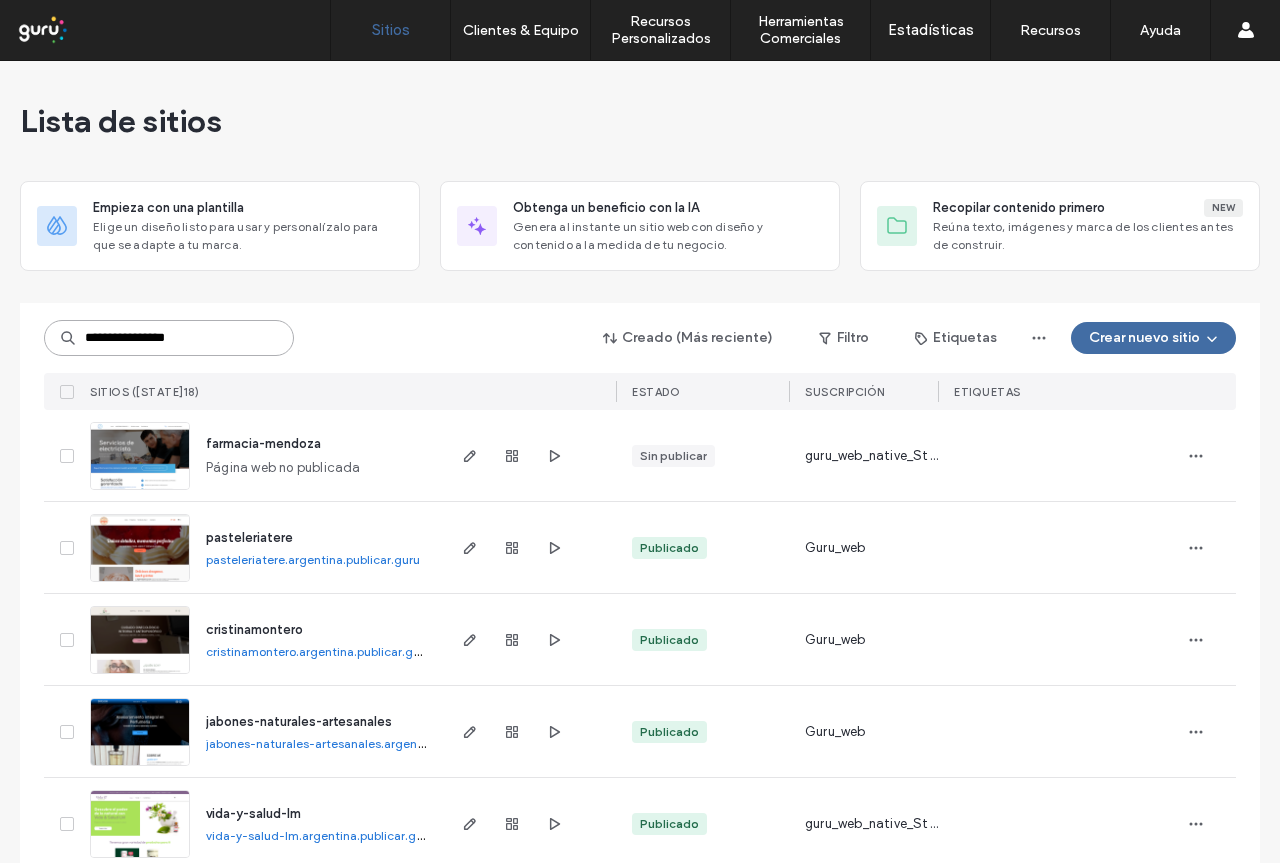 type on "**********" 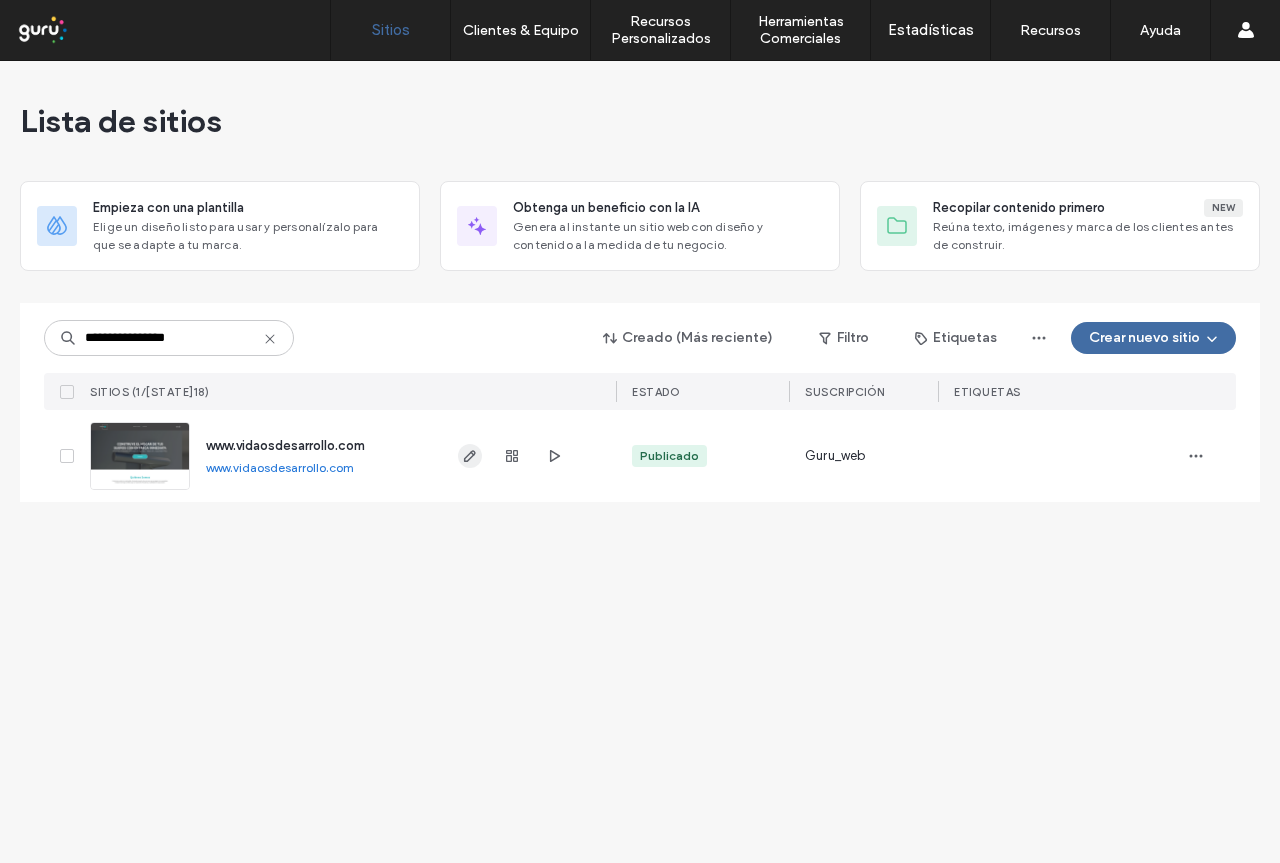 click 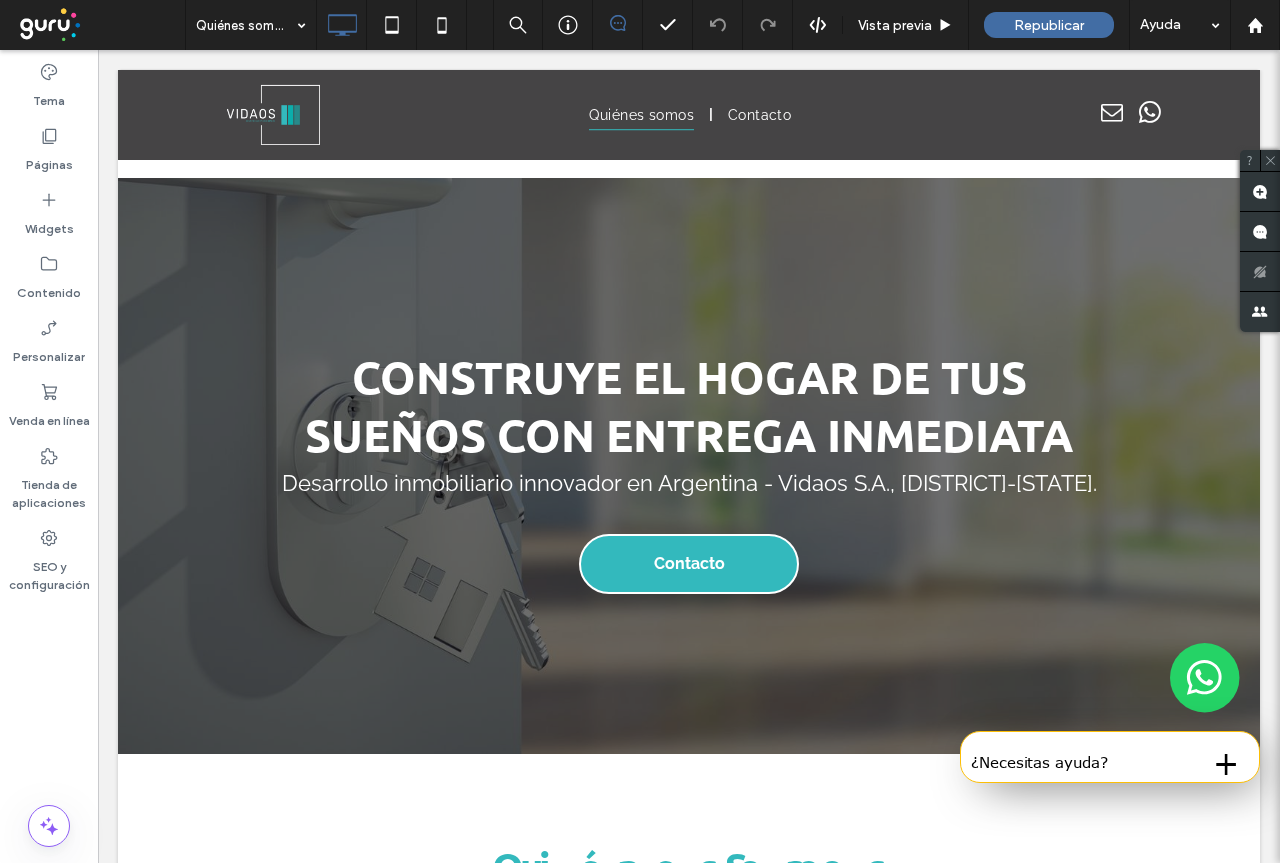 scroll, scrollTop: 1848, scrollLeft: 0, axis: vertical 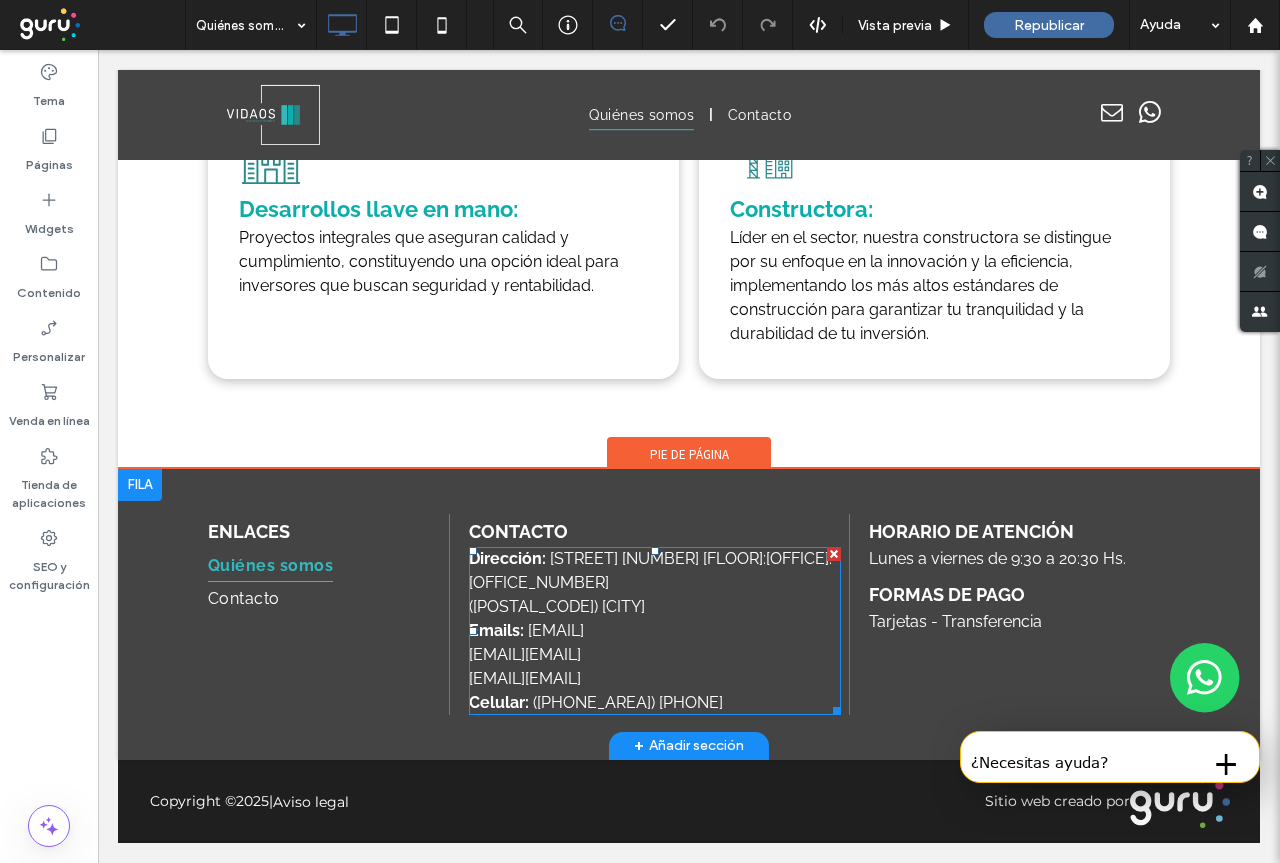 click on "([AREA_CODE]) [PHONE_NUMBER]" at bounding box center [628, 702] 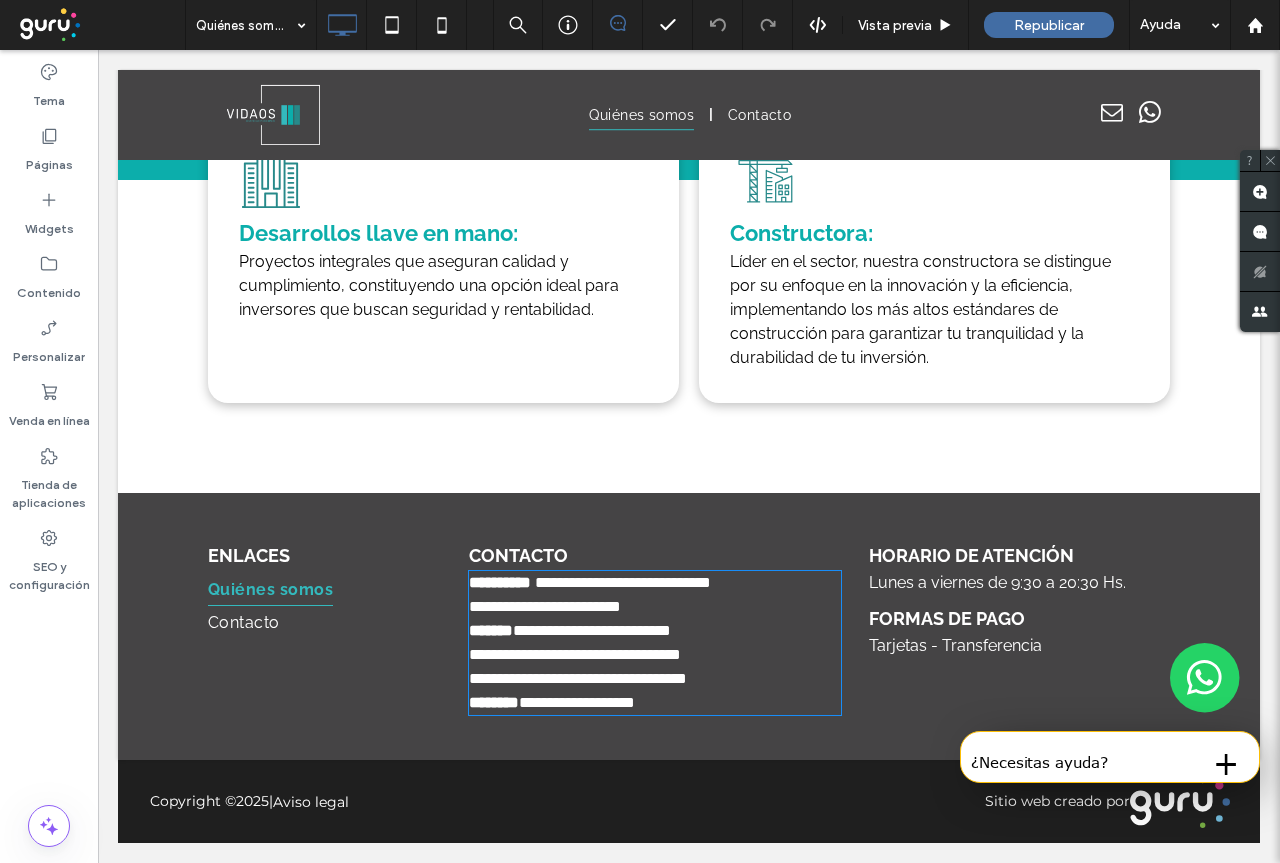 type on "*******" 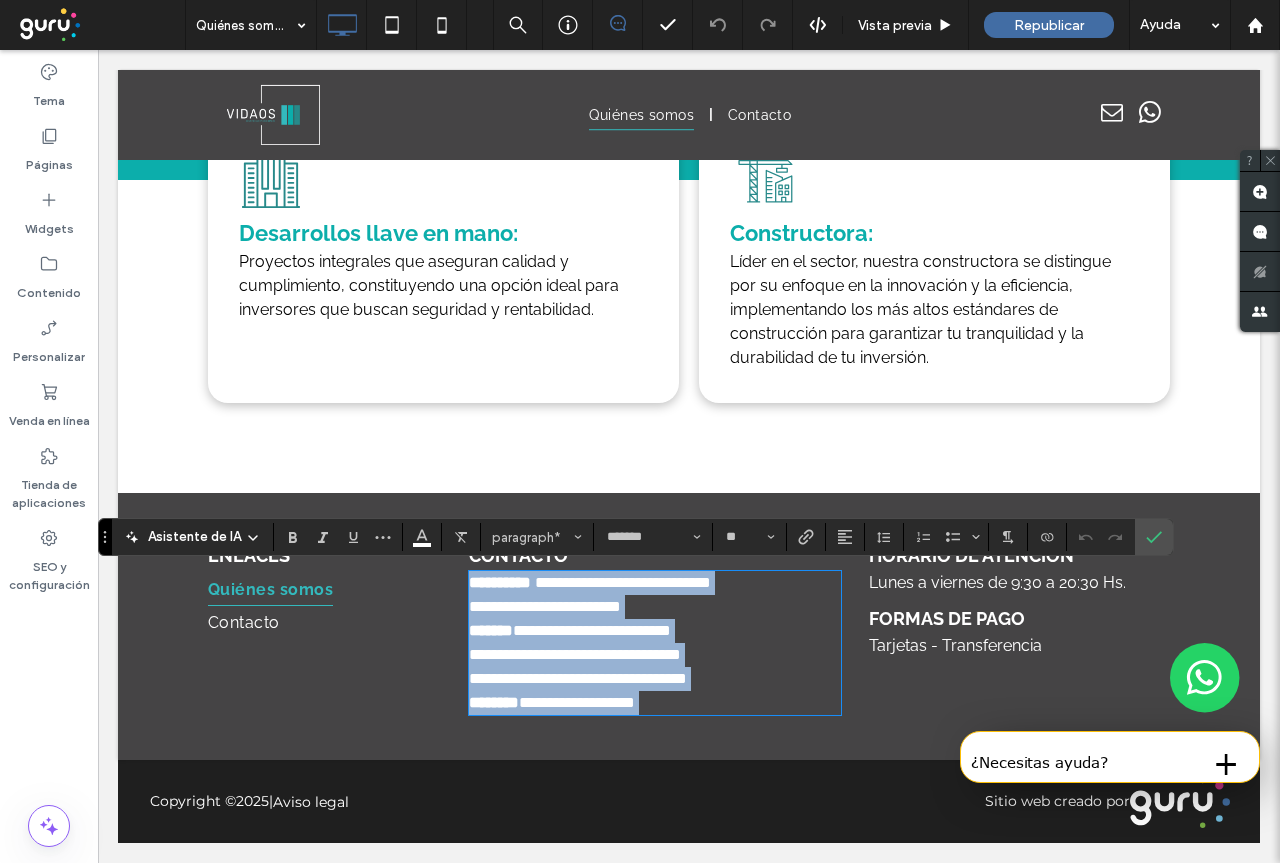 click on "**********" at bounding box center [583, 702] 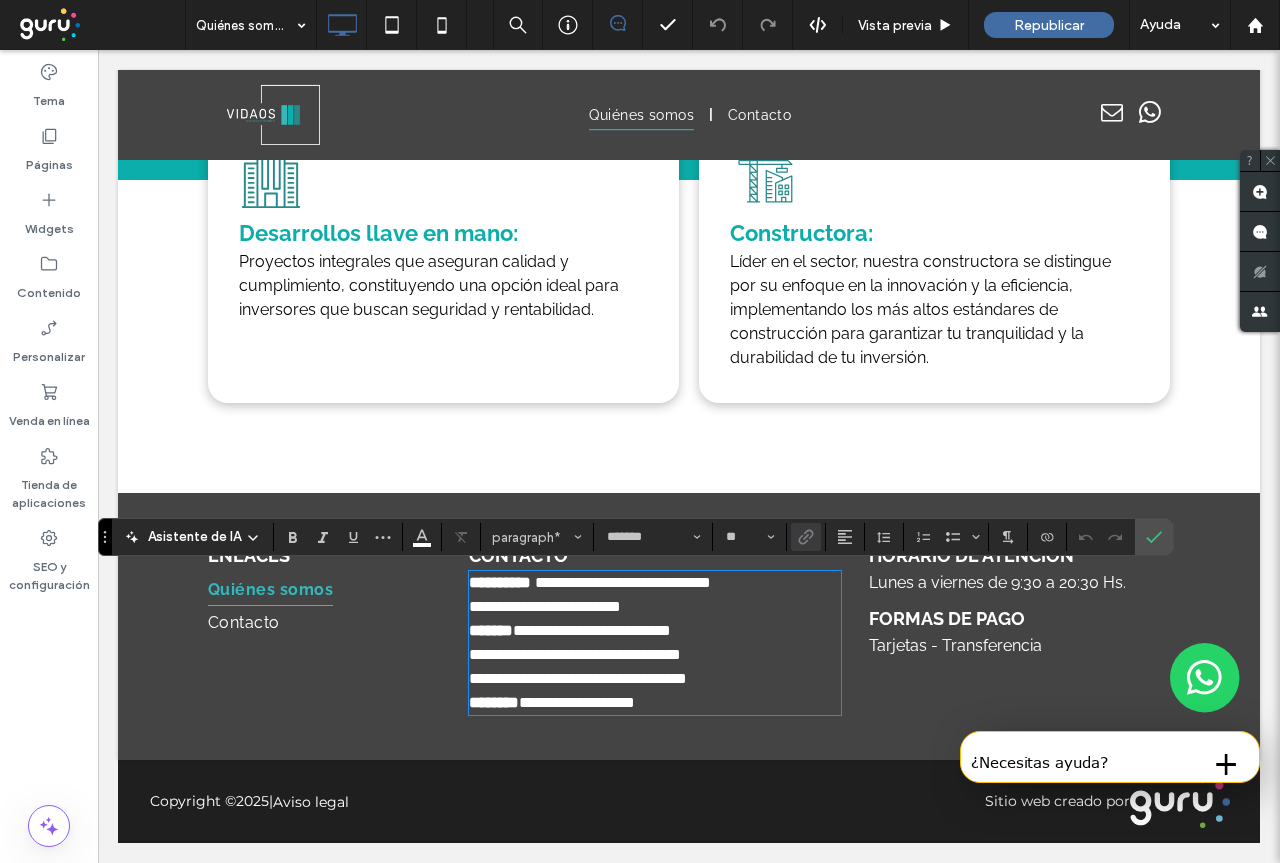 type 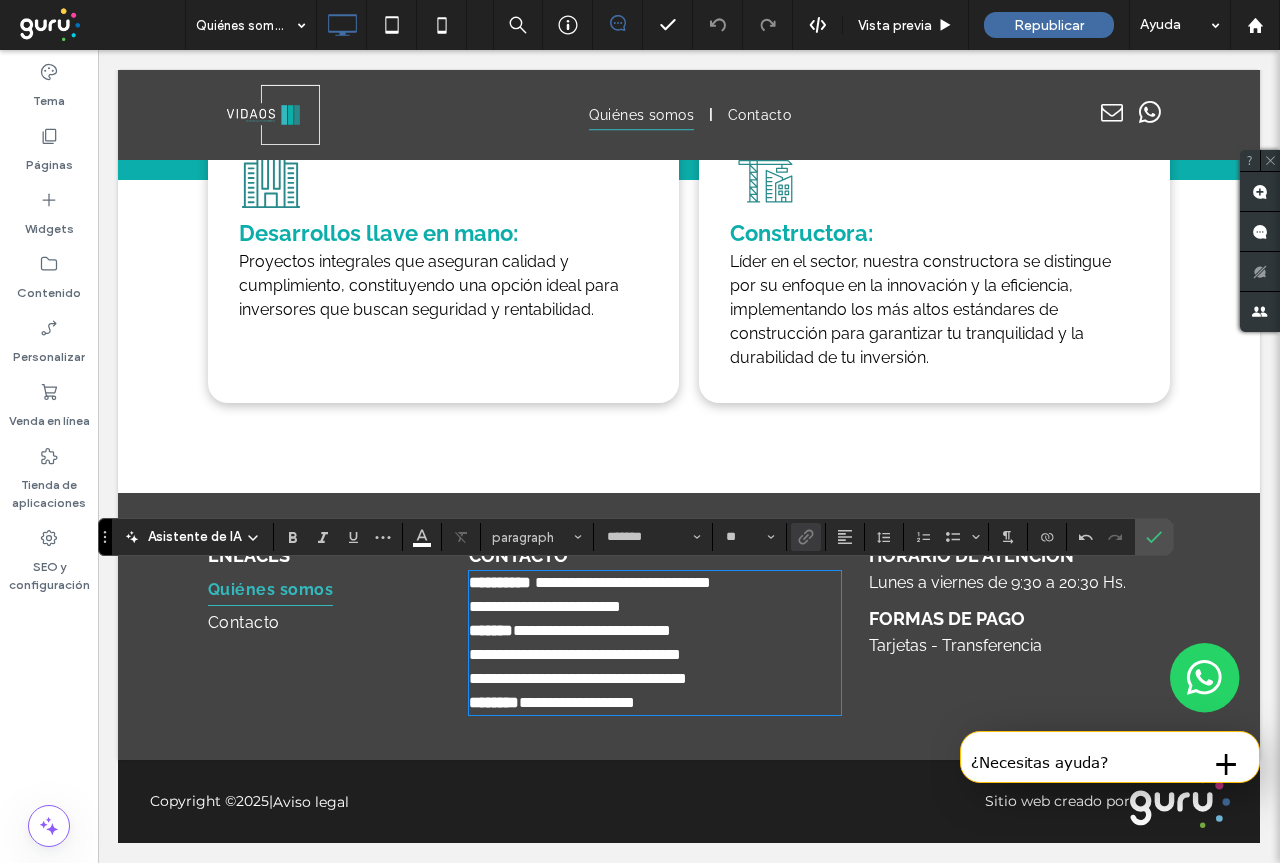 click at bounding box center [1205, 678] 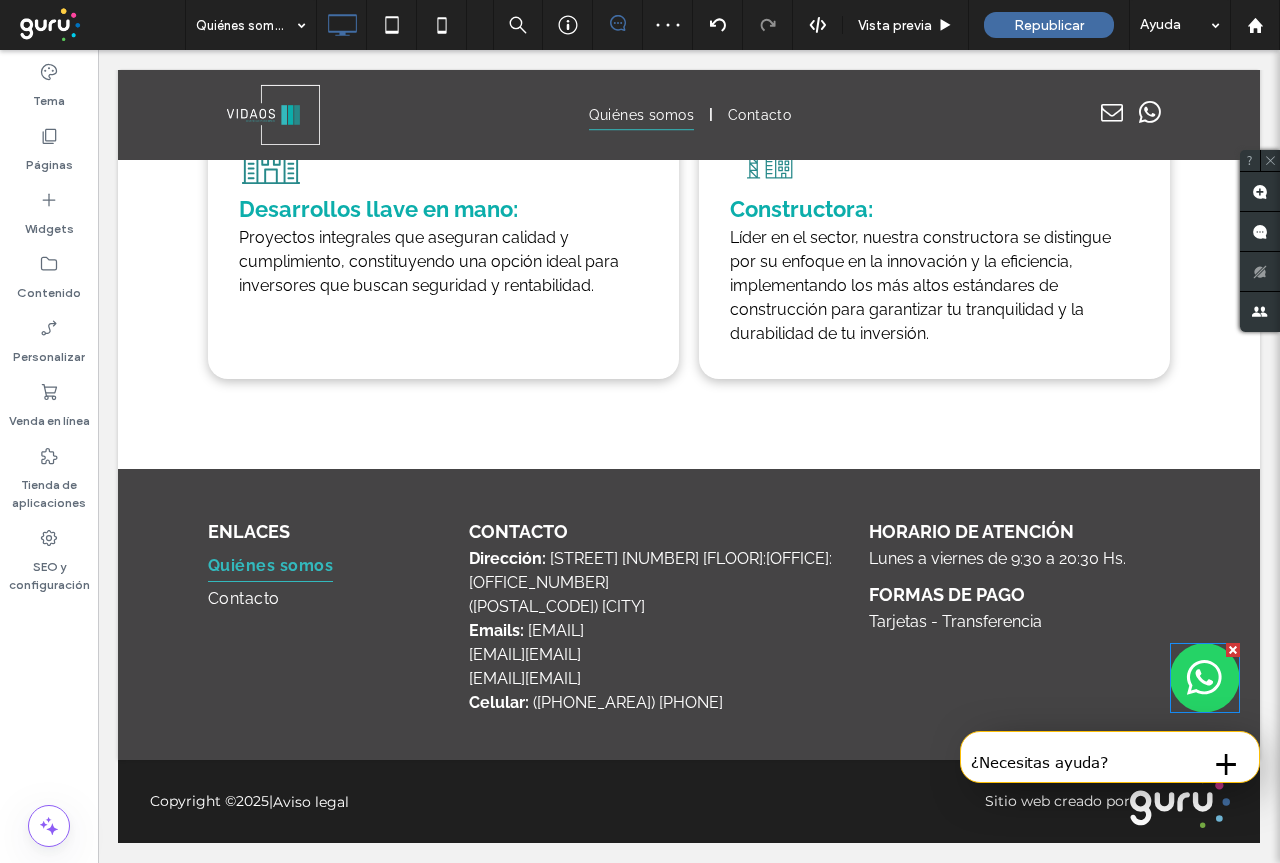 click at bounding box center (1205, 678) 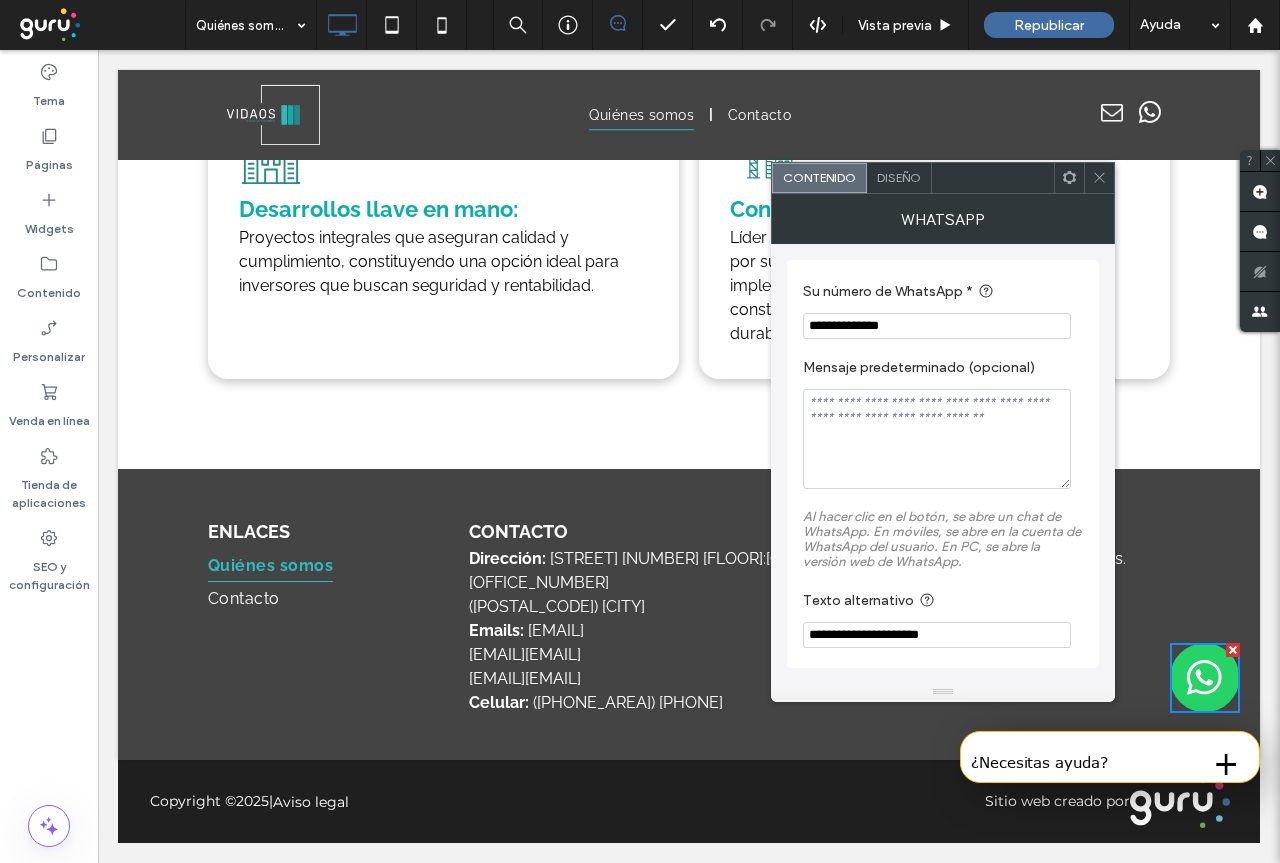 click on "**********" at bounding box center (937, 326) 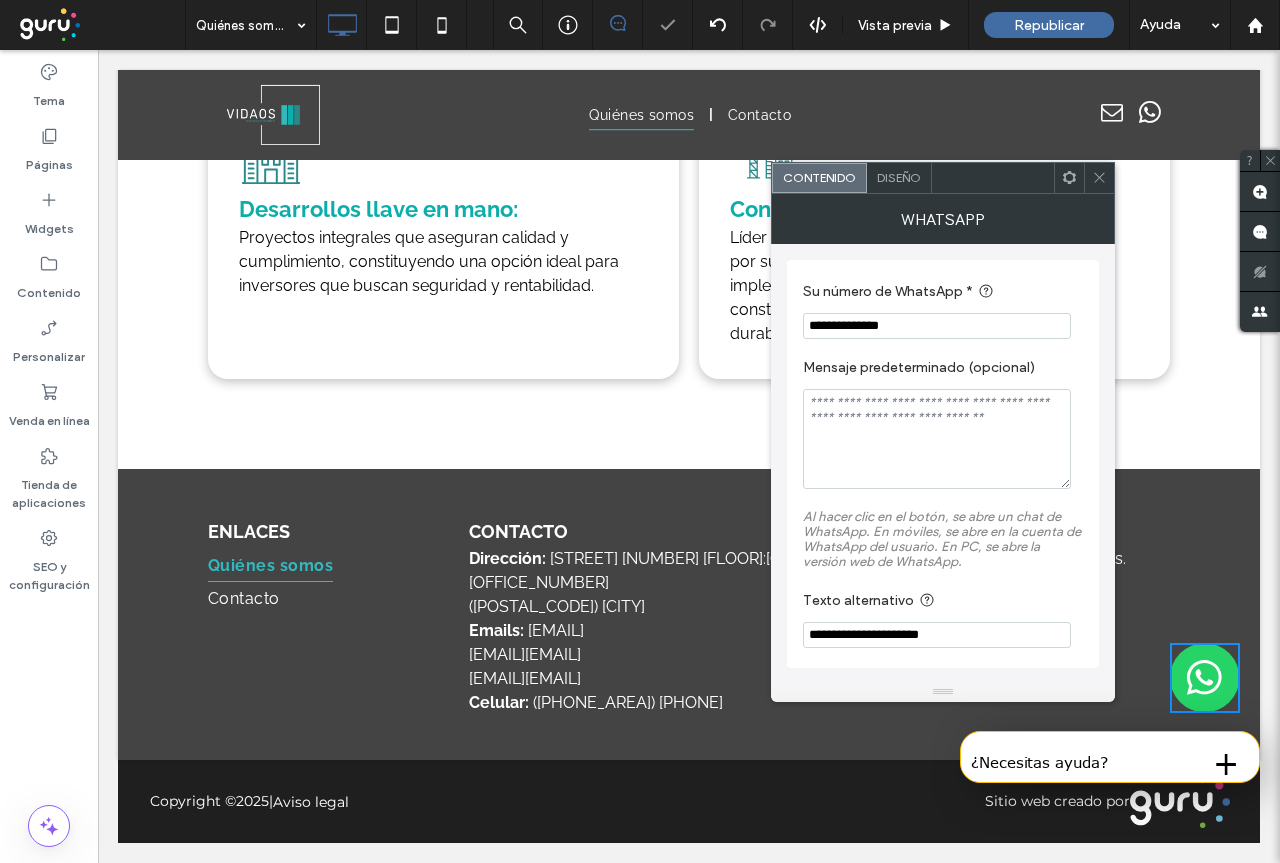 drag, startPoint x: 932, startPoint y: 334, endPoint x: 777, endPoint y: 340, distance: 155.11609 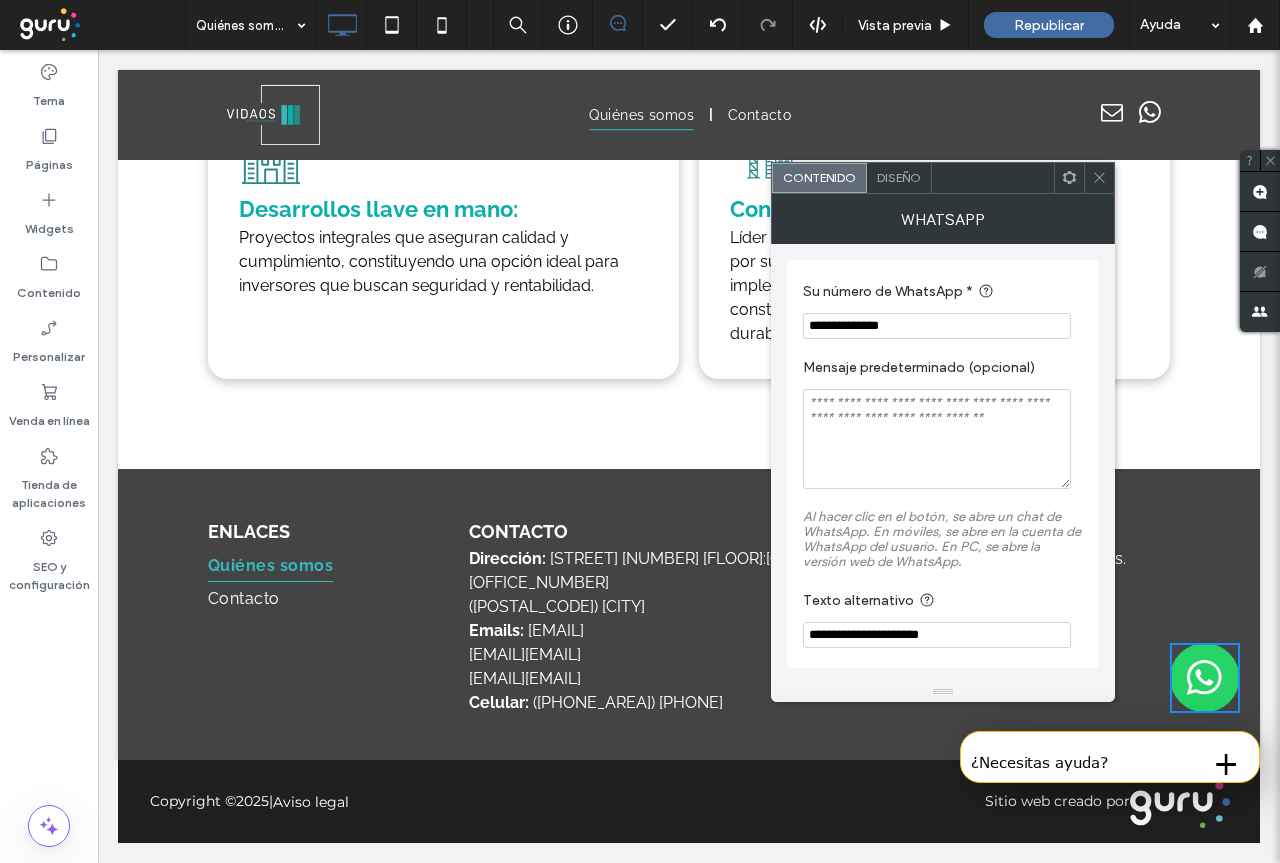 type on "**********" 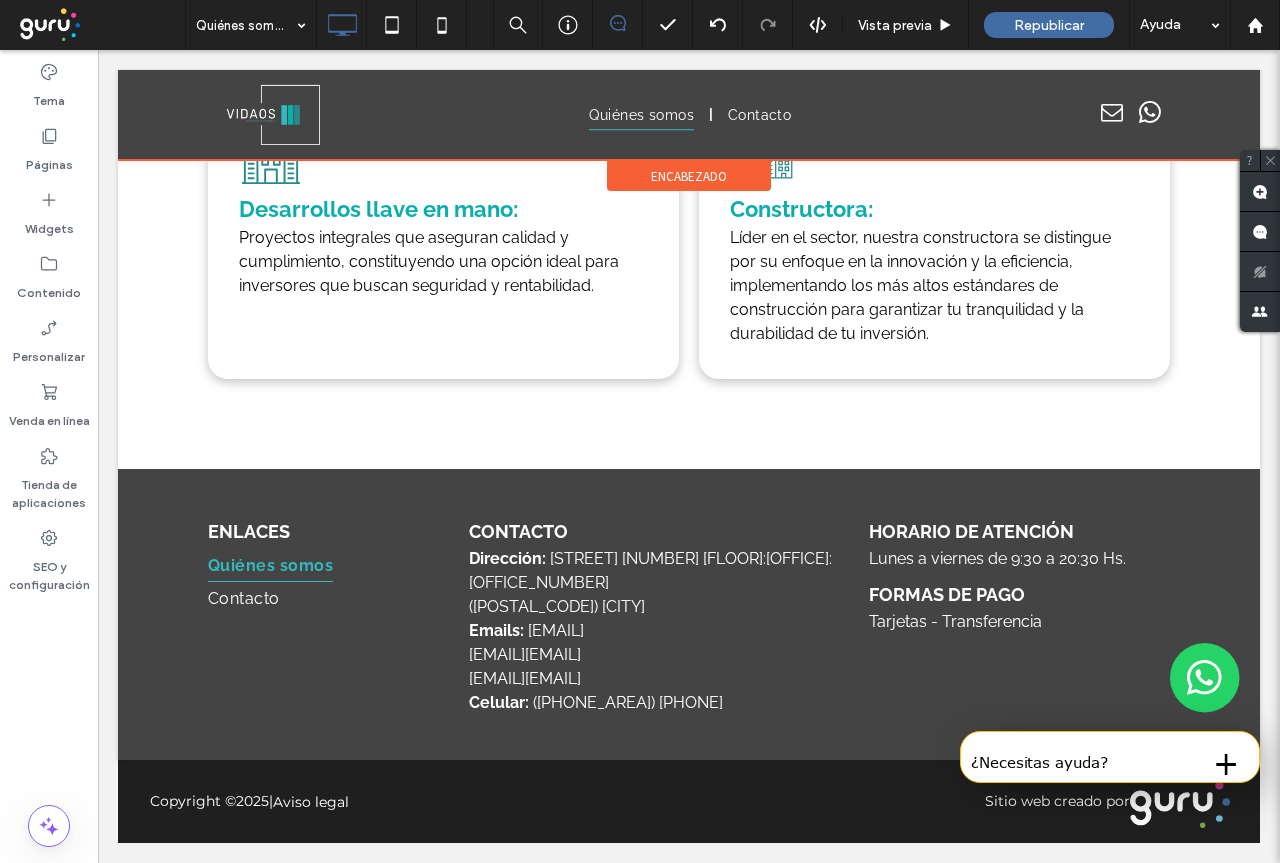 click at bounding box center (689, 115) 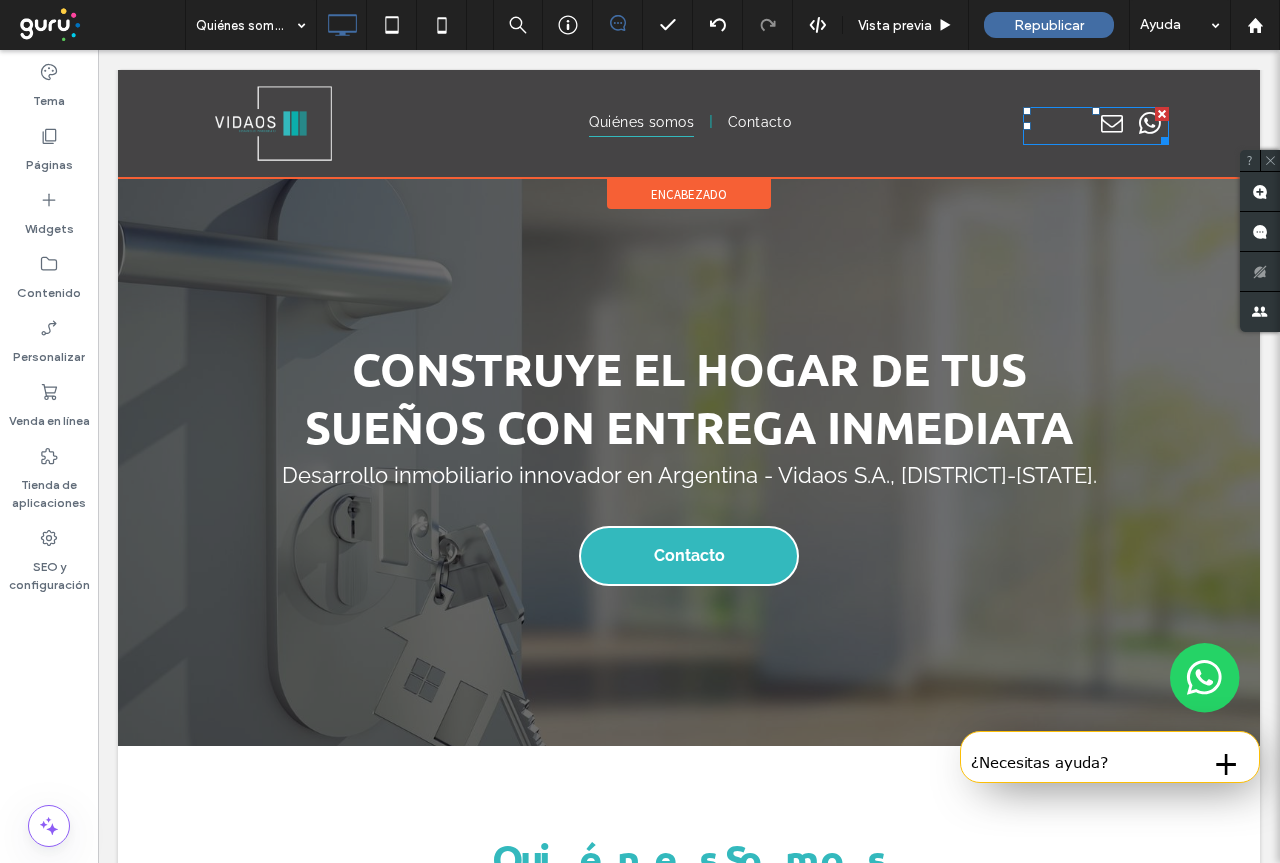 scroll, scrollTop: 0, scrollLeft: 0, axis: both 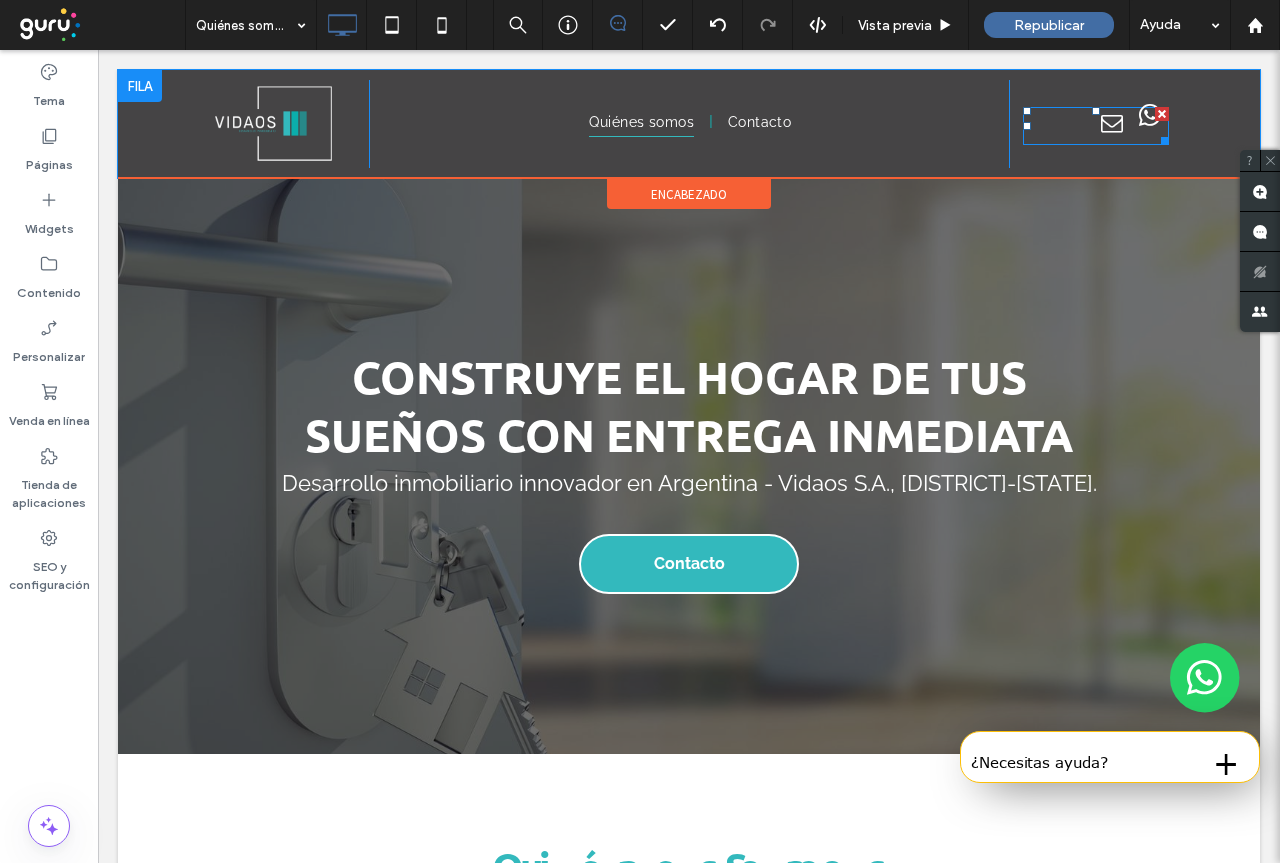 click at bounding box center [1149, 115] 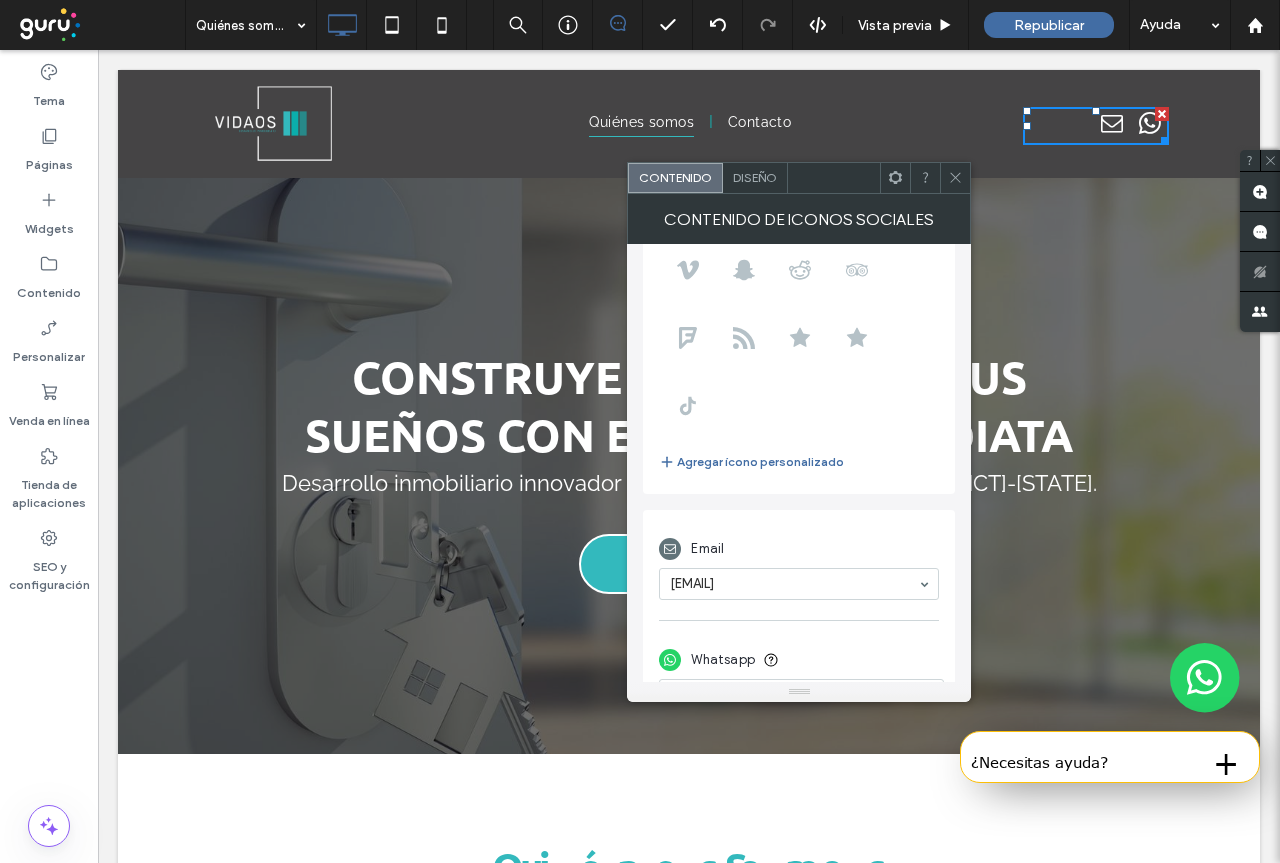 scroll, scrollTop: 316, scrollLeft: 0, axis: vertical 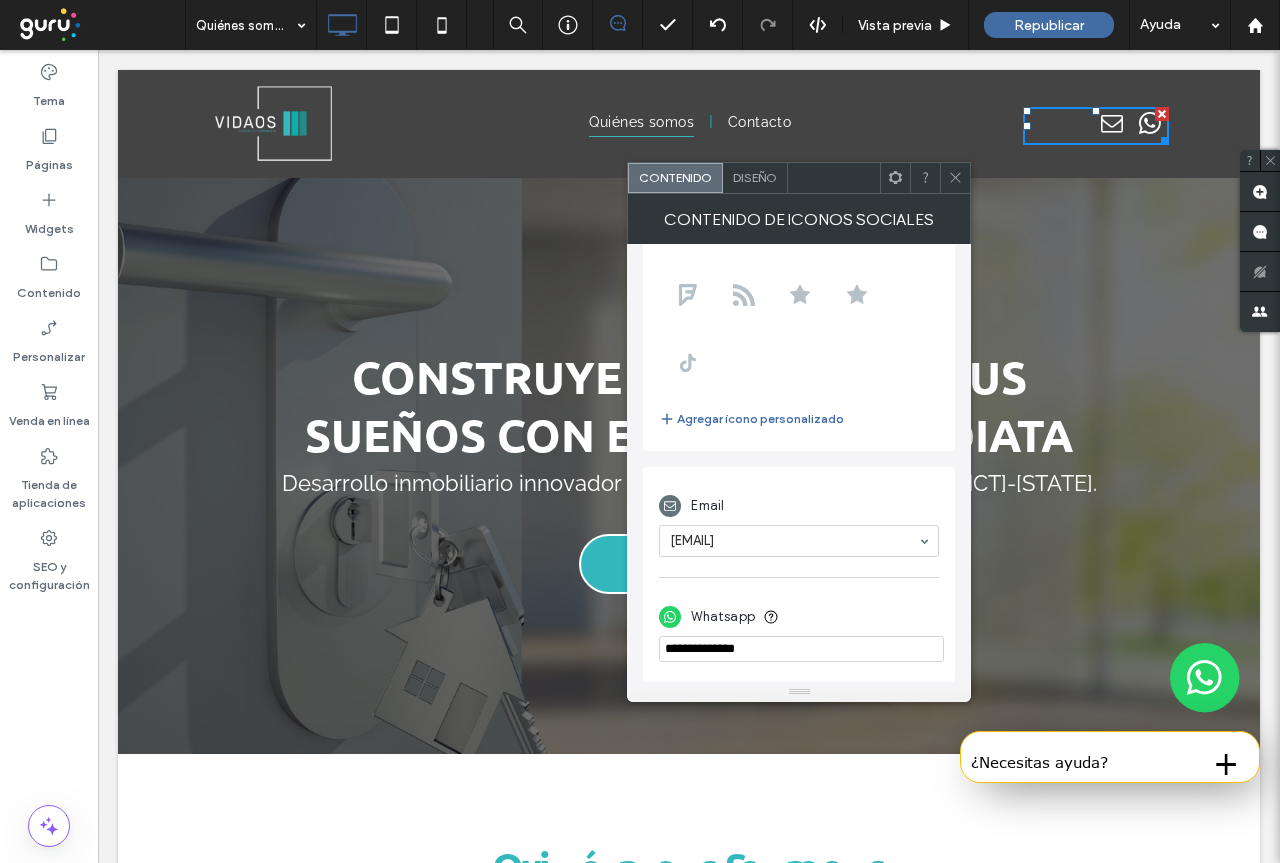 drag, startPoint x: 801, startPoint y: 656, endPoint x: 643, endPoint y: 658, distance: 158.01266 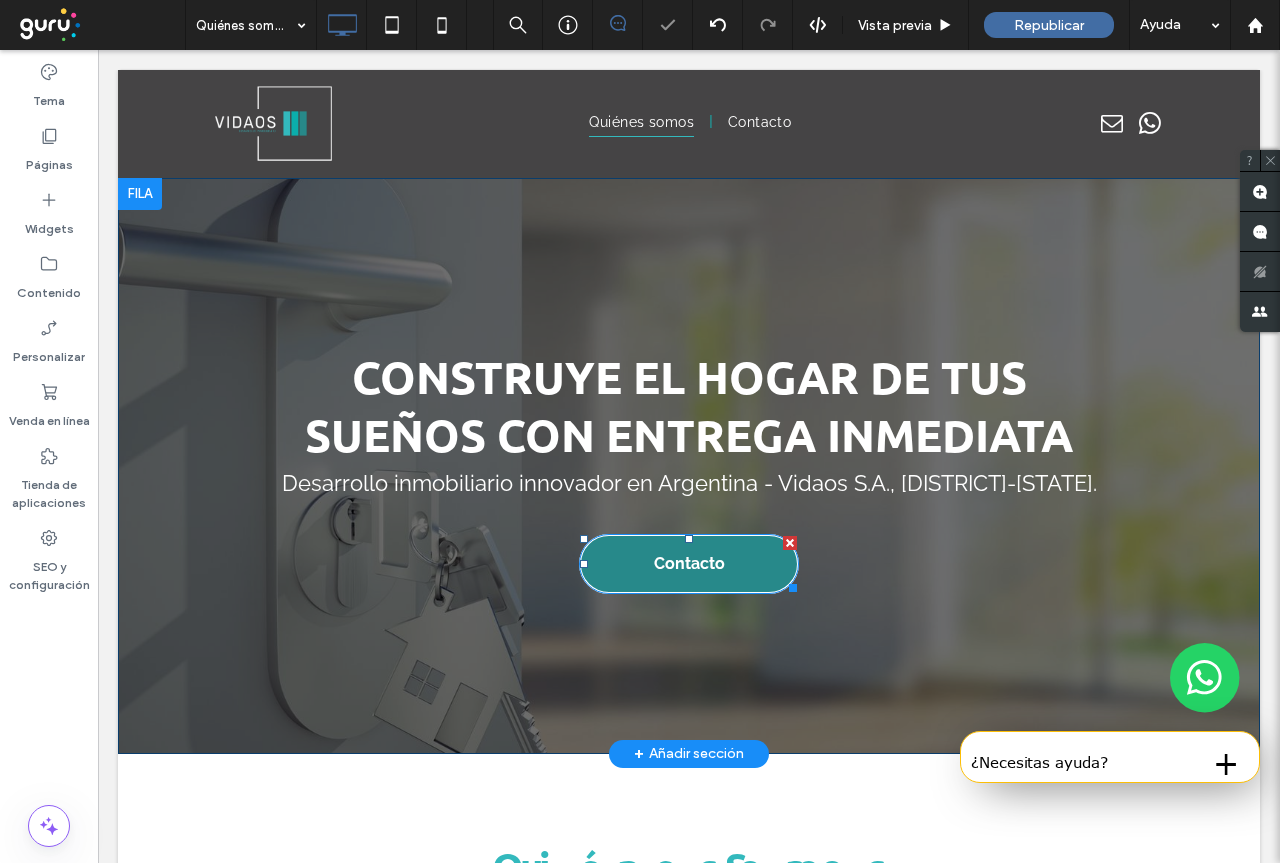 click on "Contacto" at bounding box center [689, 564] 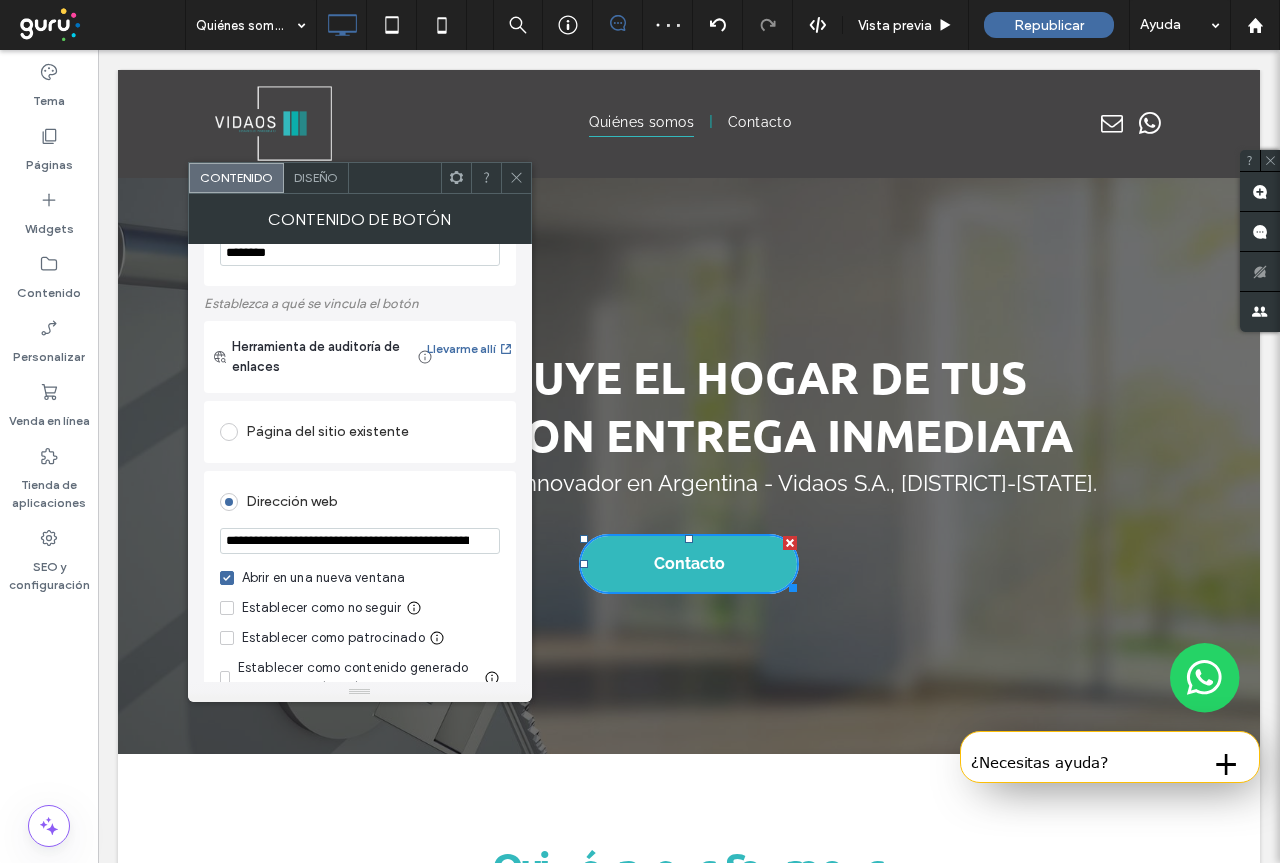 scroll, scrollTop: 100, scrollLeft: 0, axis: vertical 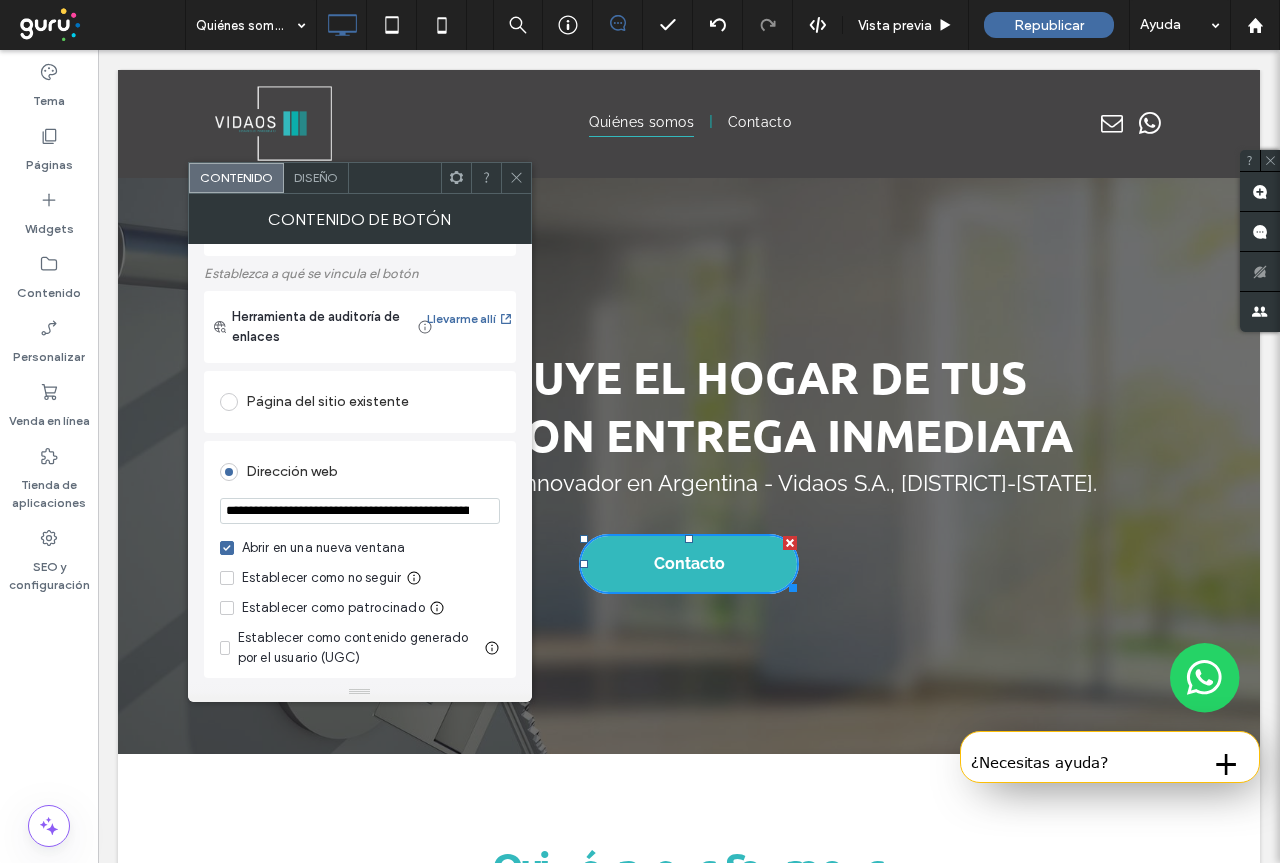 click on "**********" at bounding box center (360, 511) 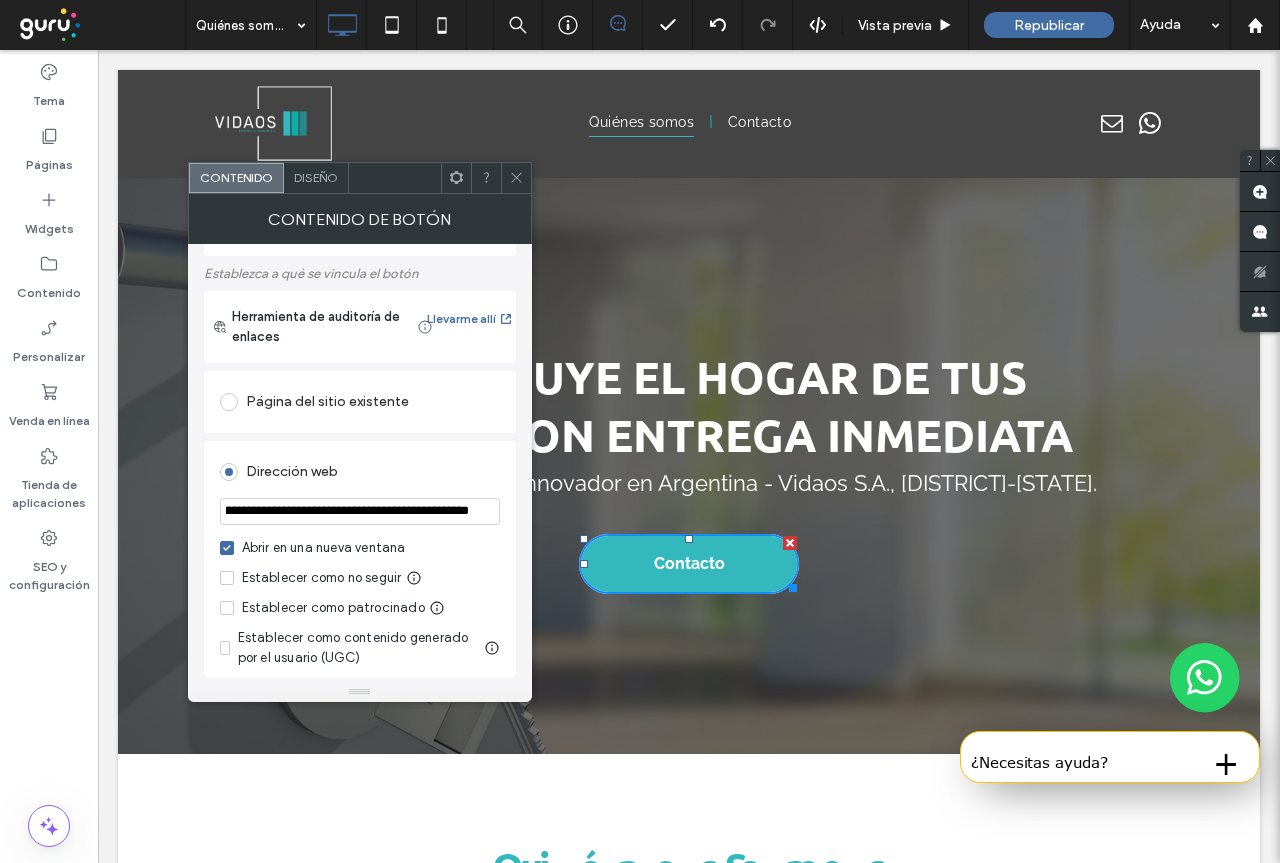 scroll, scrollTop: 0, scrollLeft: 420, axis: horizontal 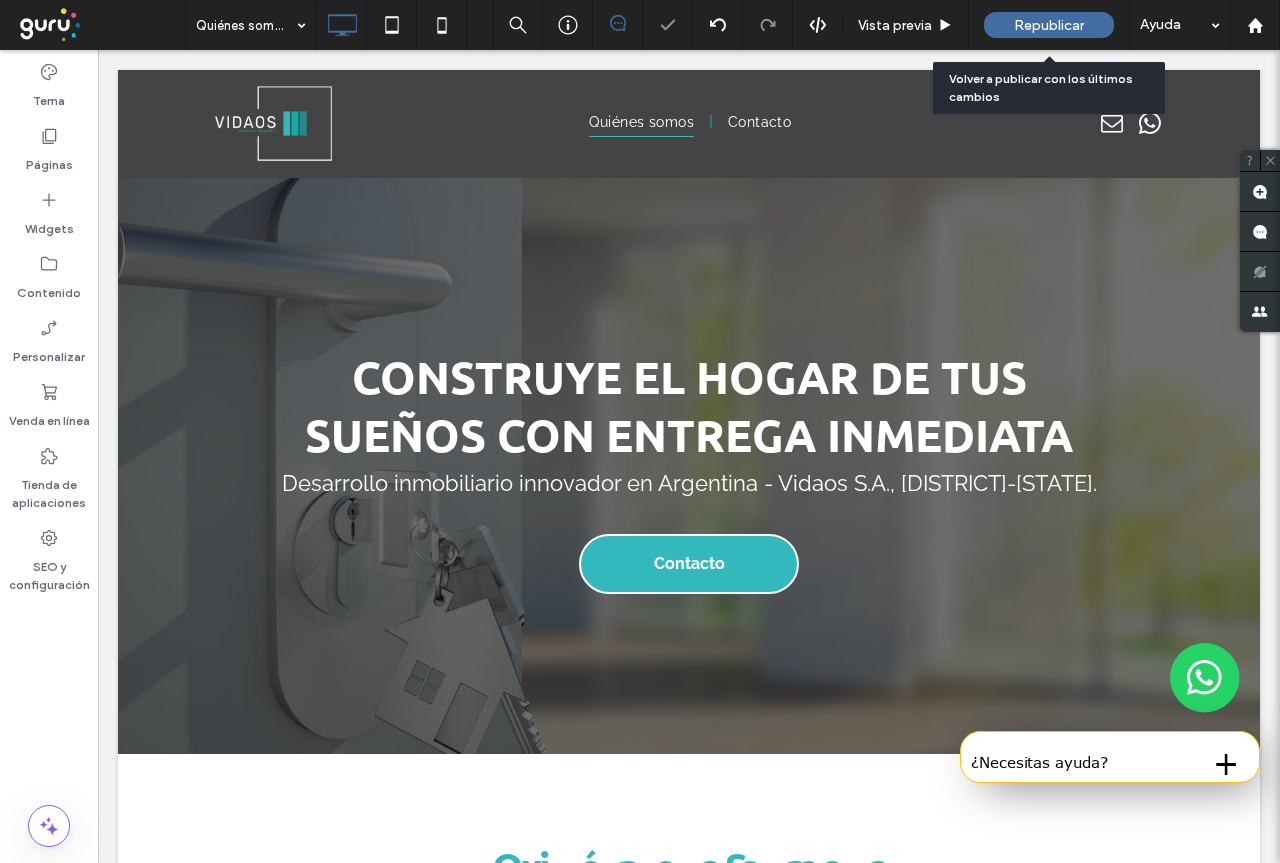 click on "Republicar" at bounding box center (1049, 25) 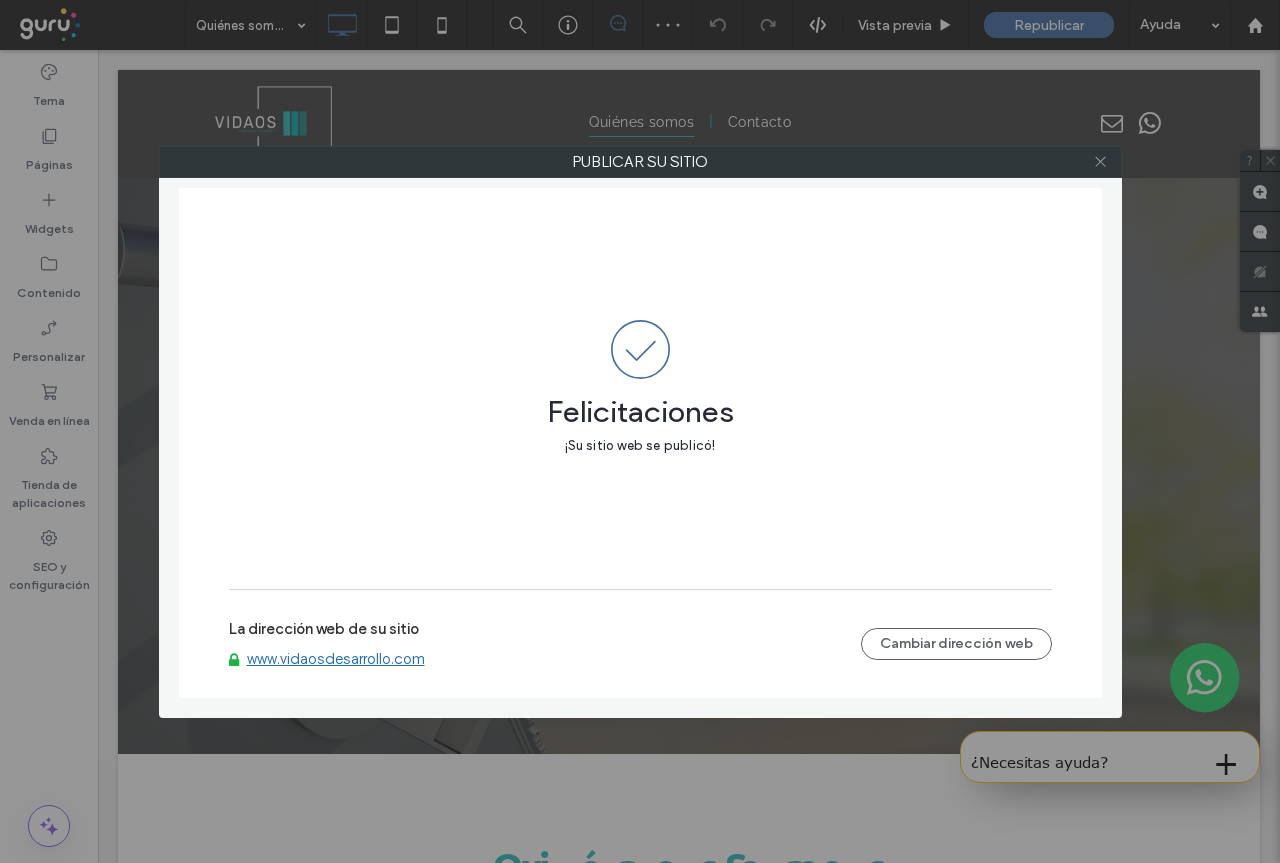 click 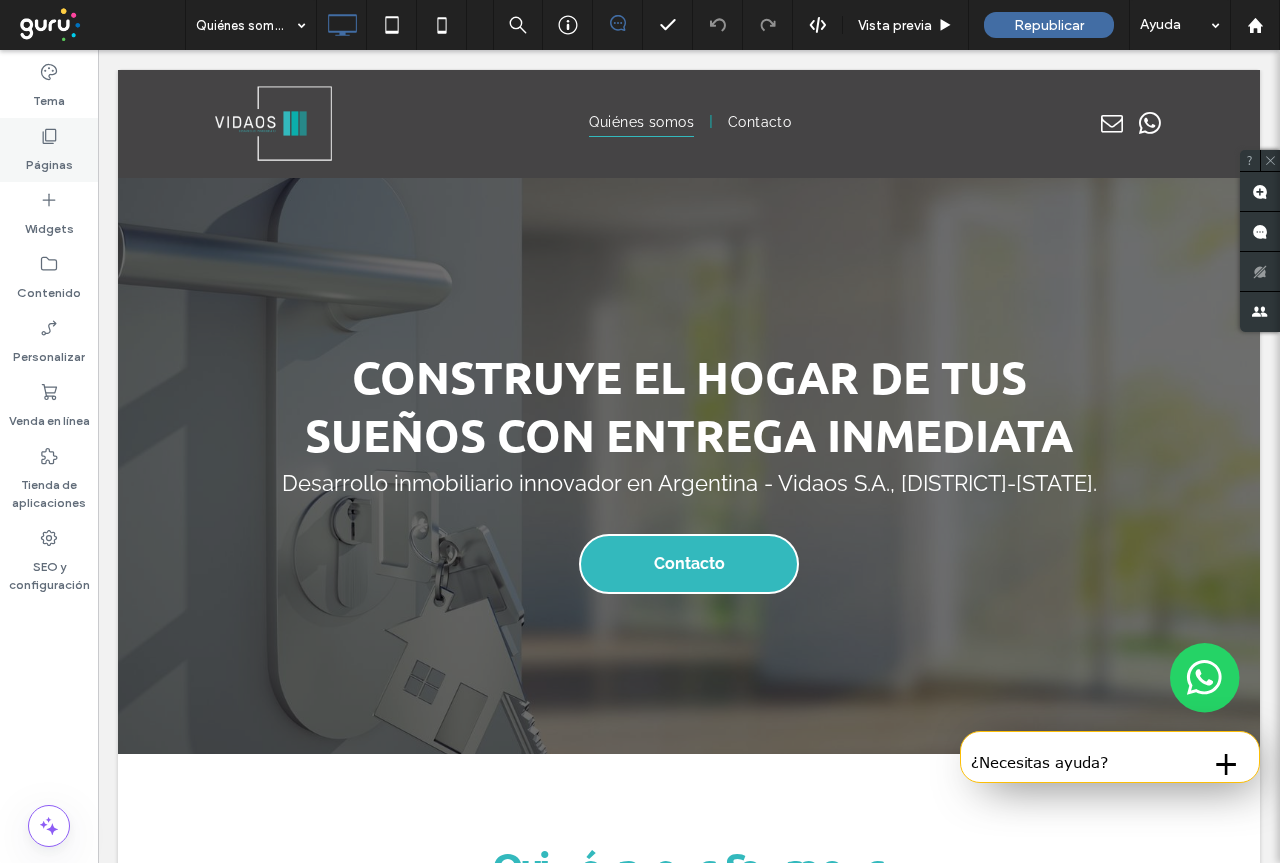 click on "Páginas" at bounding box center (49, 160) 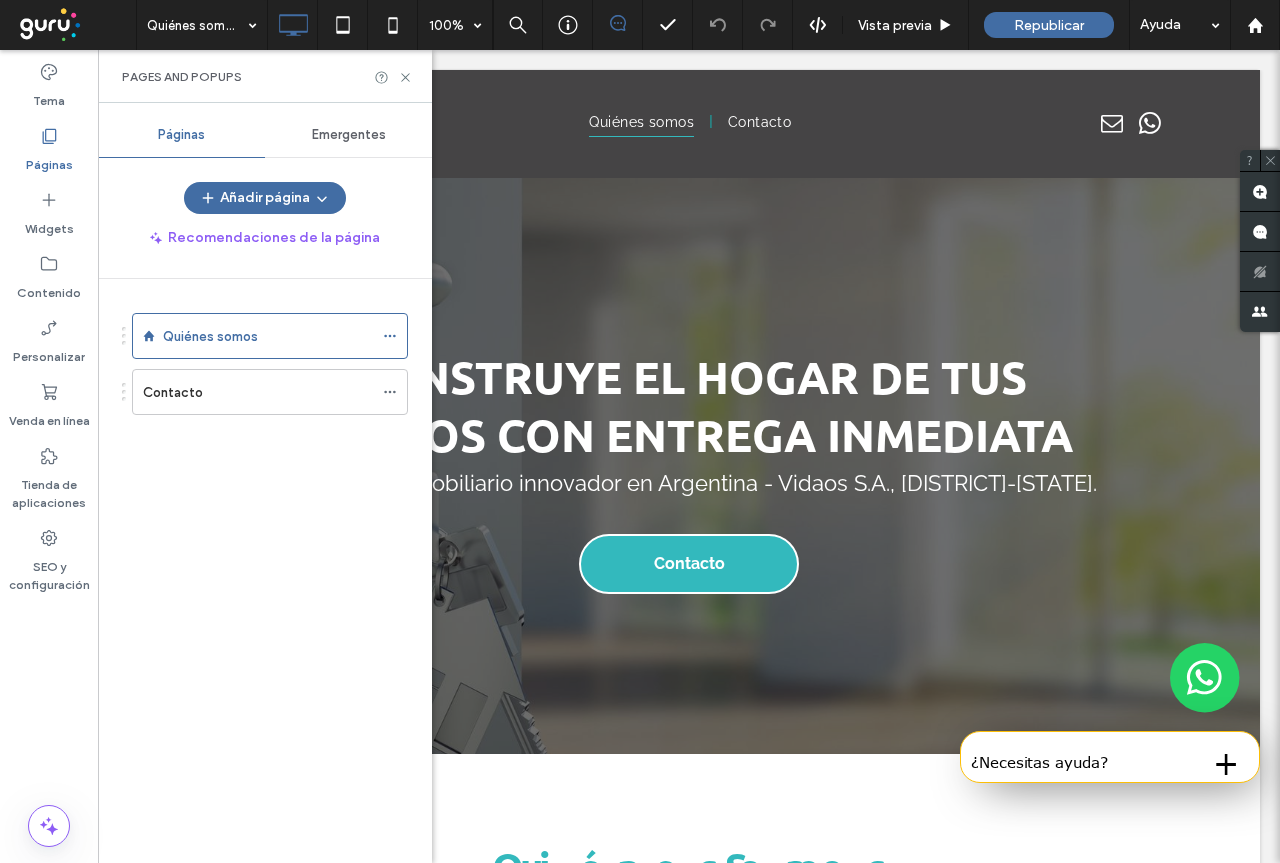 click on "Emergentes" at bounding box center (349, 135) 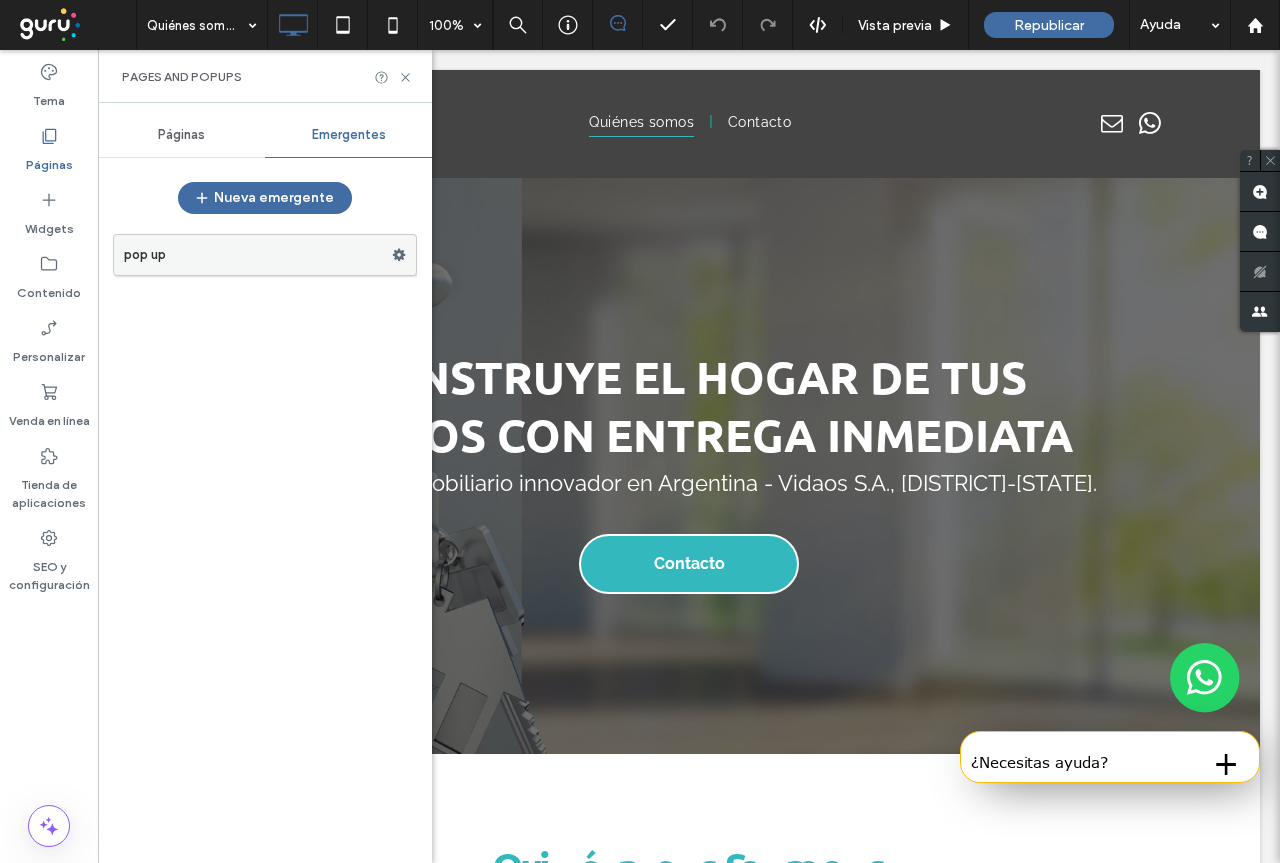click on "pop up" at bounding box center [258, 255] 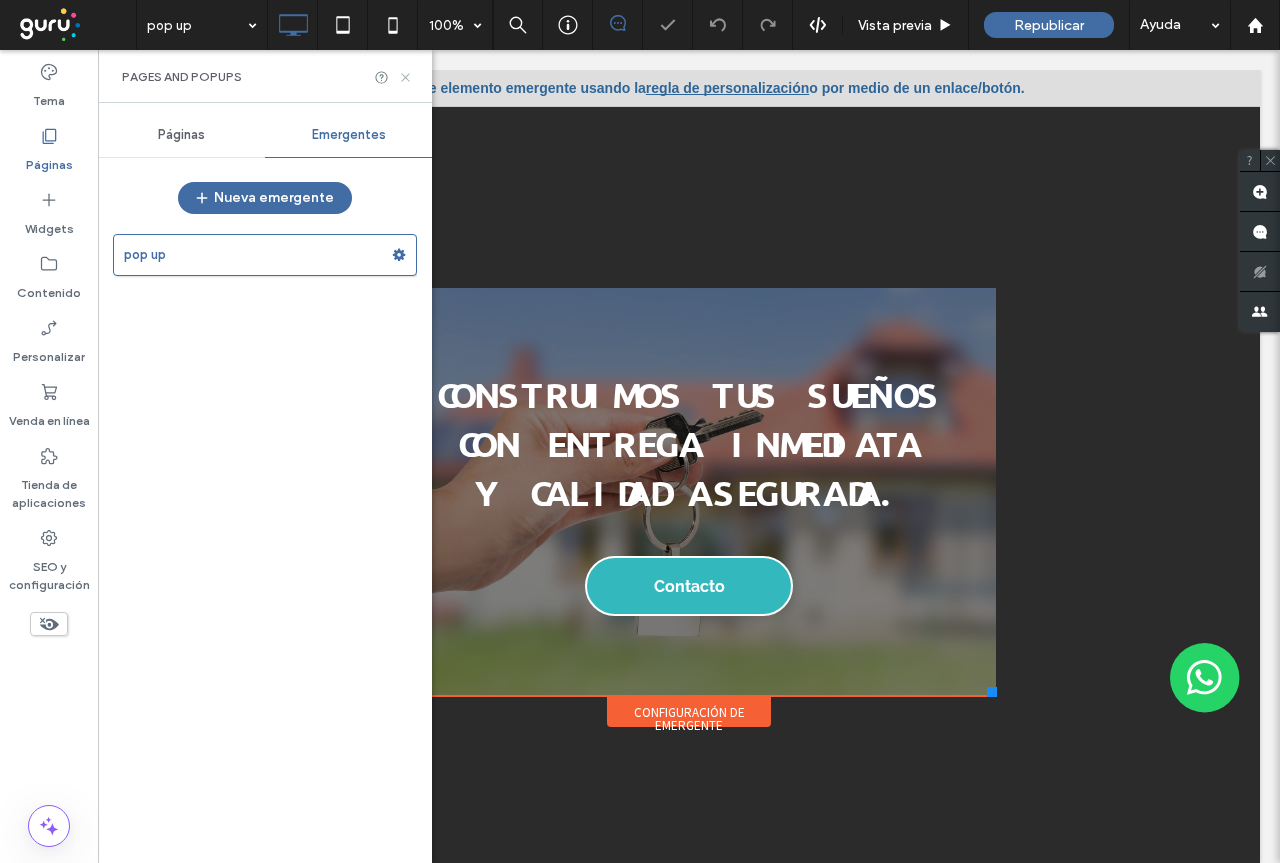 scroll, scrollTop: 0, scrollLeft: 0, axis: both 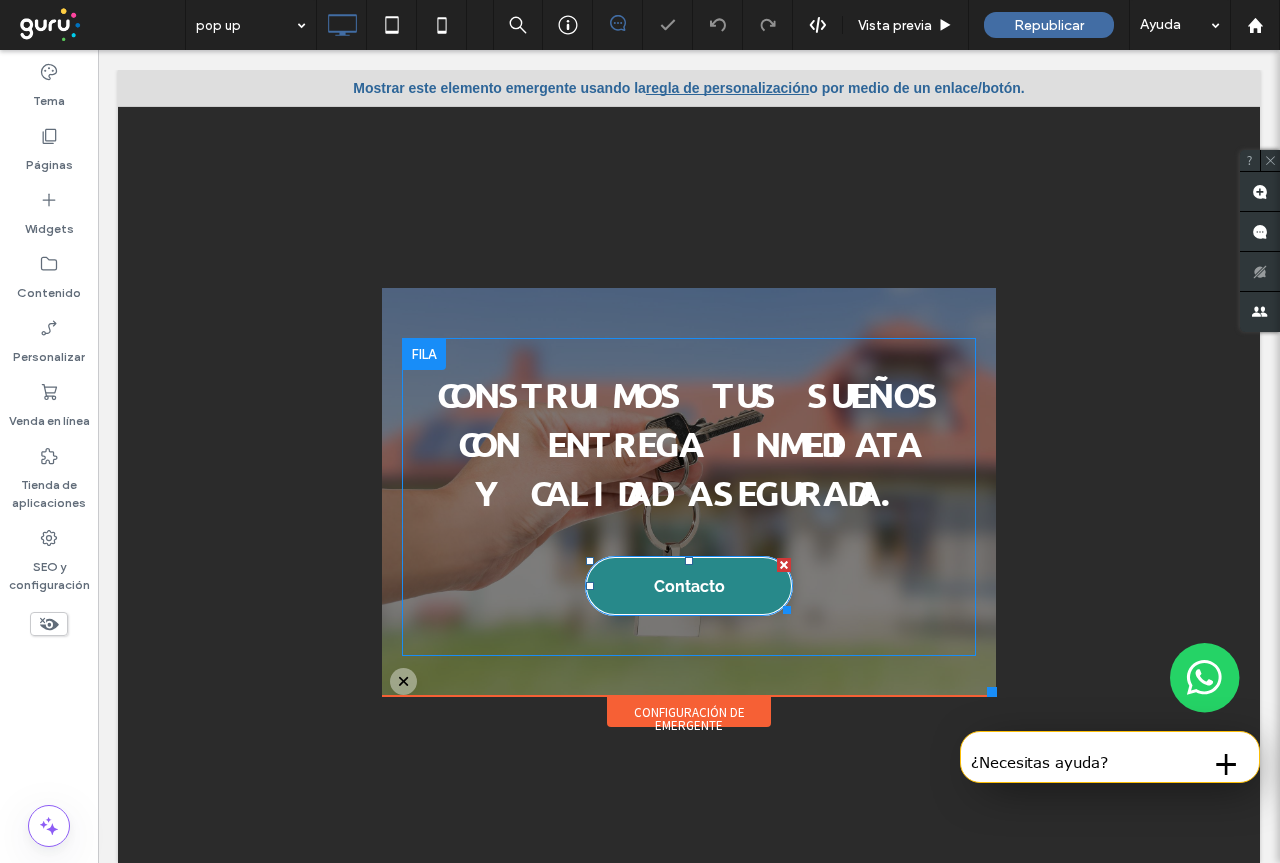 click on "Contacto" at bounding box center (689, 586) 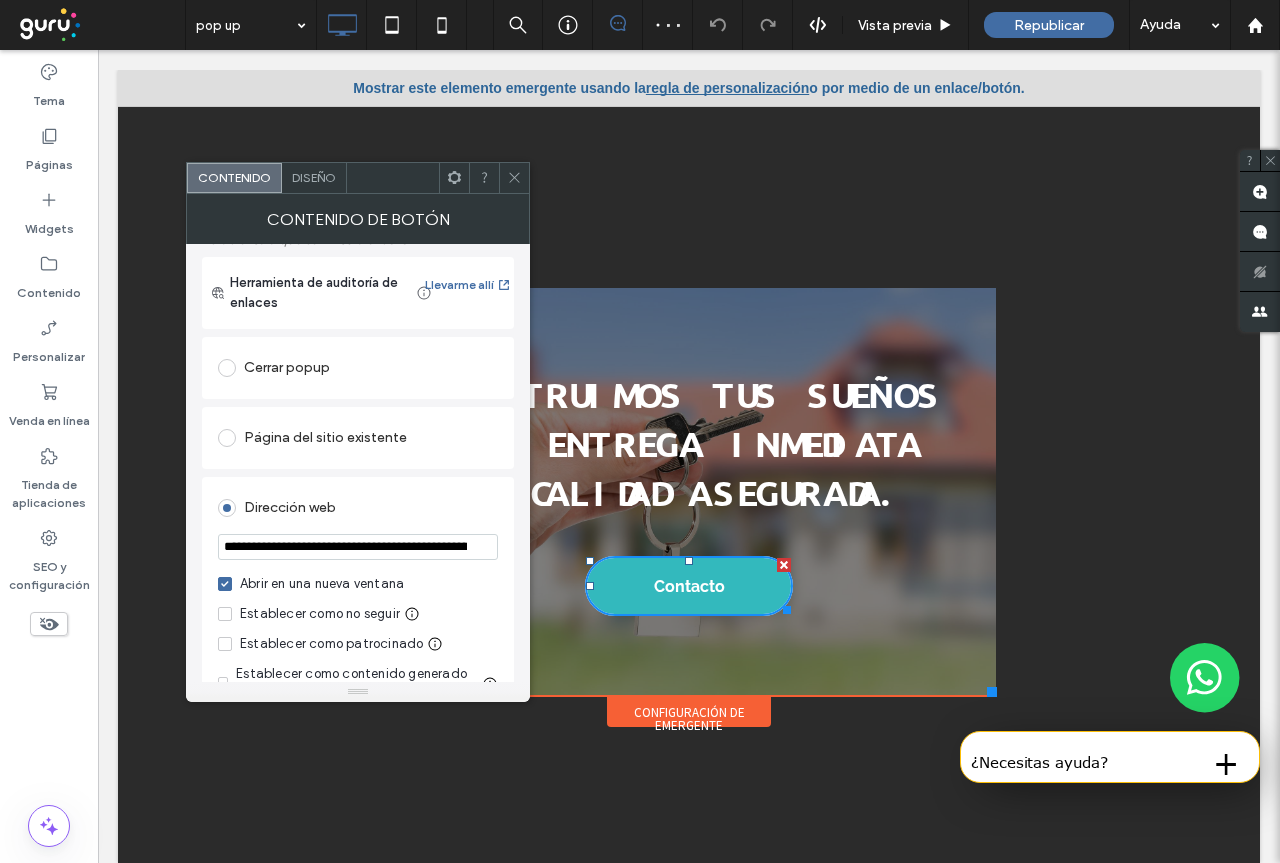 scroll, scrollTop: 200, scrollLeft: 0, axis: vertical 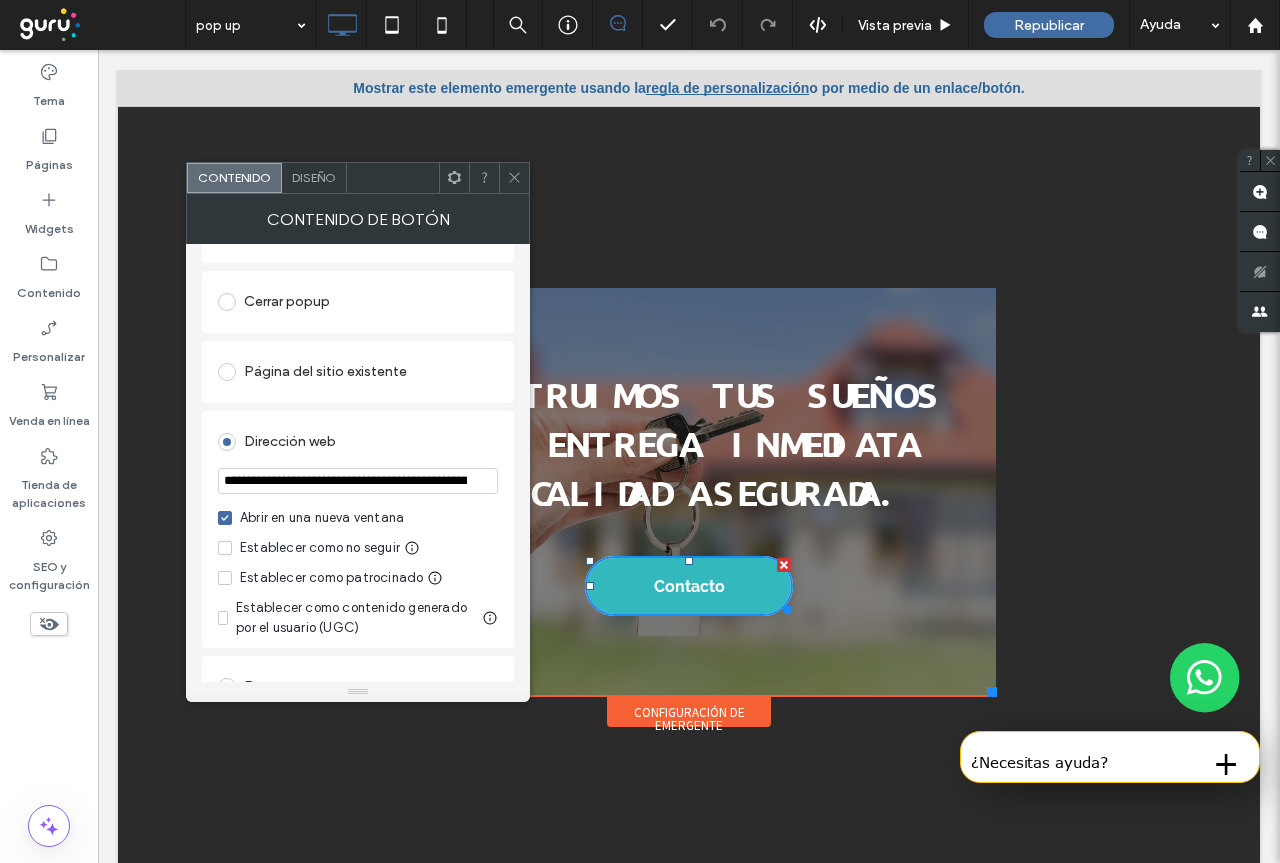 click on "**********" at bounding box center (358, 481) 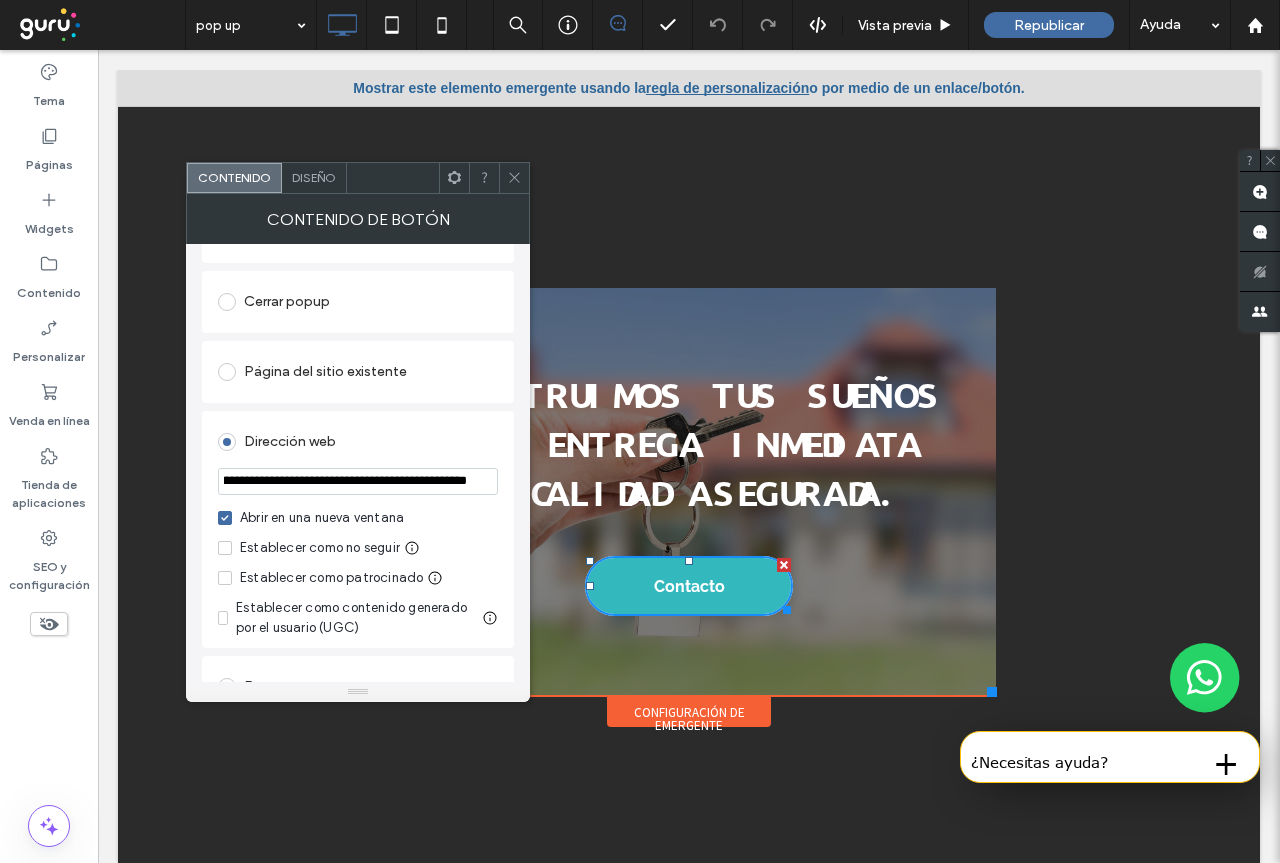 scroll, scrollTop: 0, scrollLeft: 521, axis: horizontal 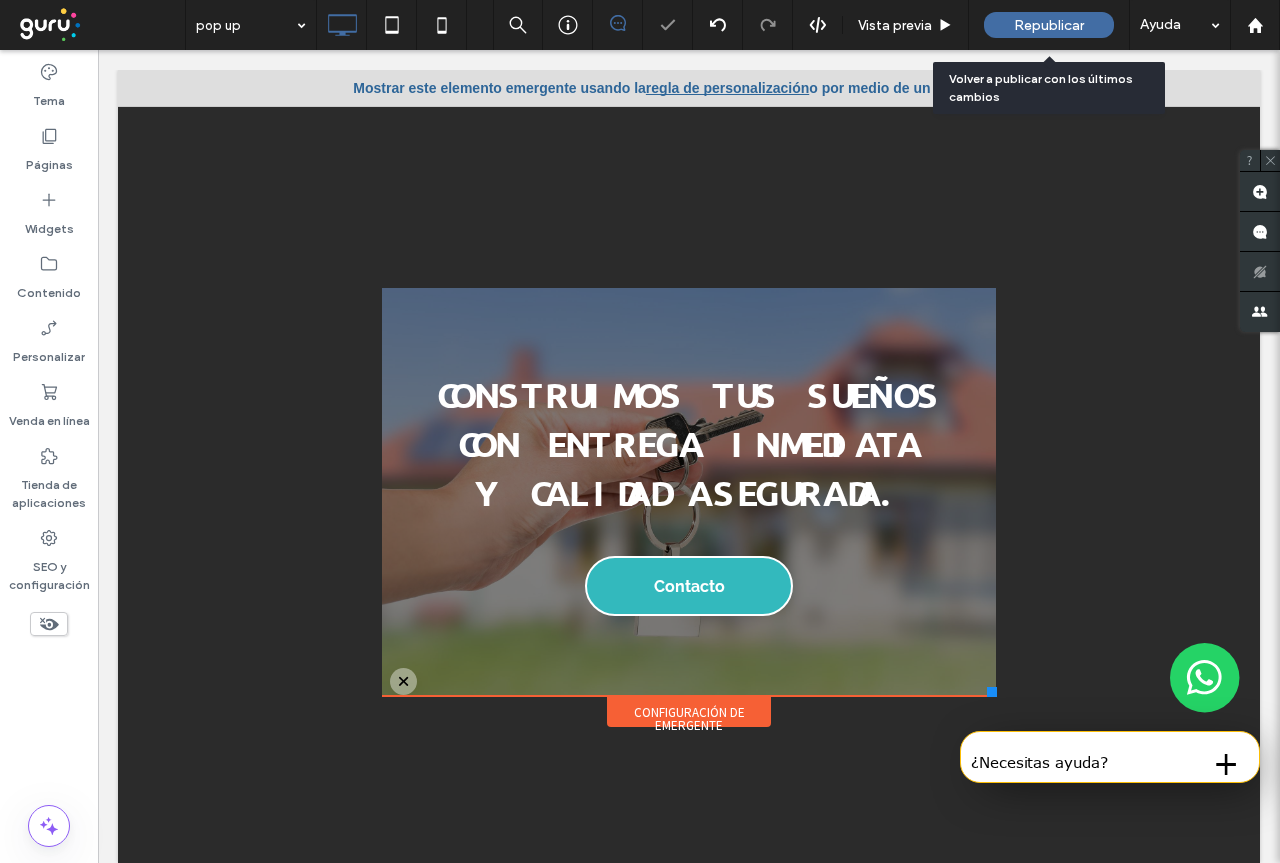 click on "Republicar" at bounding box center [1049, 25] 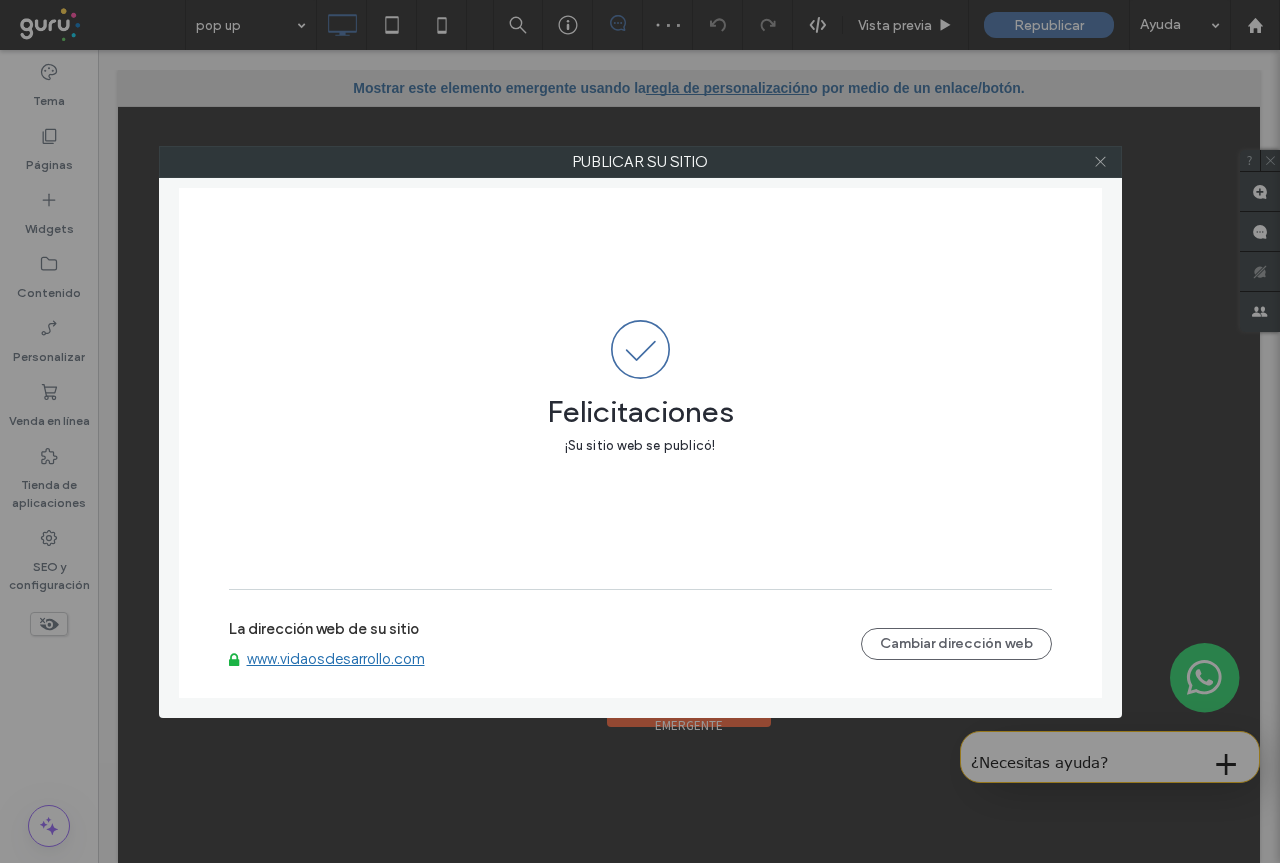 click 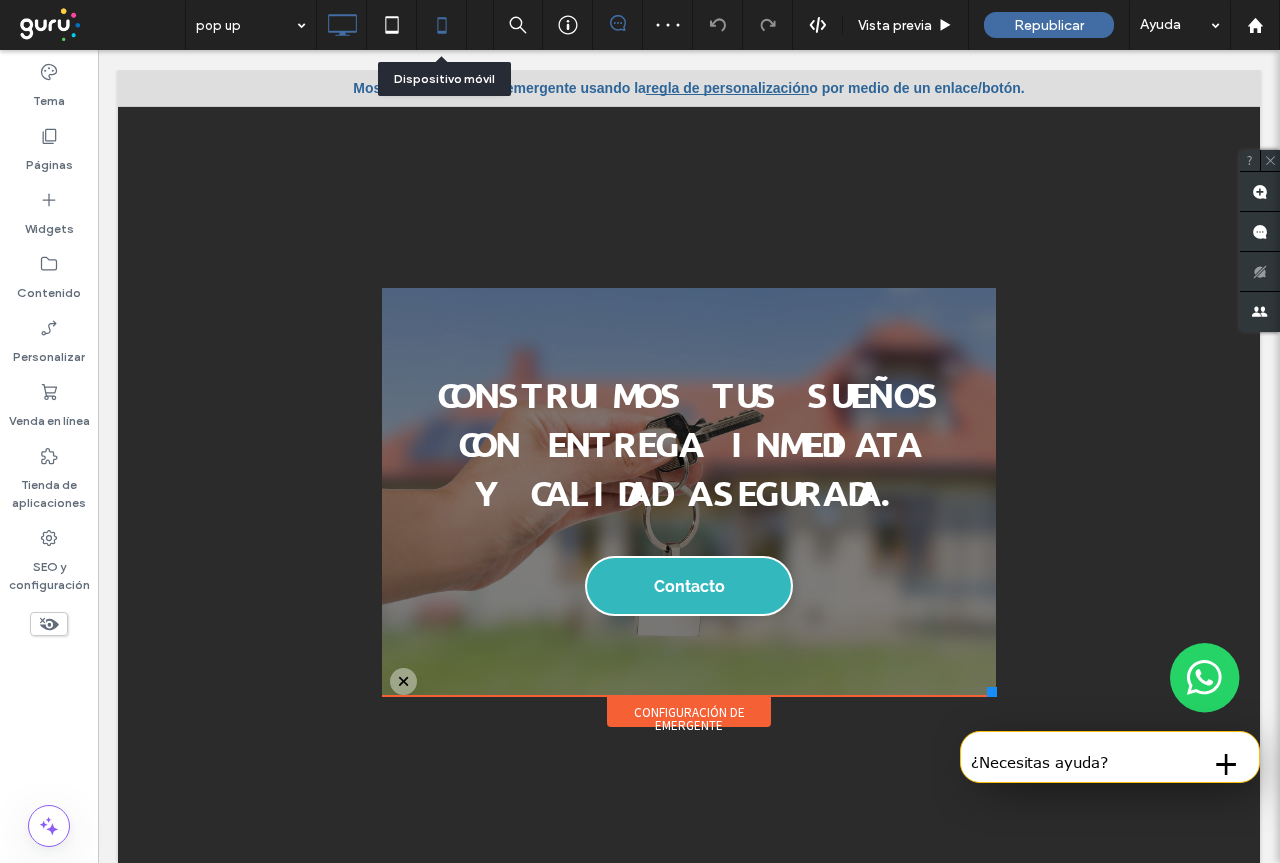 click 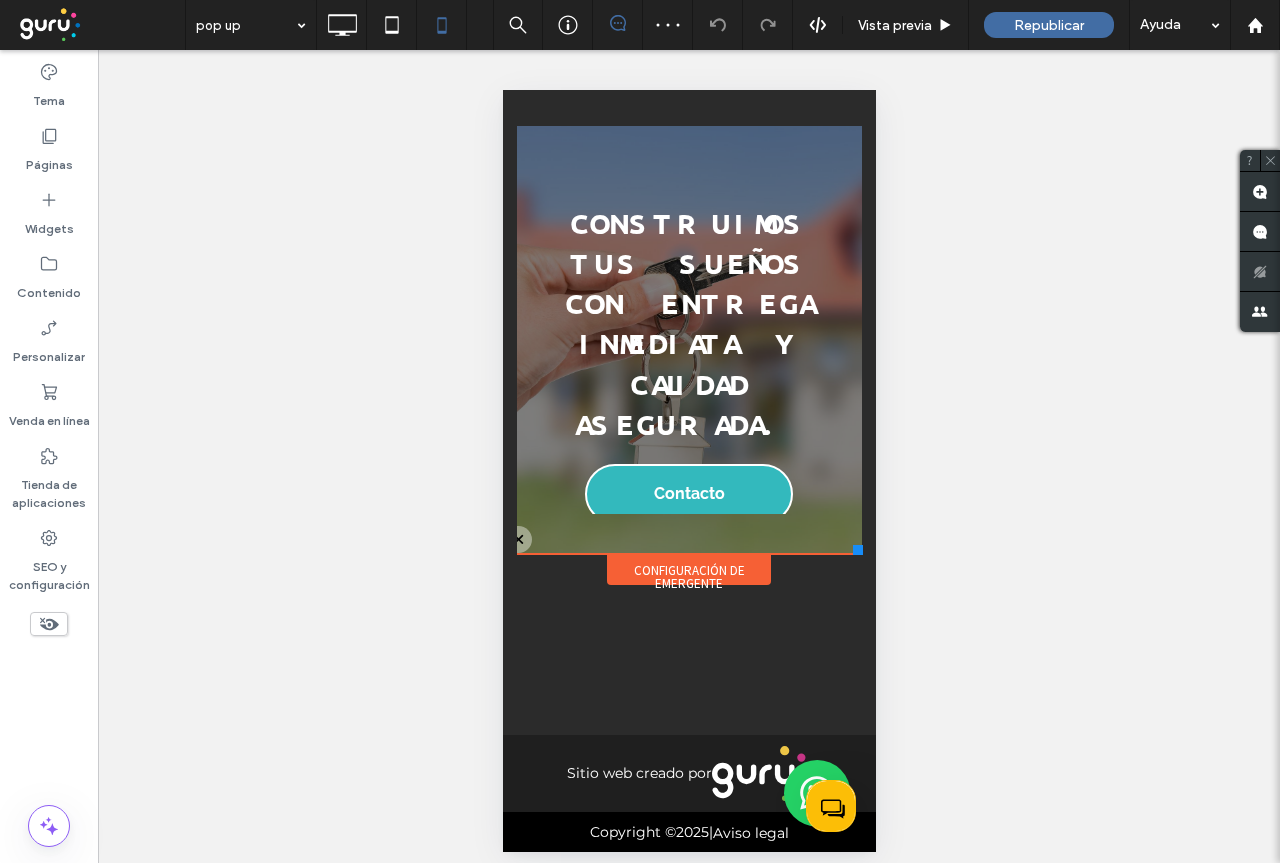 scroll, scrollTop: 119, scrollLeft: 0, axis: vertical 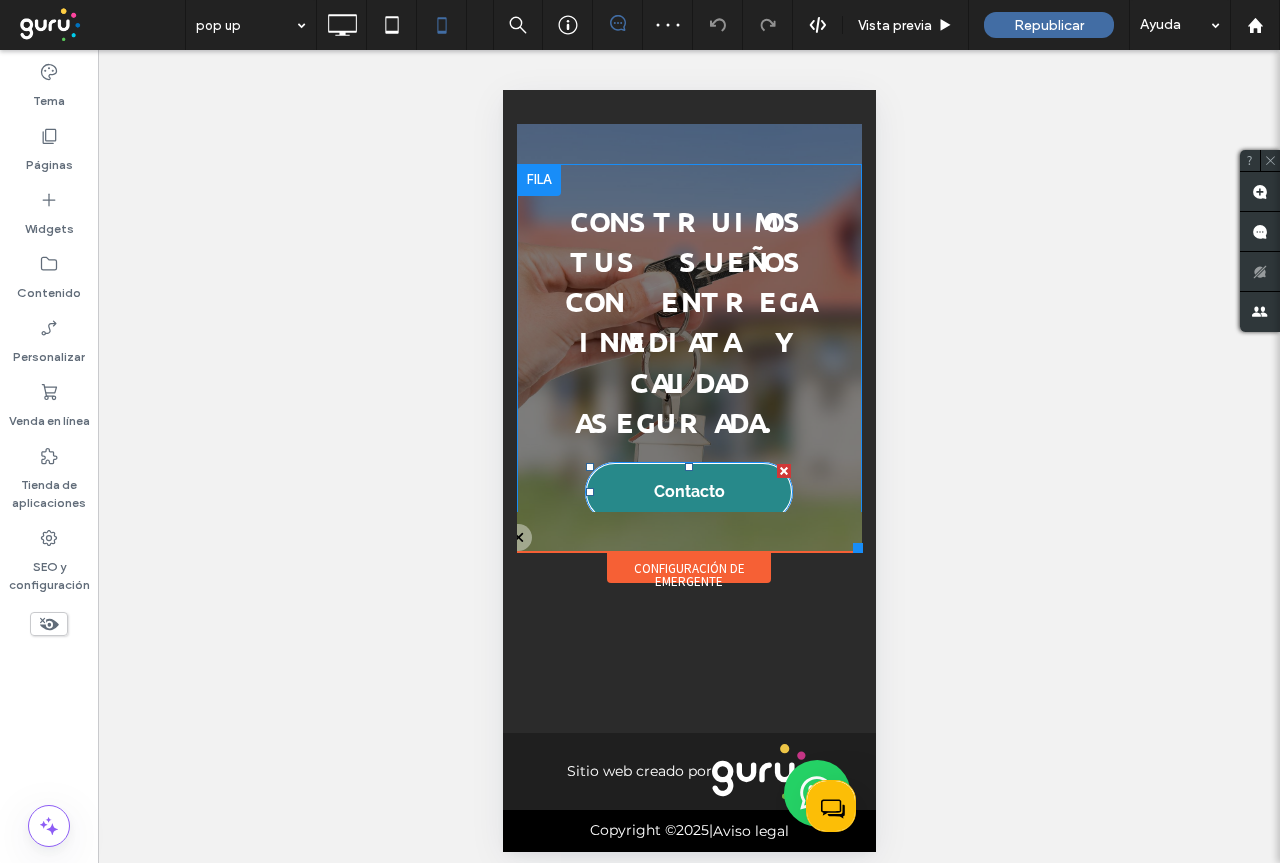 click on "Contacto" at bounding box center (688, 491) 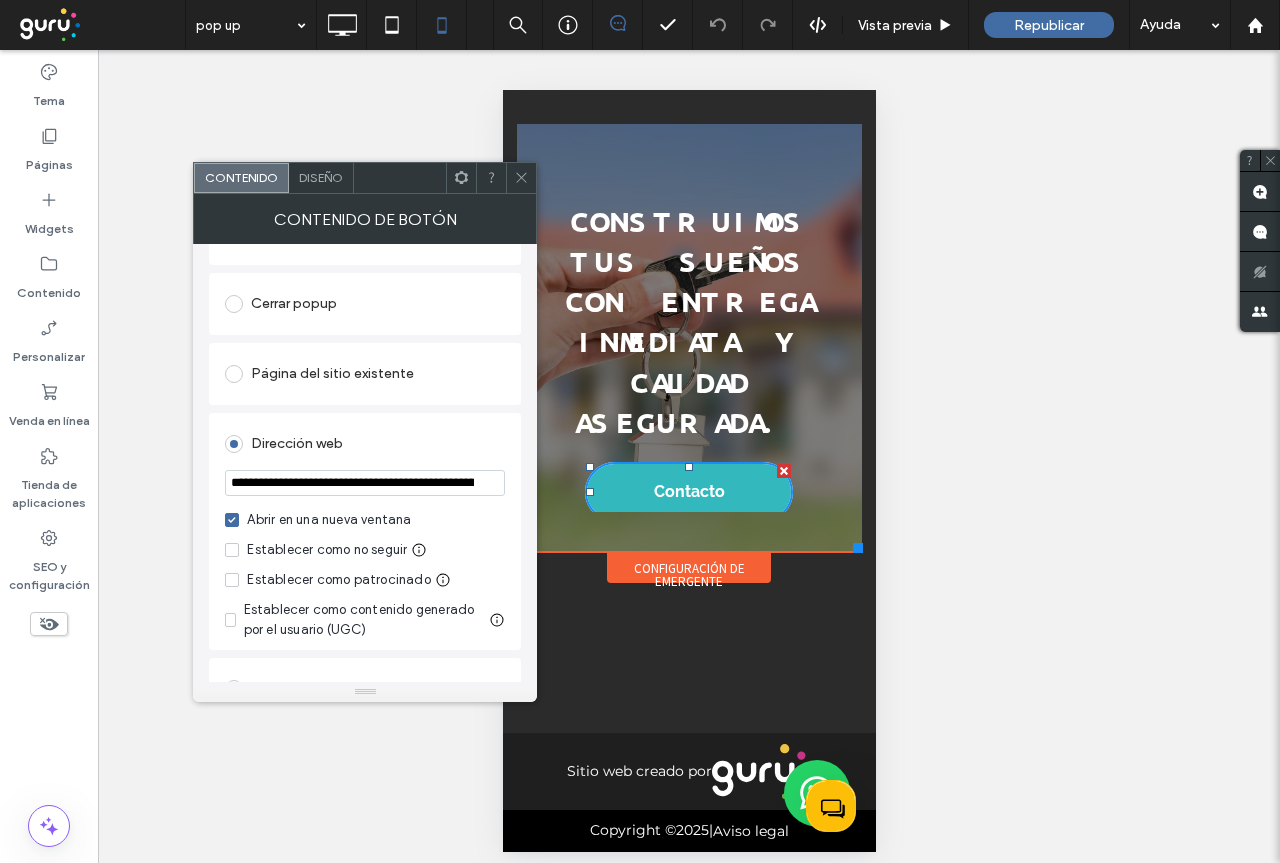 scroll, scrollTop: 200, scrollLeft: 0, axis: vertical 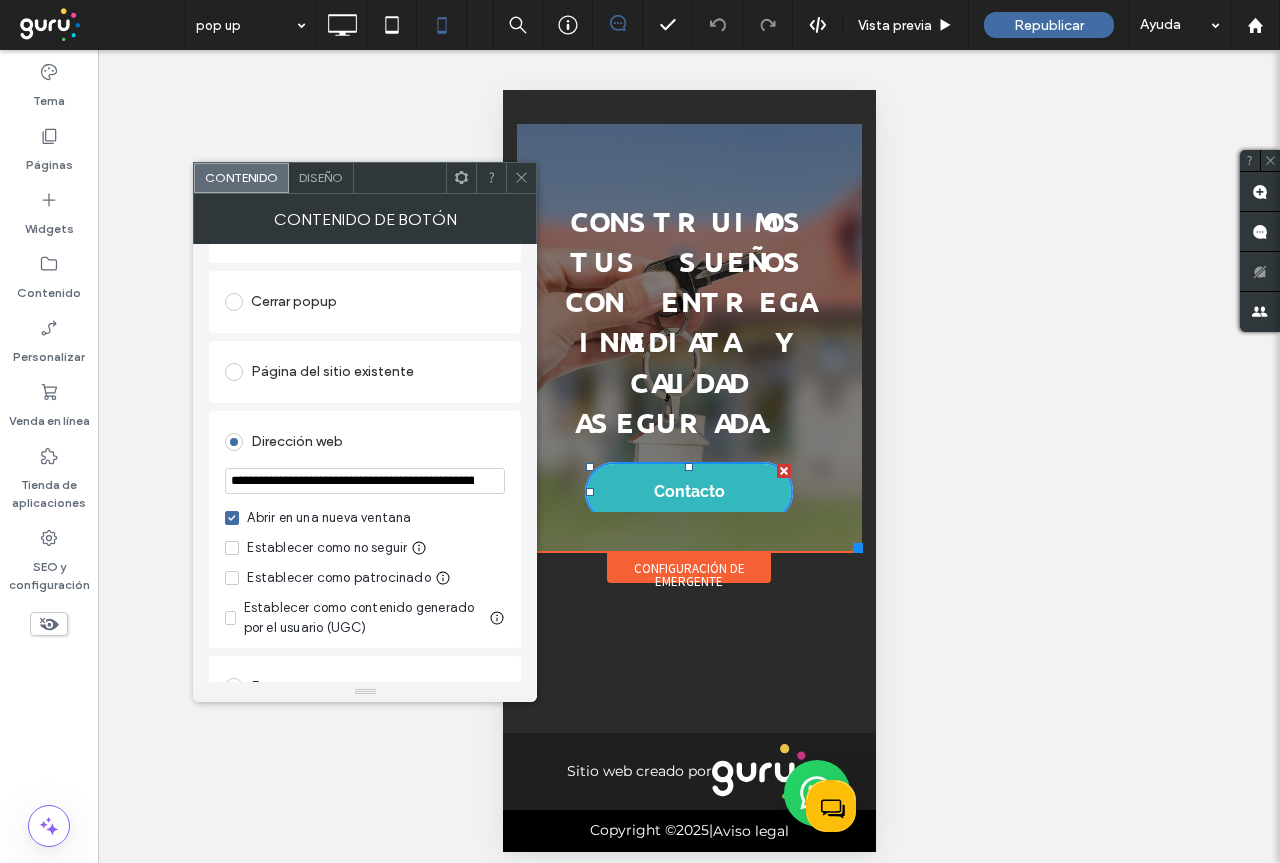 click on "**********" at bounding box center (365, 481) 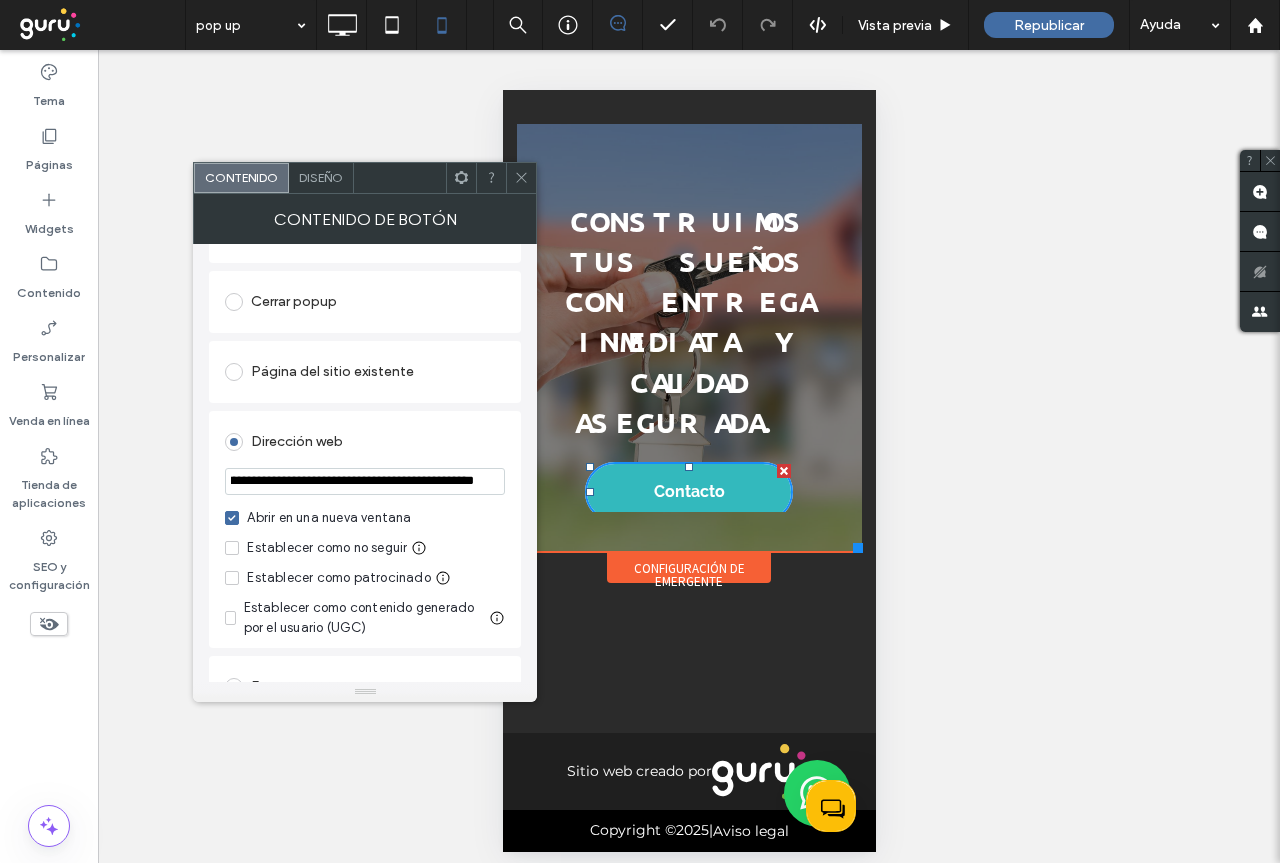 scroll, scrollTop: 0, scrollLeft: 519, axis: horizontal 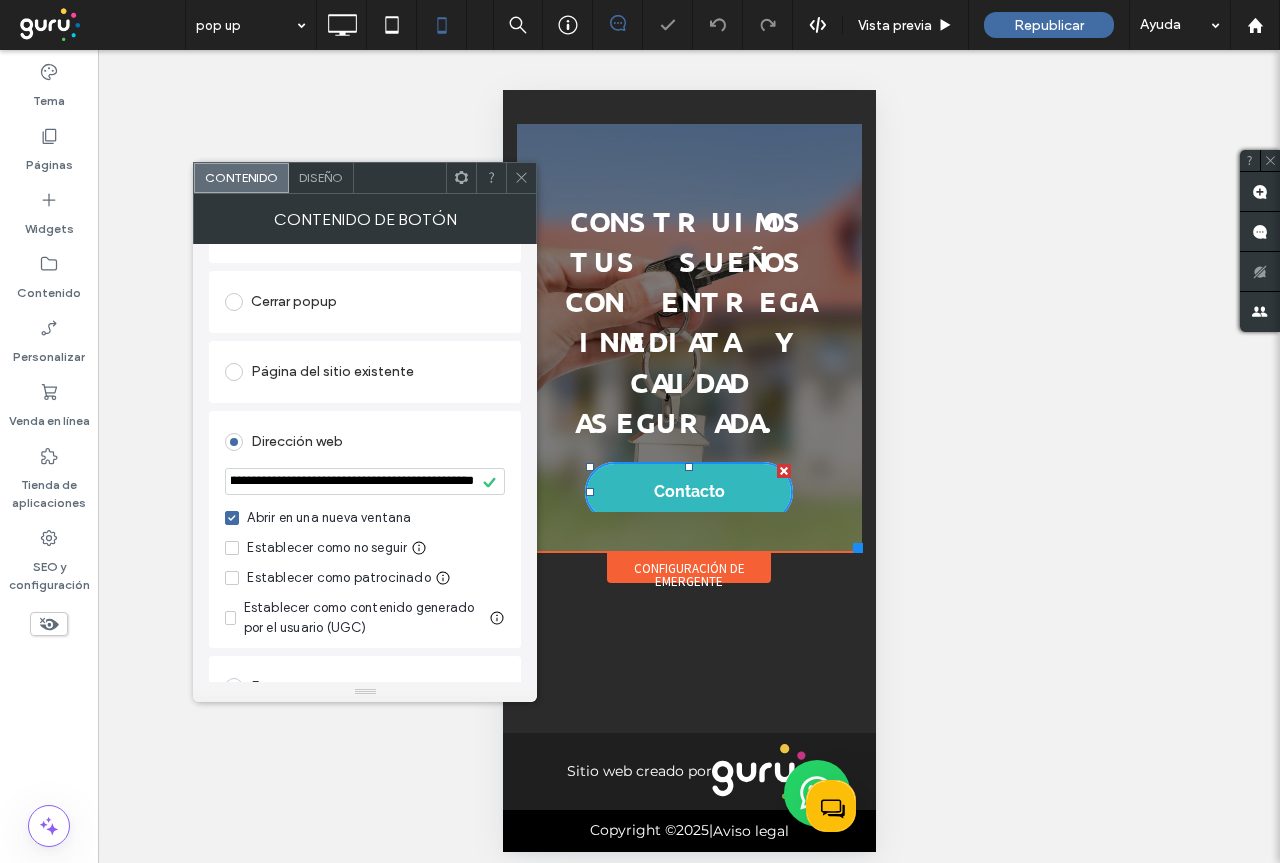 drag, startPoint x: 518, startPoint y: 175, endPoint x: 78, endPoint y: 133, distance: 442 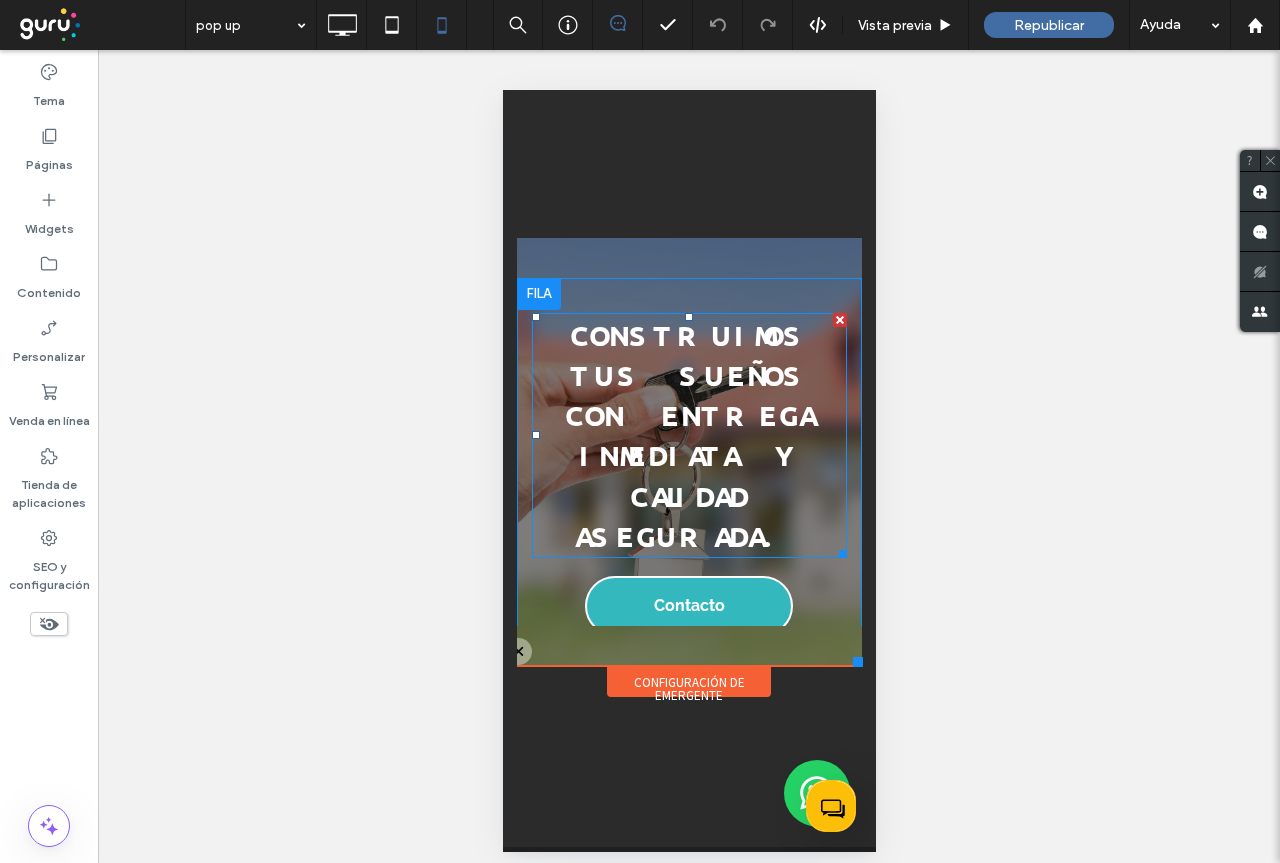 scroll, scrollTop: 0, scrollLeft: 0, axis: both 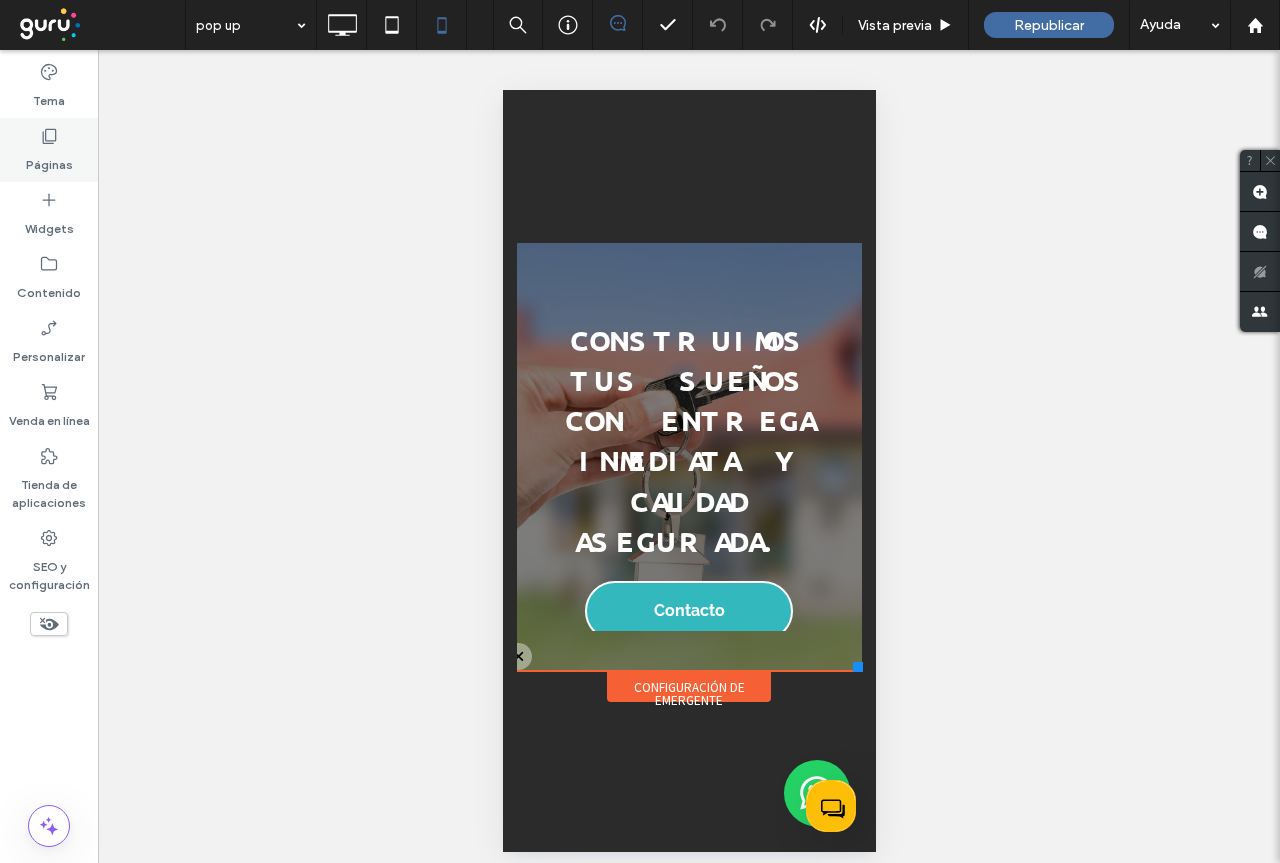 click 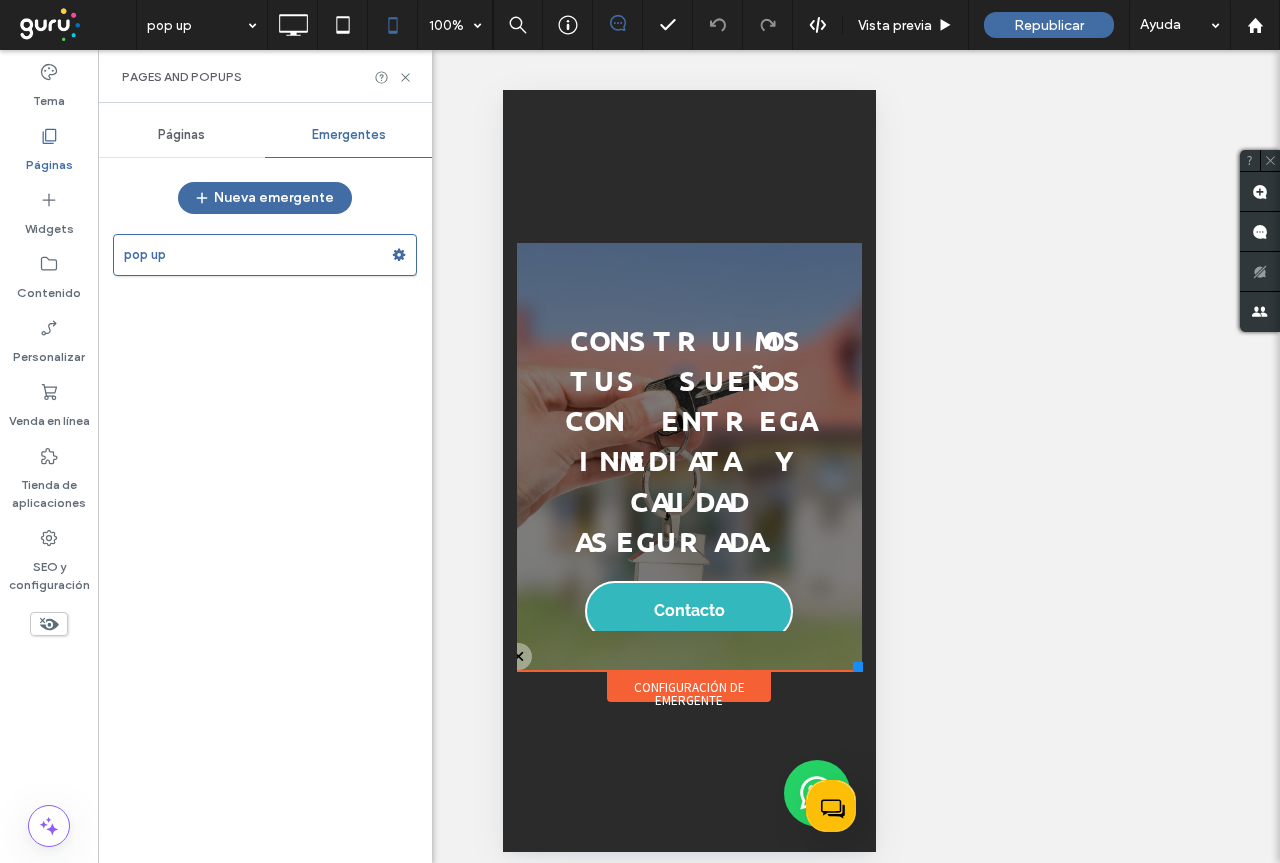 click on "Páginas" at bounding box center (181, 135) 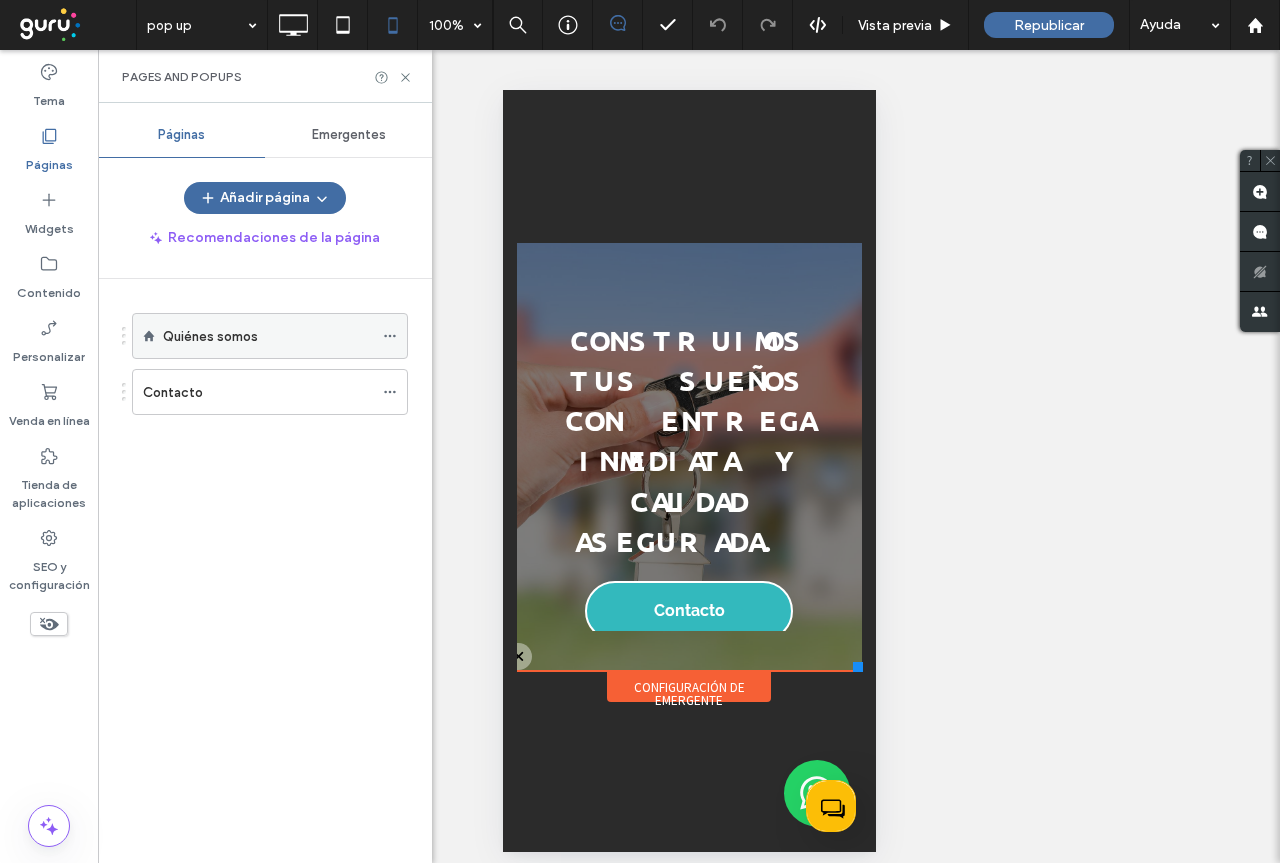 click on "Quiénes somos" at bounding box center [210, 336] 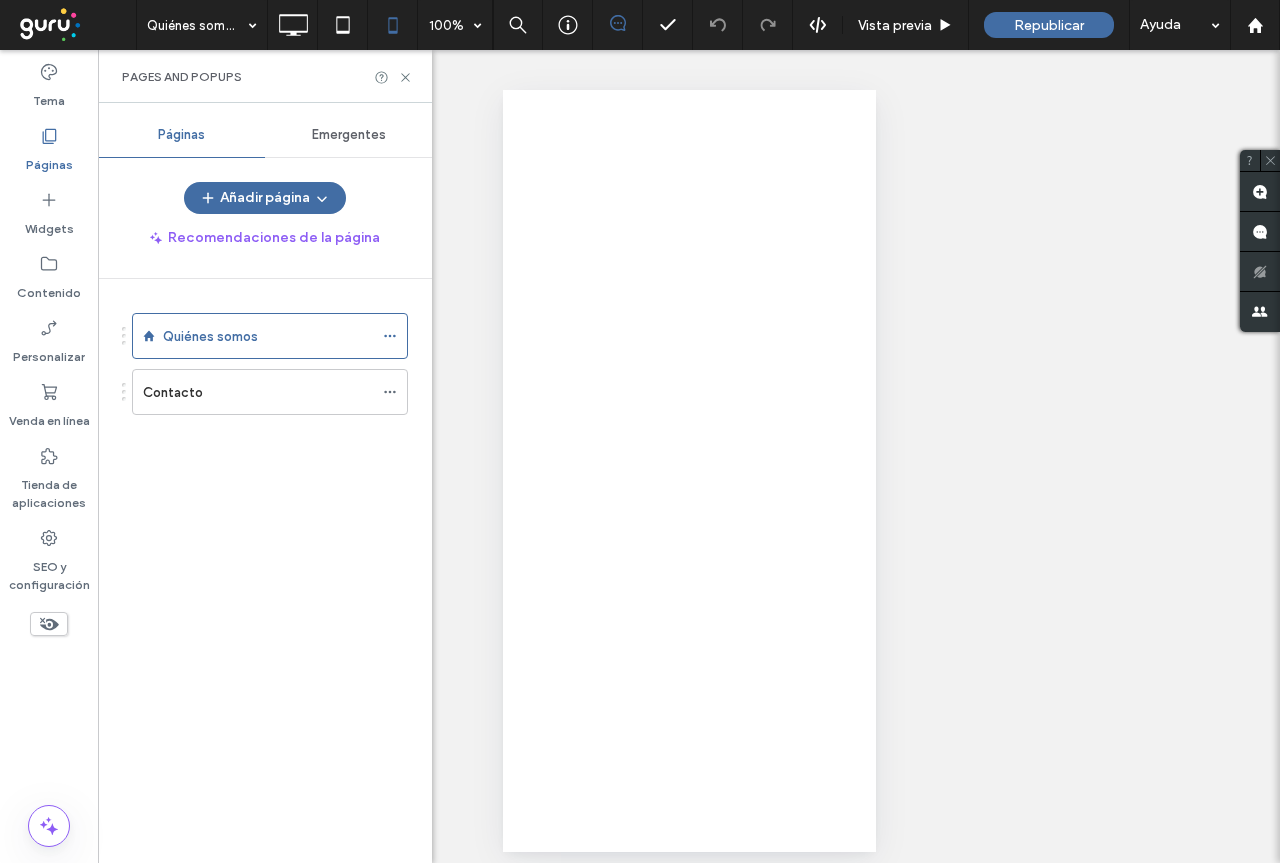 scroll, scrollTop: 0, scrollLeft: 0, axis: both 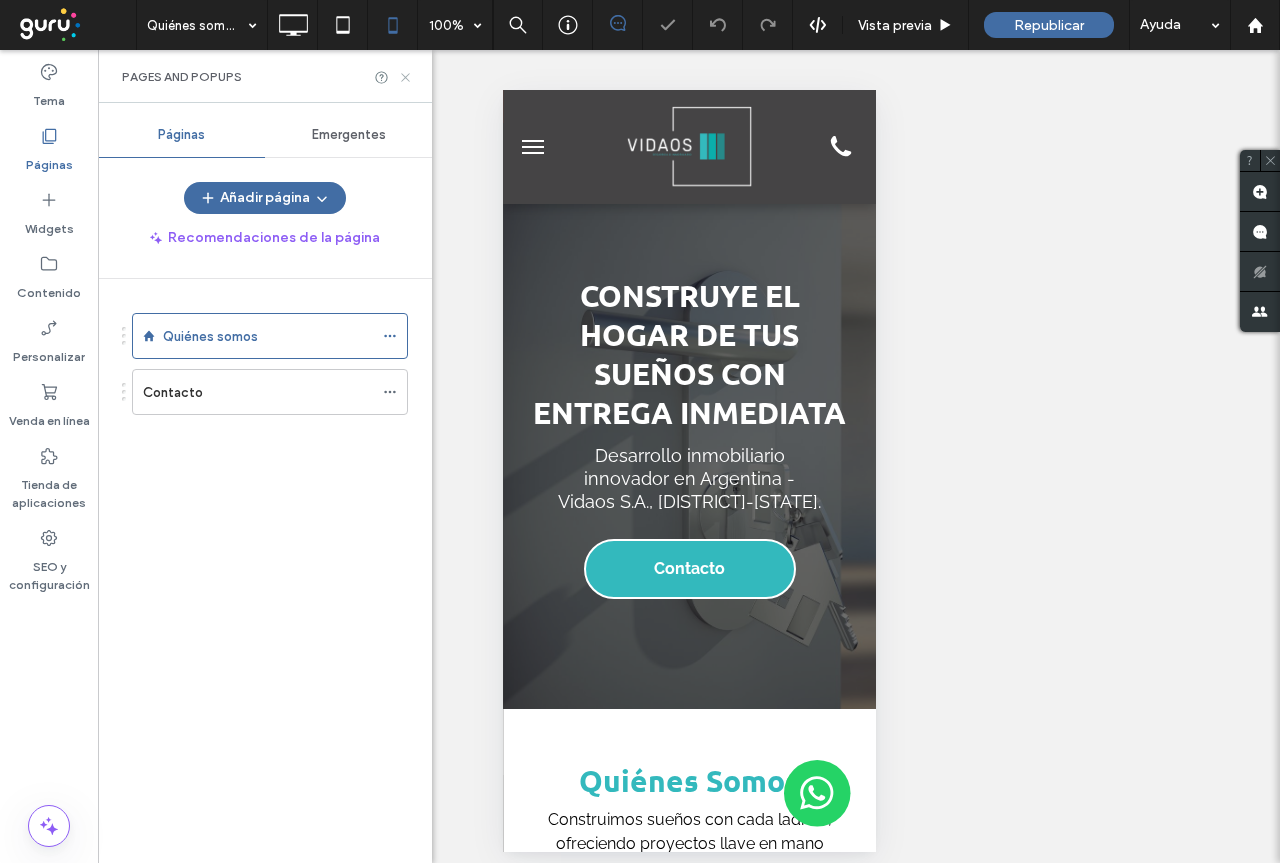 click 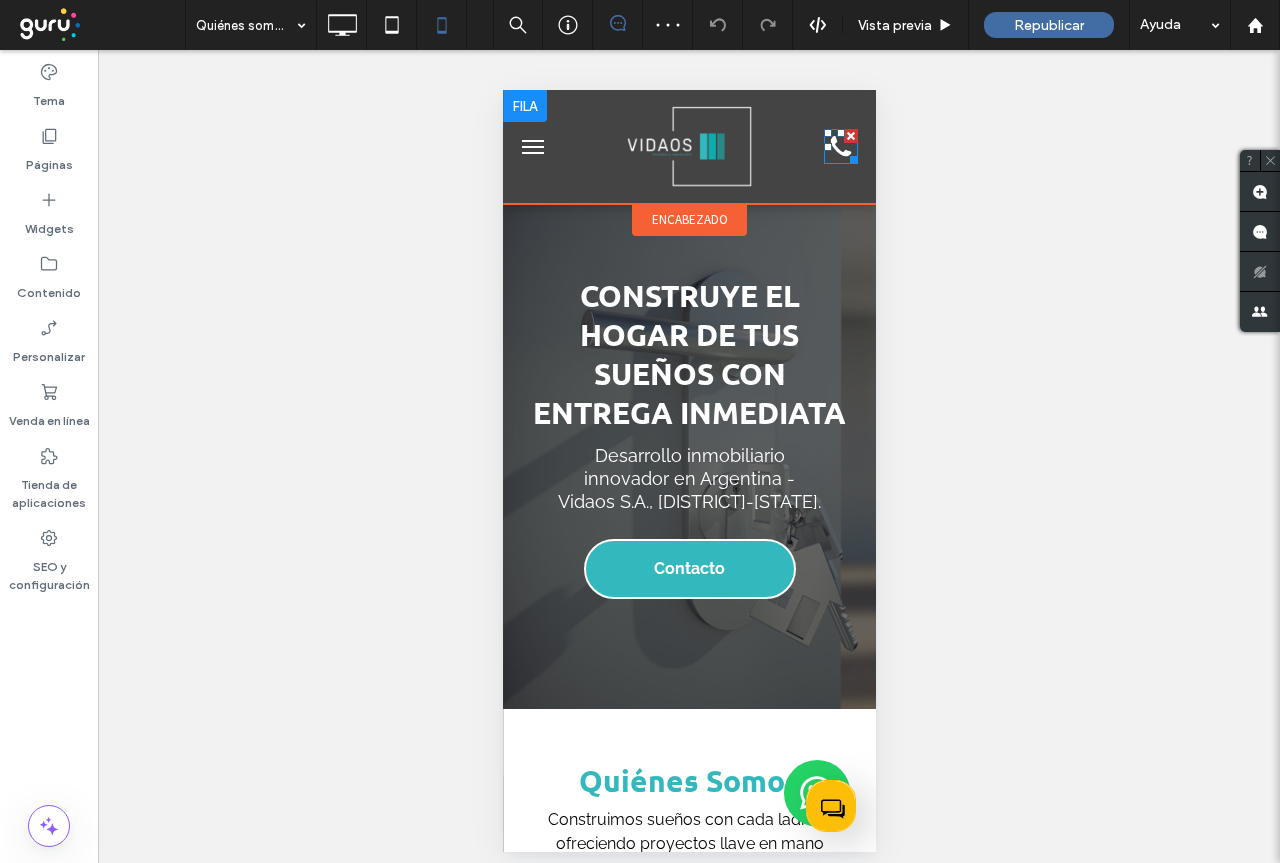 click 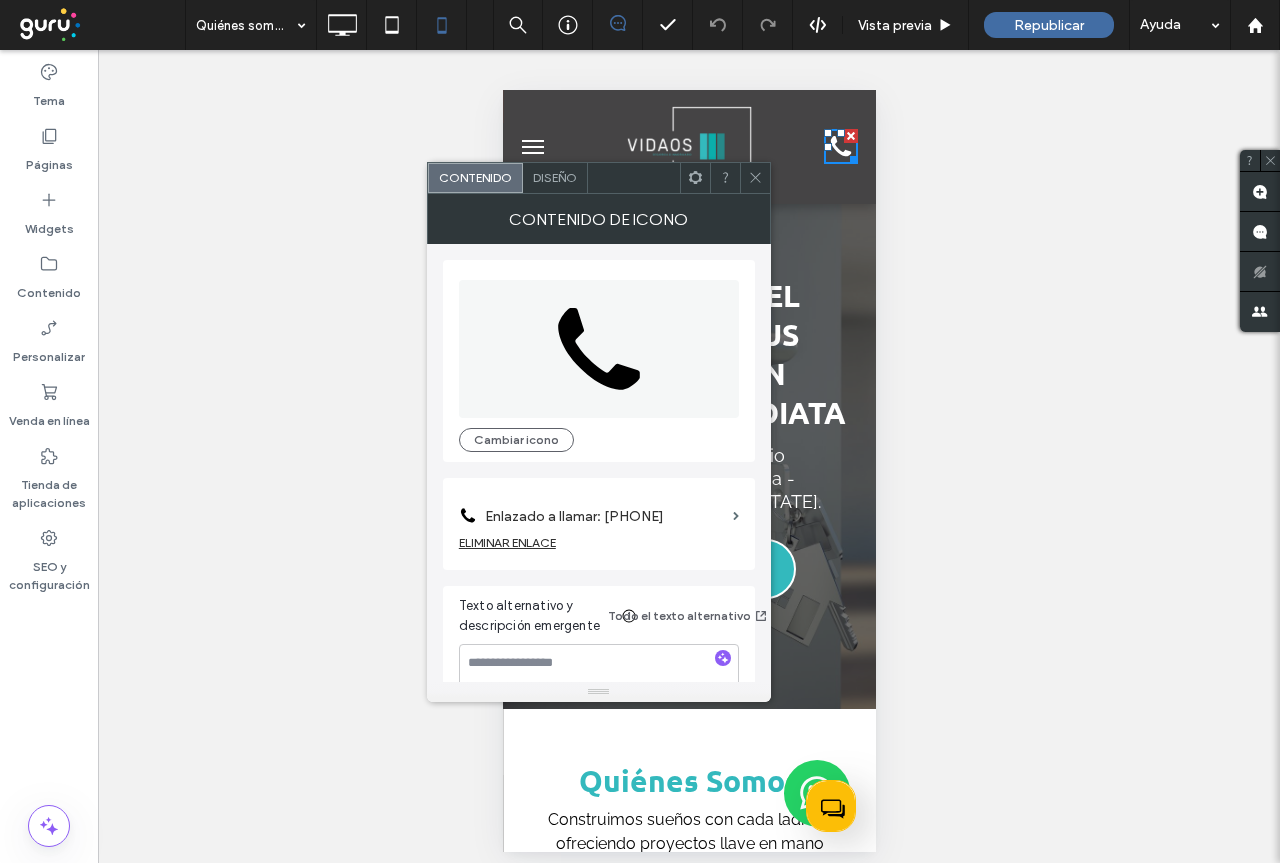 click on "Enlazado a llamar: +5492612463959" at bounding box center [605, 516] 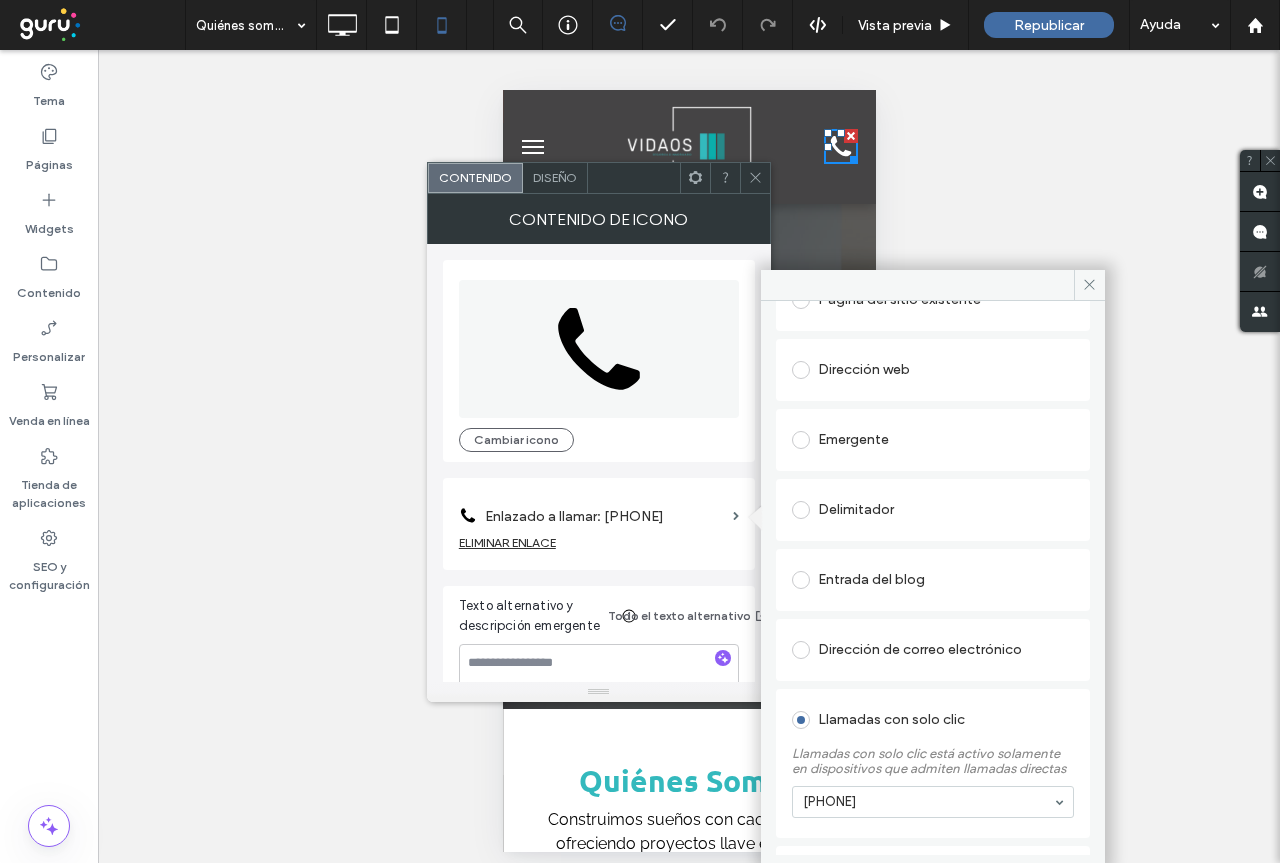 scroll, scrollTop: 256, scrollLeft: 0, axis: vertical 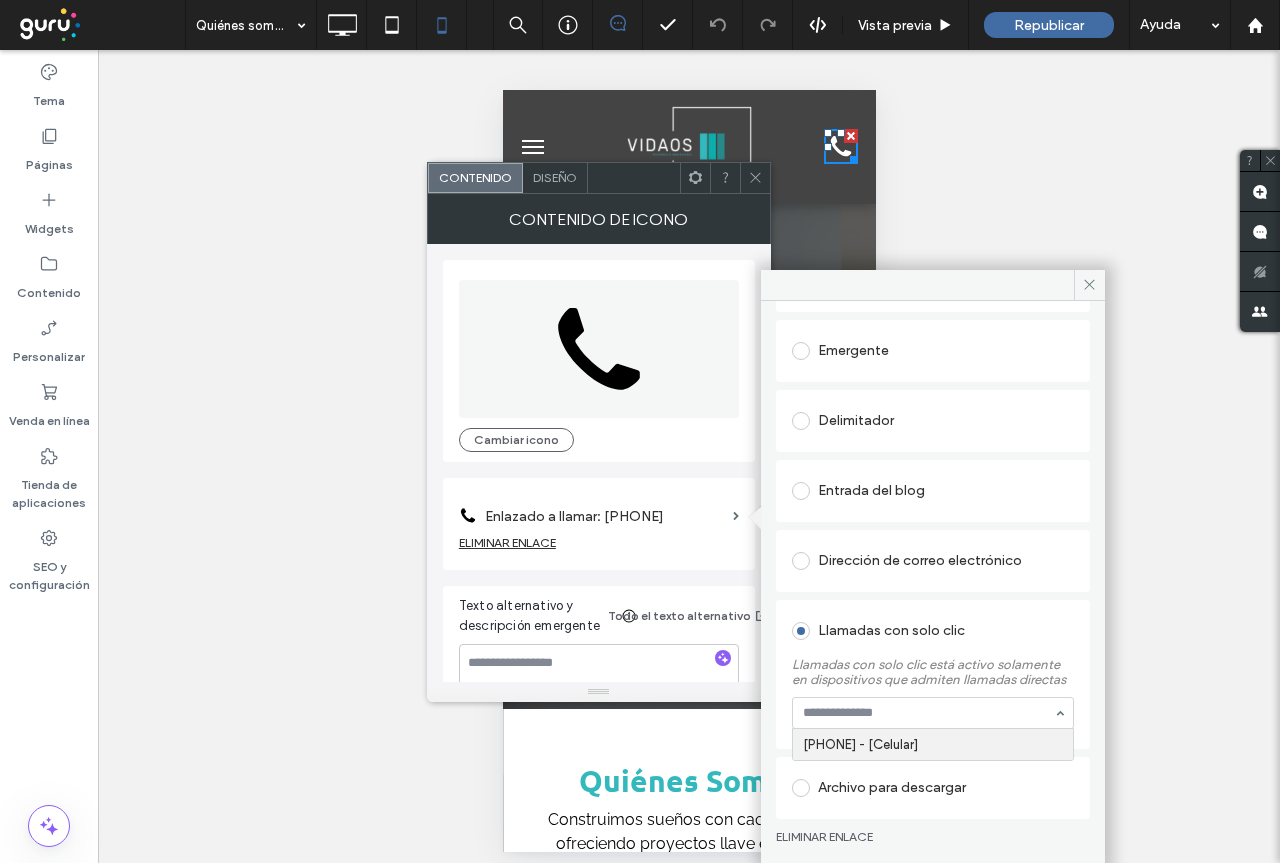 paste on "**********" 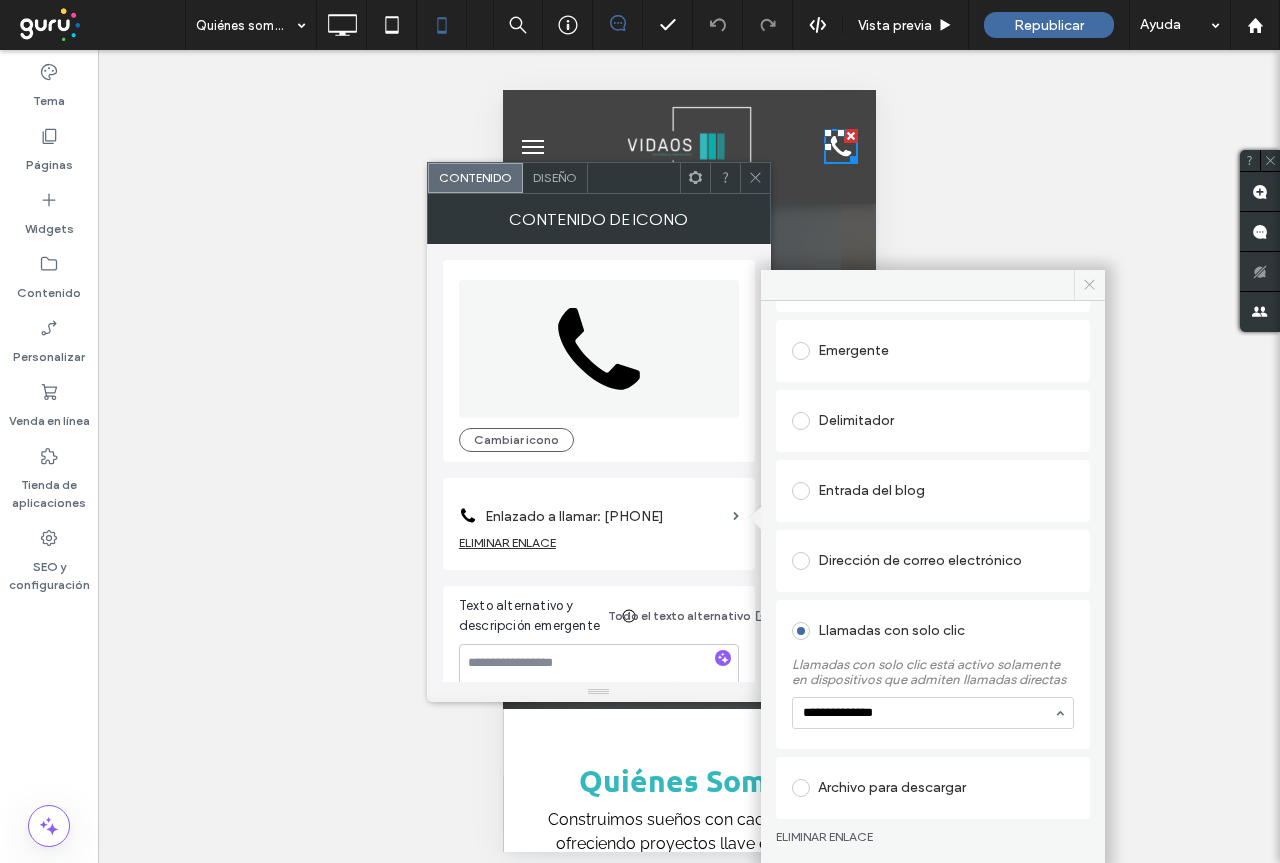 type on "**********" 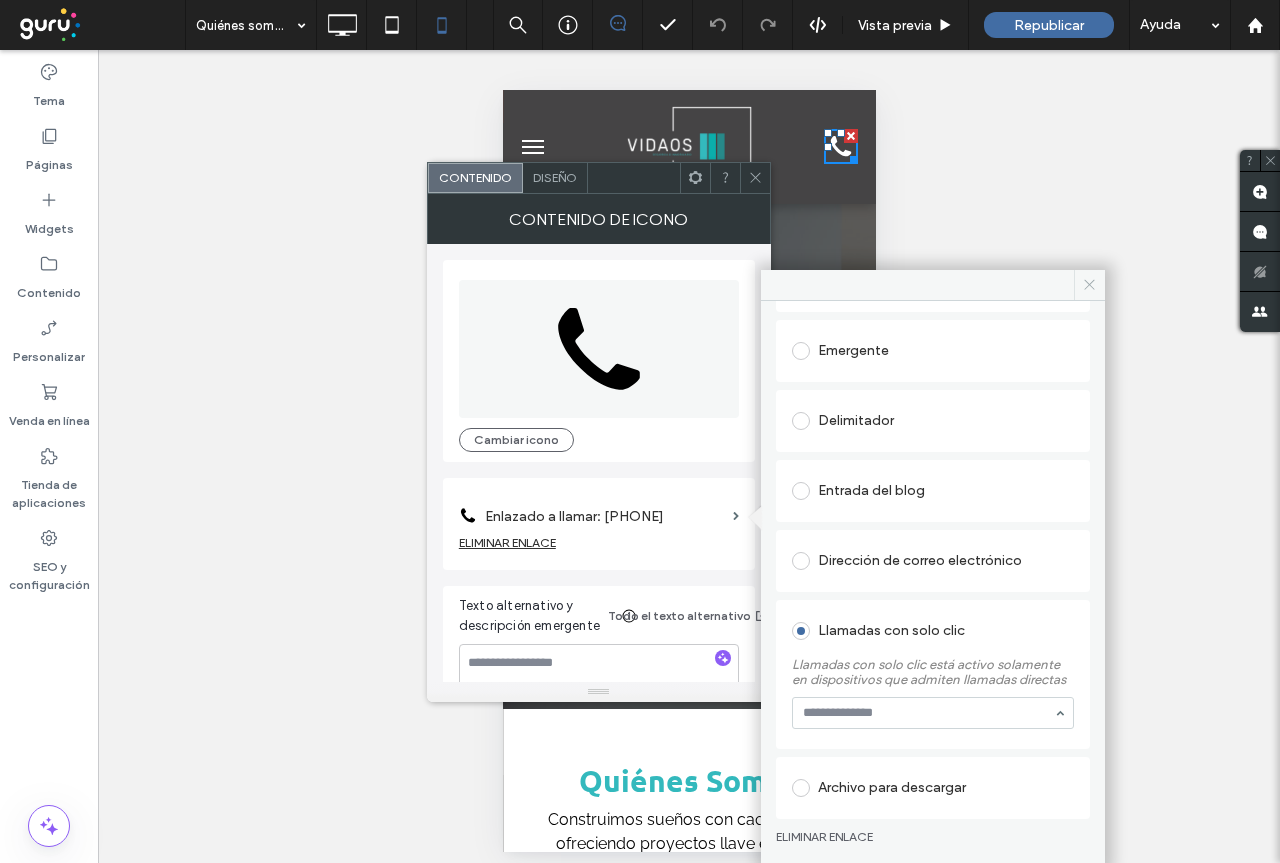click 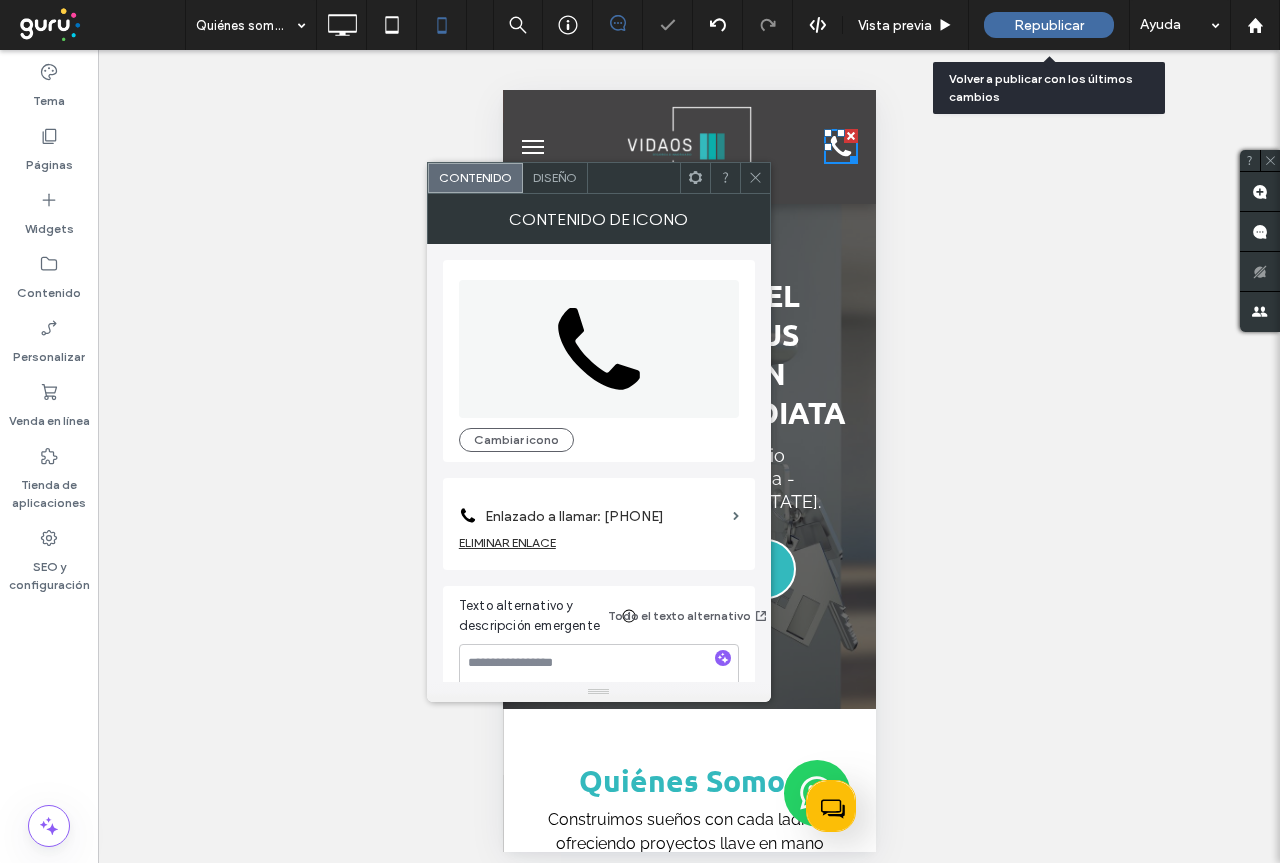 click on "Republicar" at bounding box center (1049, 25) 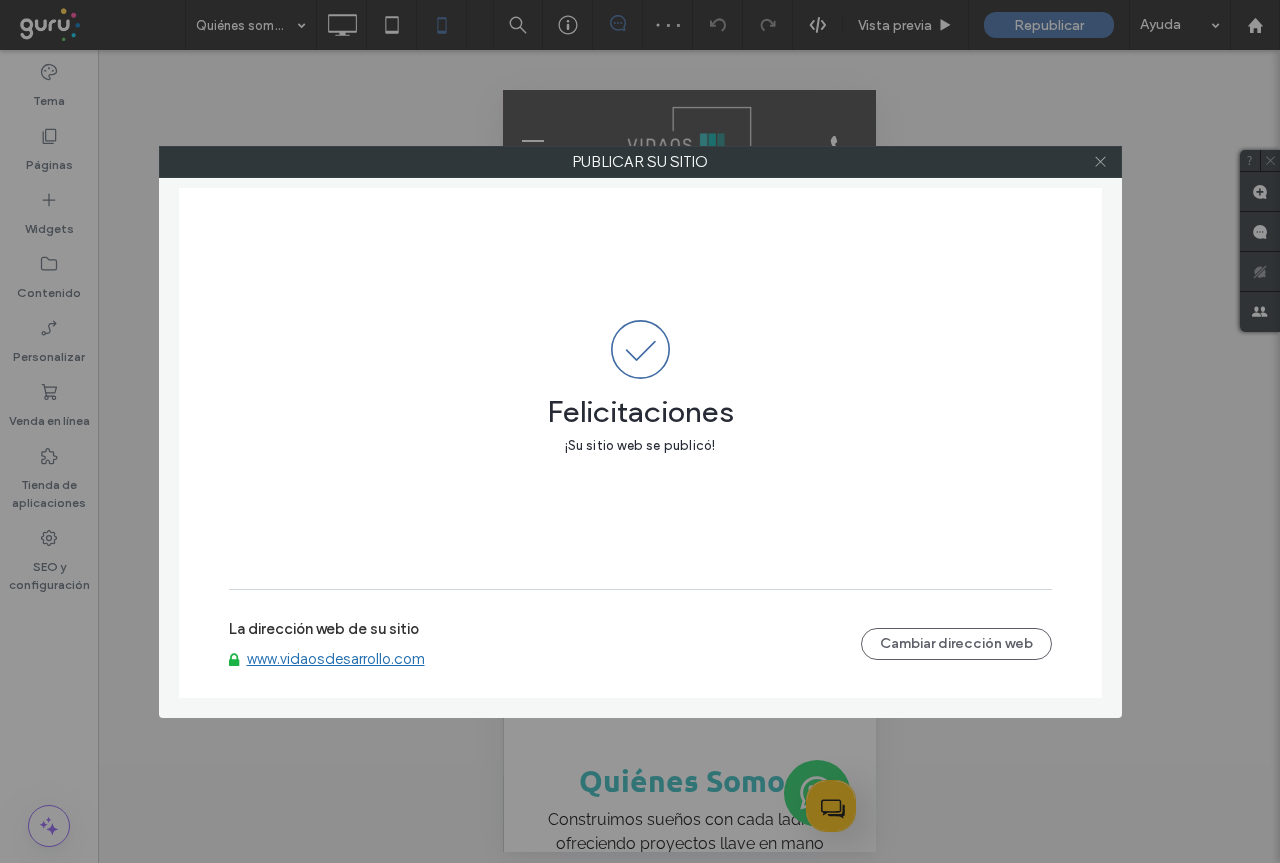 click 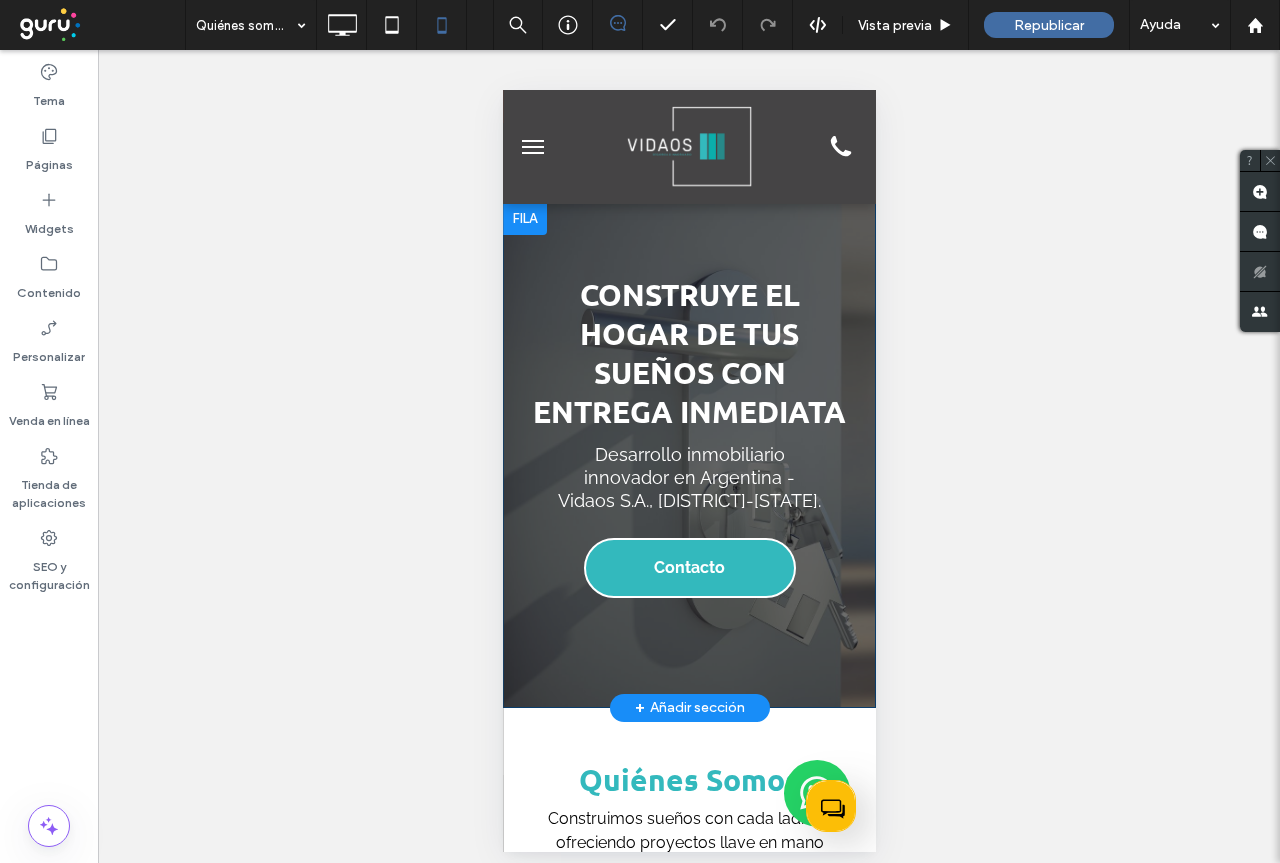 scroll, scrollTop: 0, scrollLeft: 0, axis: both 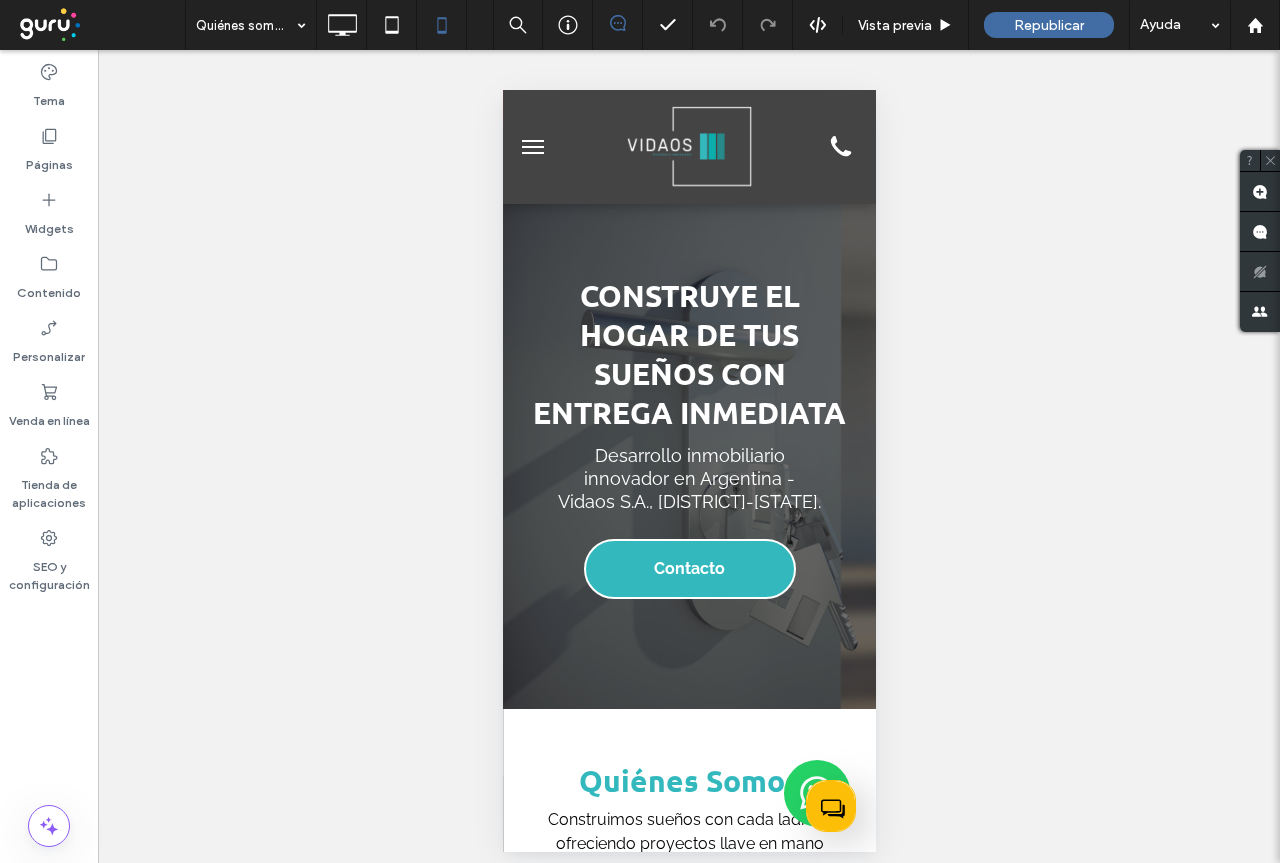 click at bounding box center (532, 141) 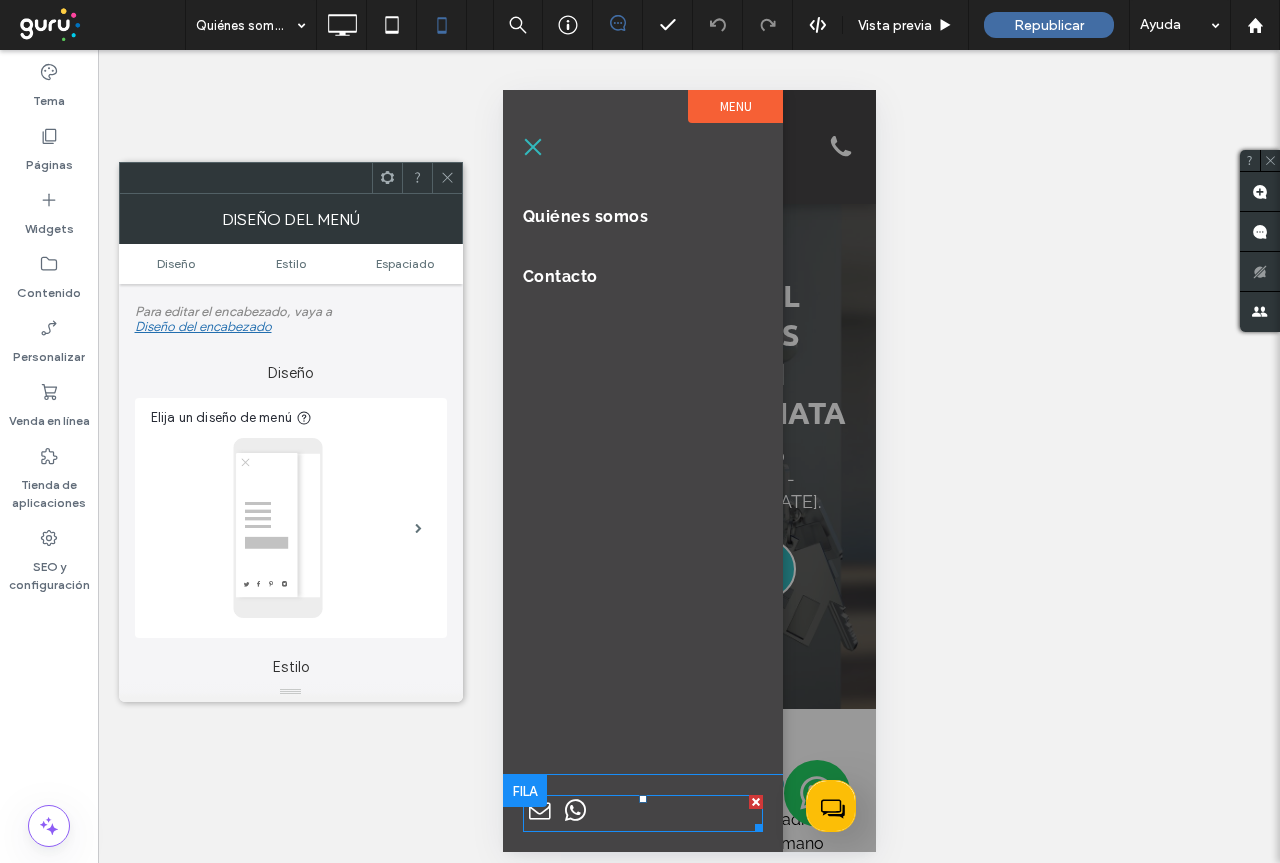 click at bounding box center [574, 811] 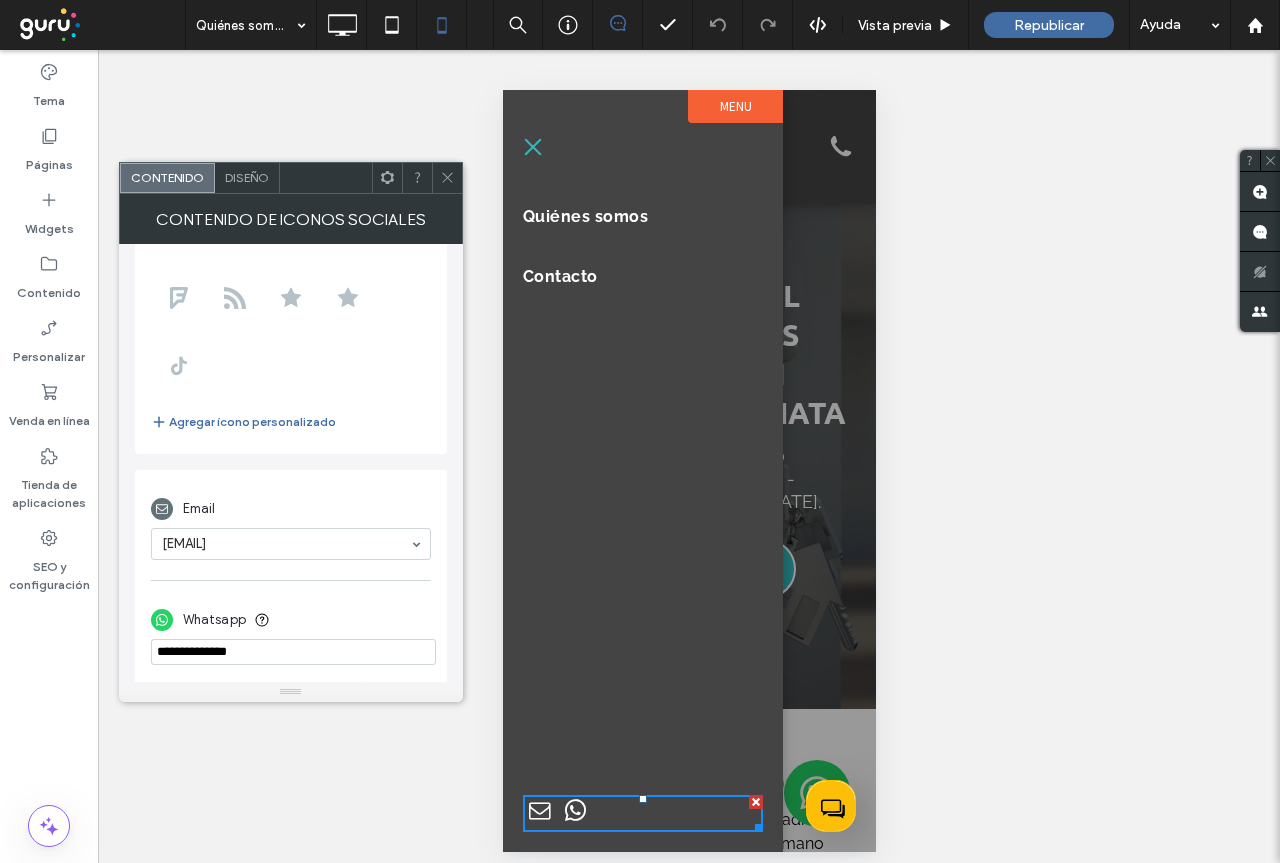 scroll, scrollTop: 316, scrollLeft: 0, axis: vertical 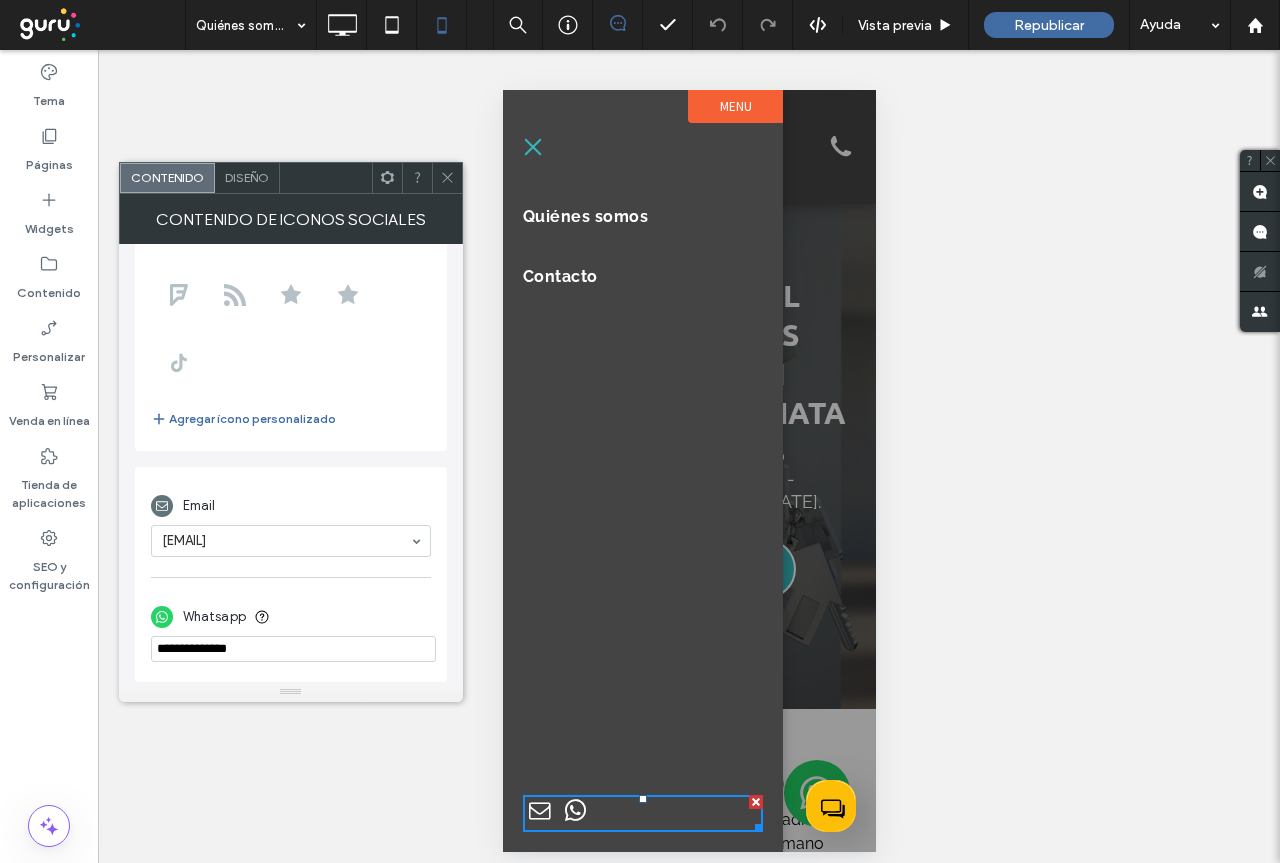 drag, startPoint x: 284, startPoint y: 652, endPoint x: 102, endPoint y: 655, distance: 182.02472 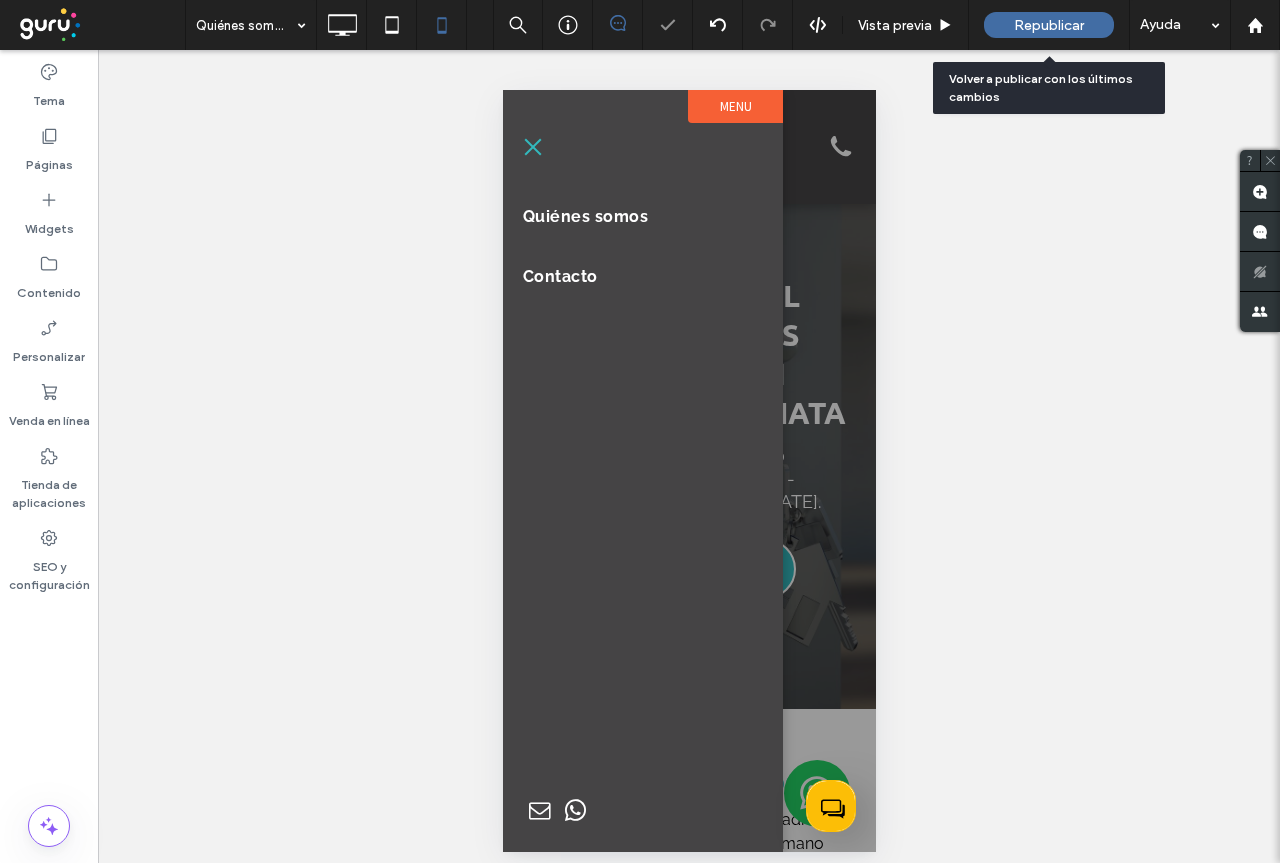 click on "Republicar" at bounding box center (1049, 25) 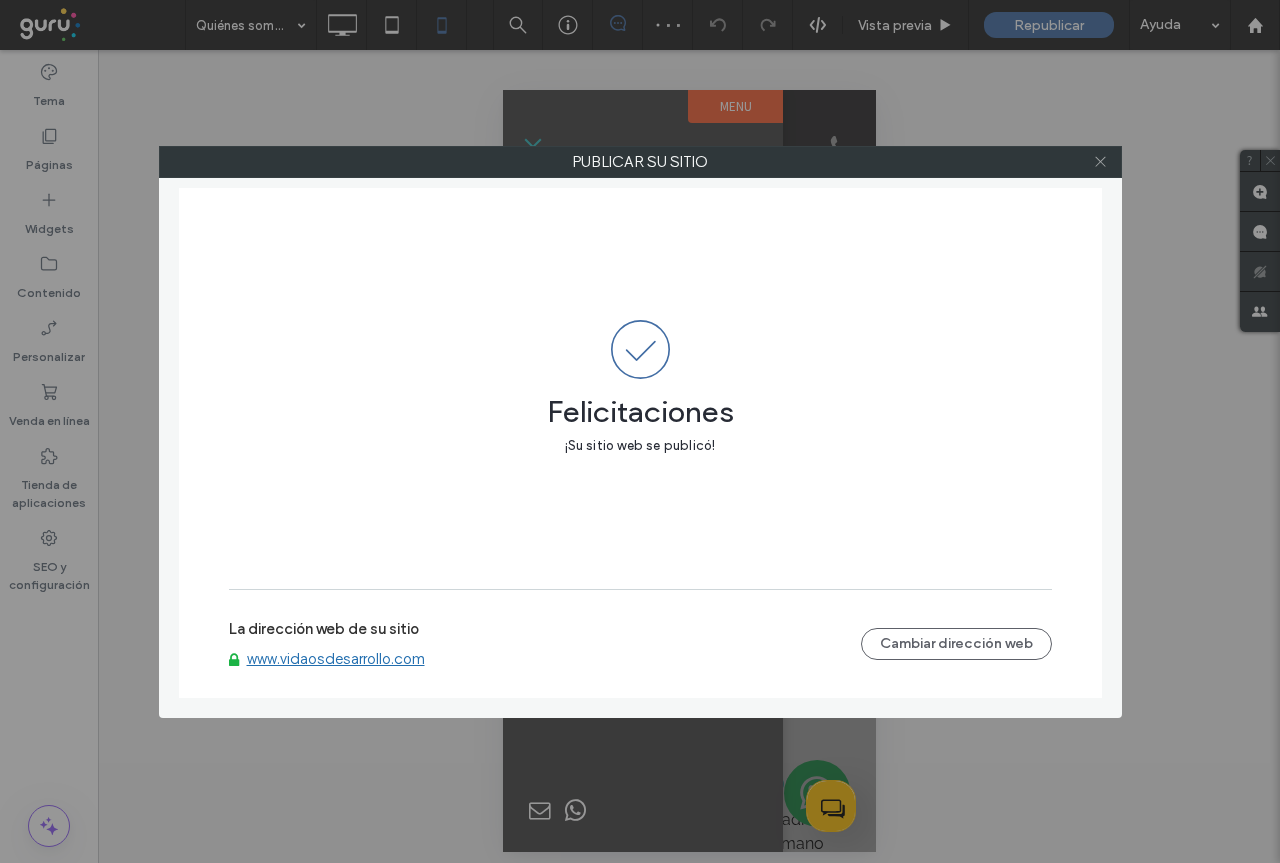 click 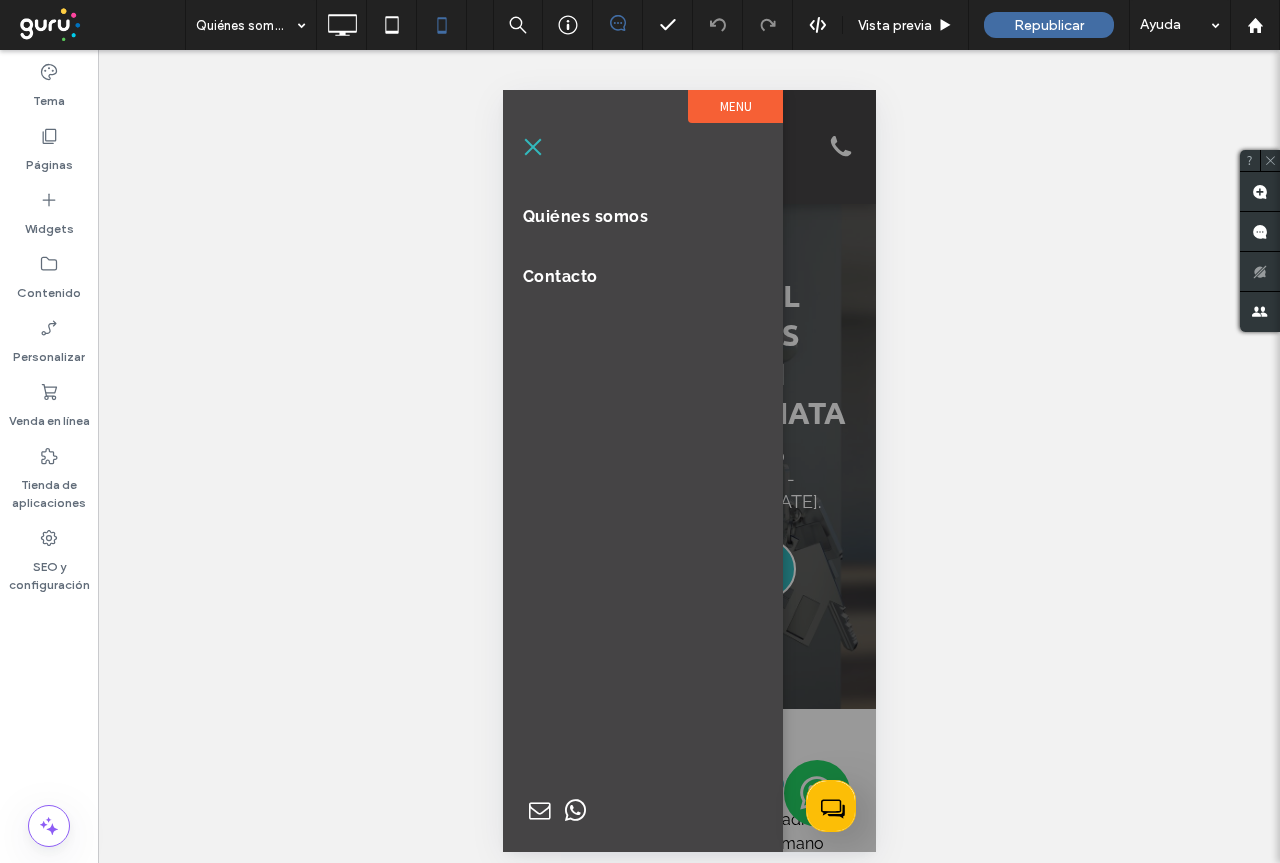 click at bounding box center [532, 146] 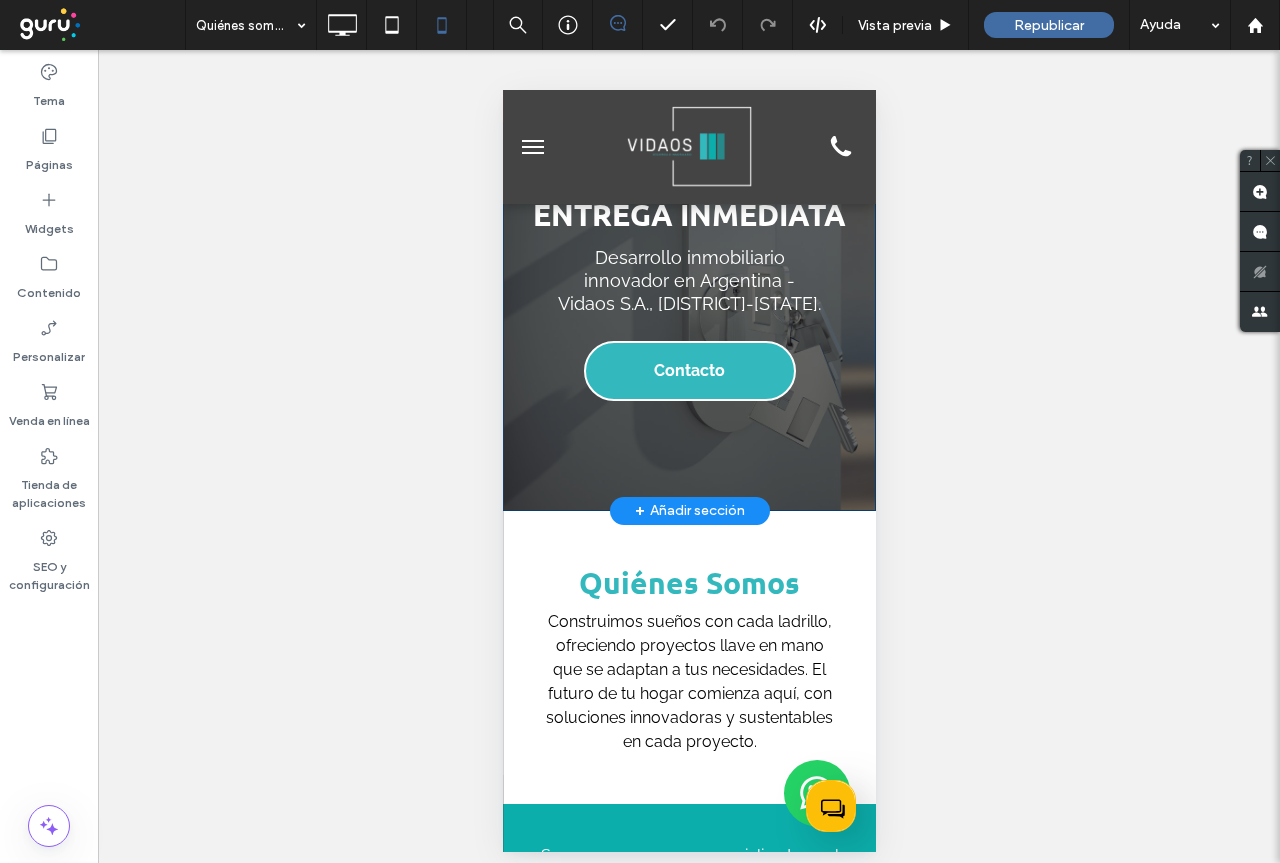 scroll, scrollTop: 200, scrollLeft: 0, axis: vertical 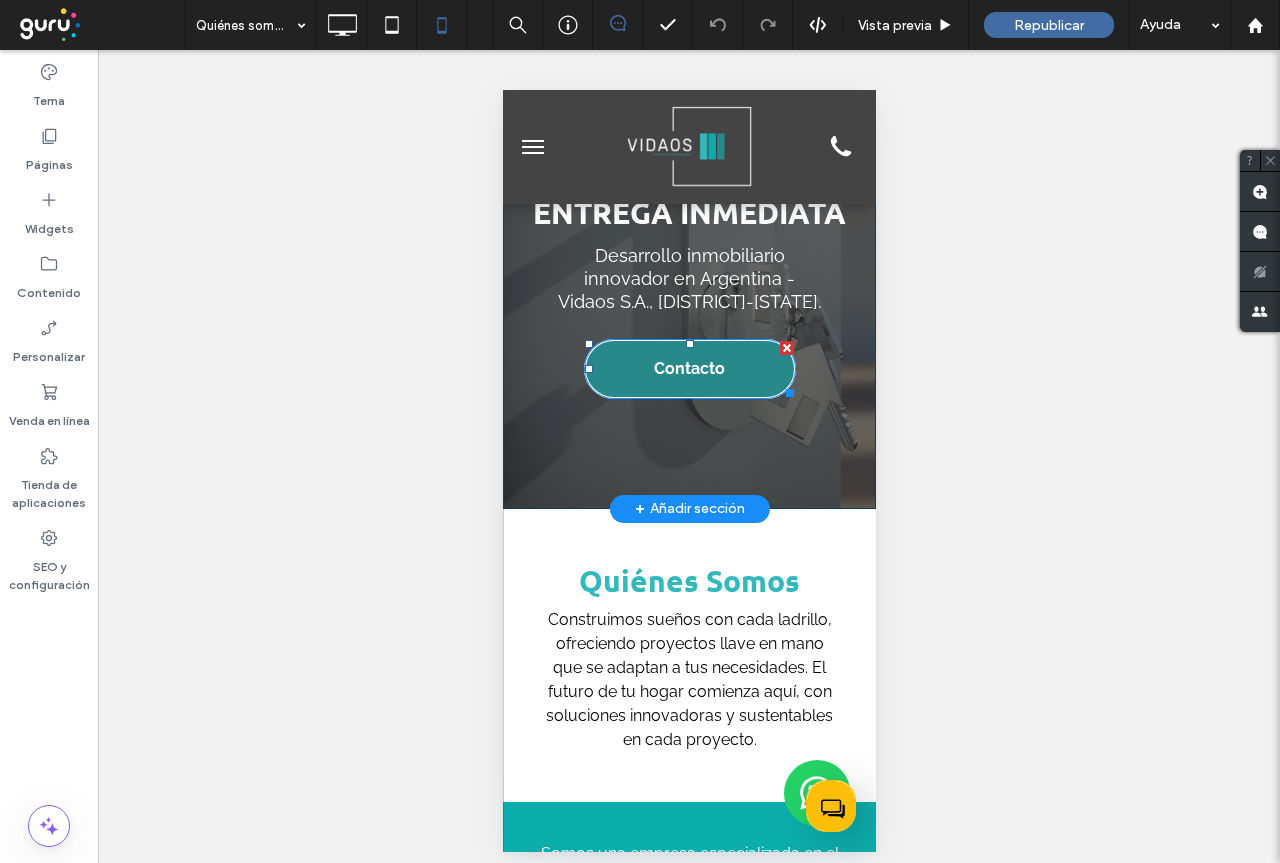 click on "Contacto" at bounding box center (688, 368) 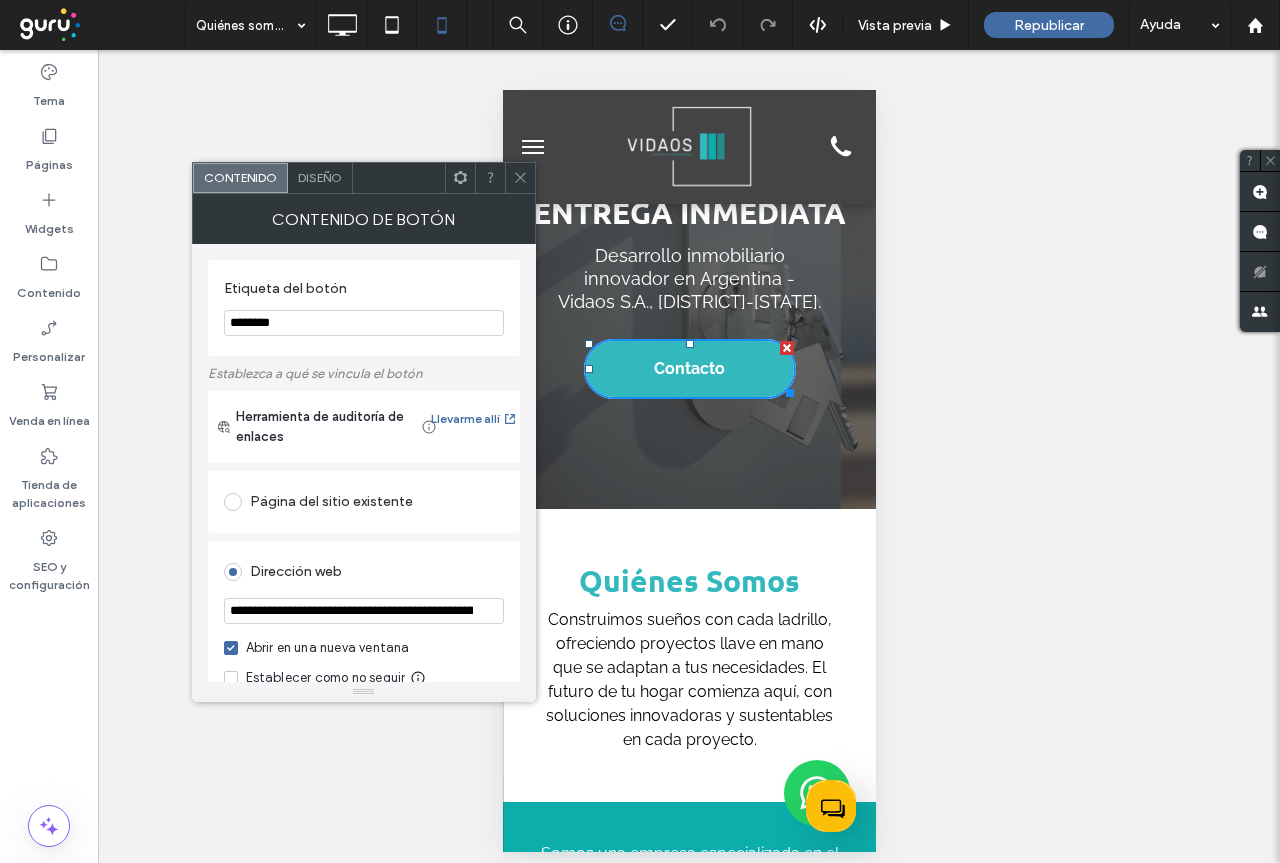 click on "**********" at bounding box center (364, 611) 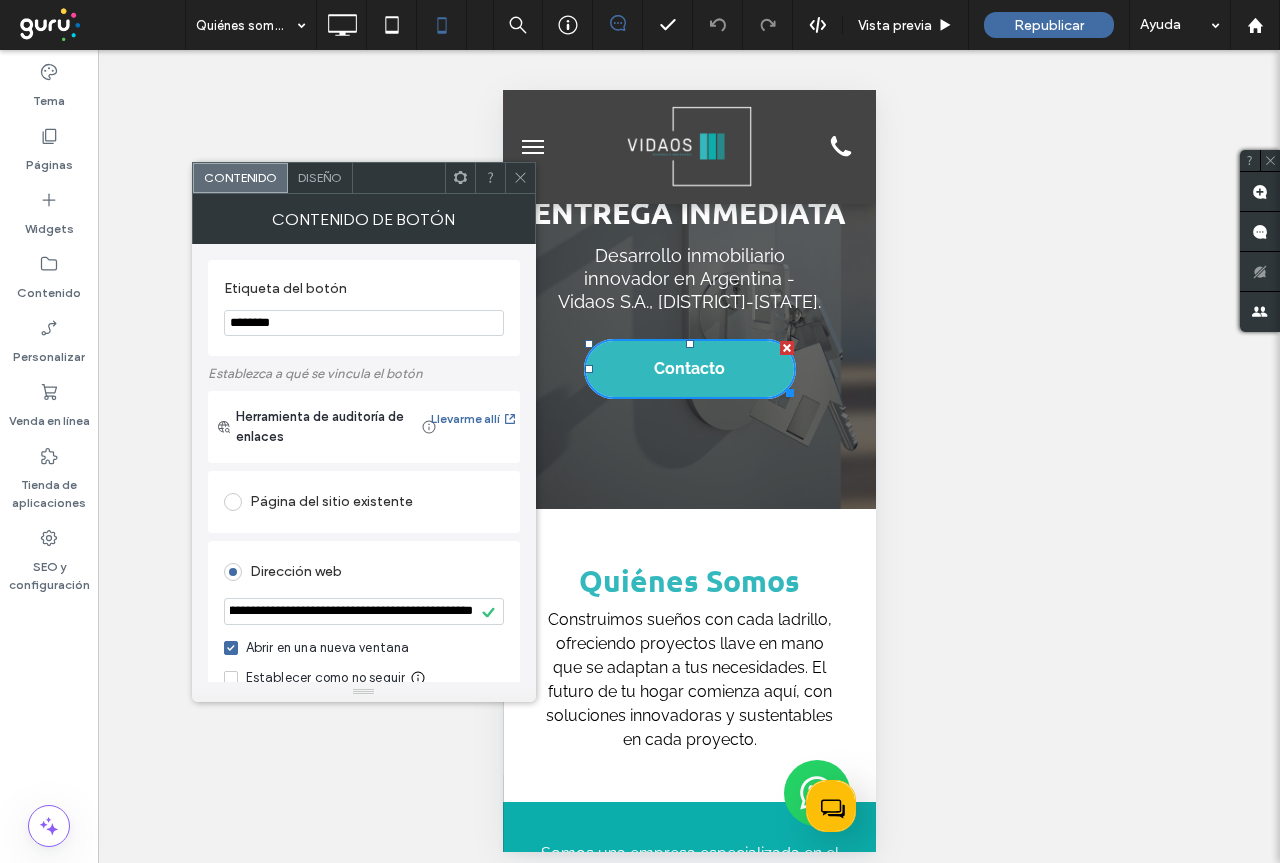 scroll, scrollTop: 0, scrollLeft: 0, axis: both 